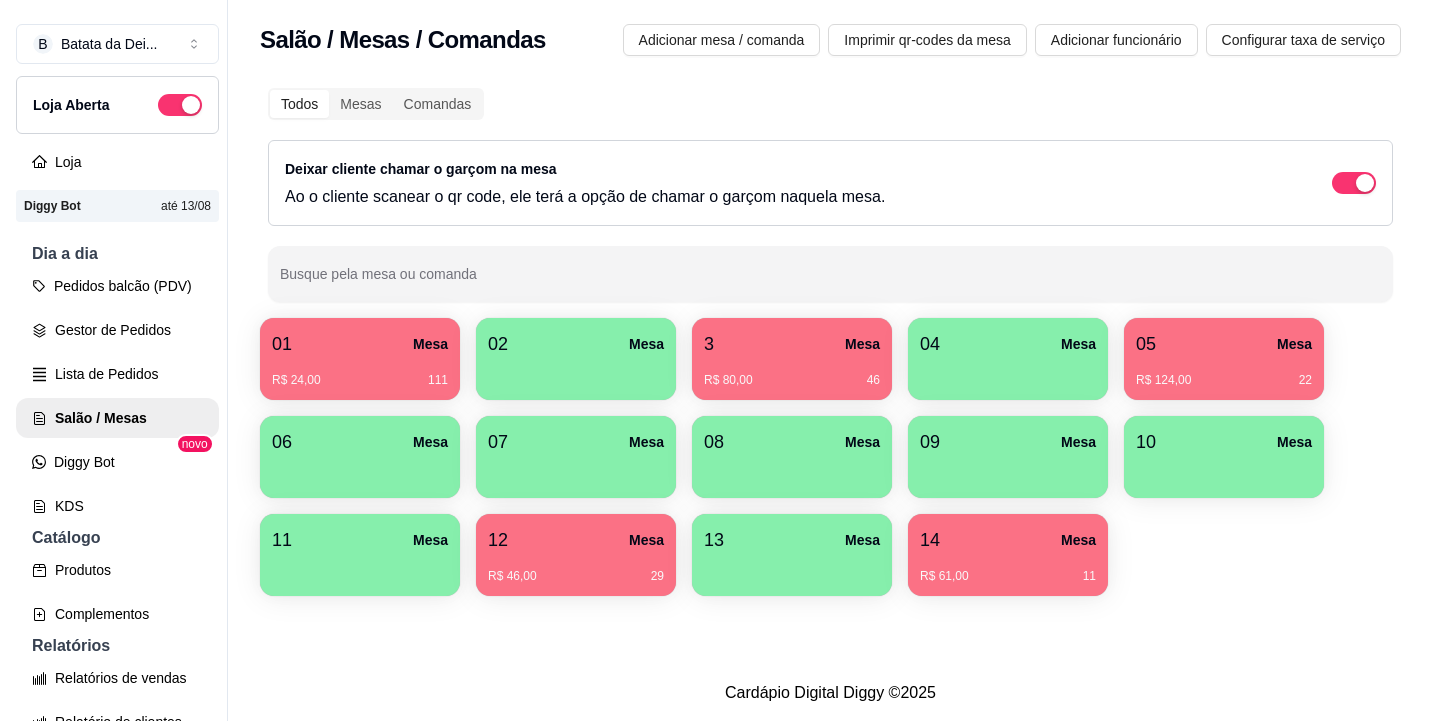 scroll, scrollTop: 0, scrollLeft: 0, axis: both 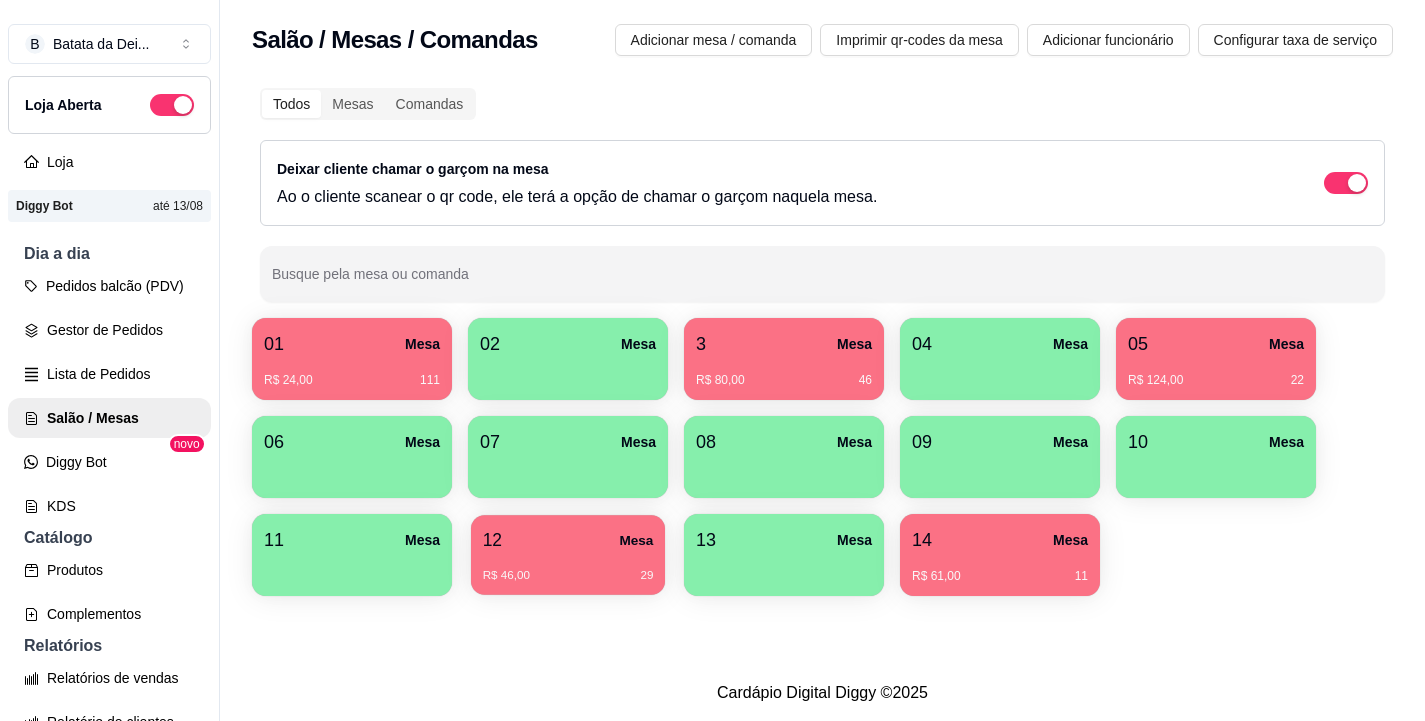 click on "R$ 46,00 29" at bounding box center [568, 576] 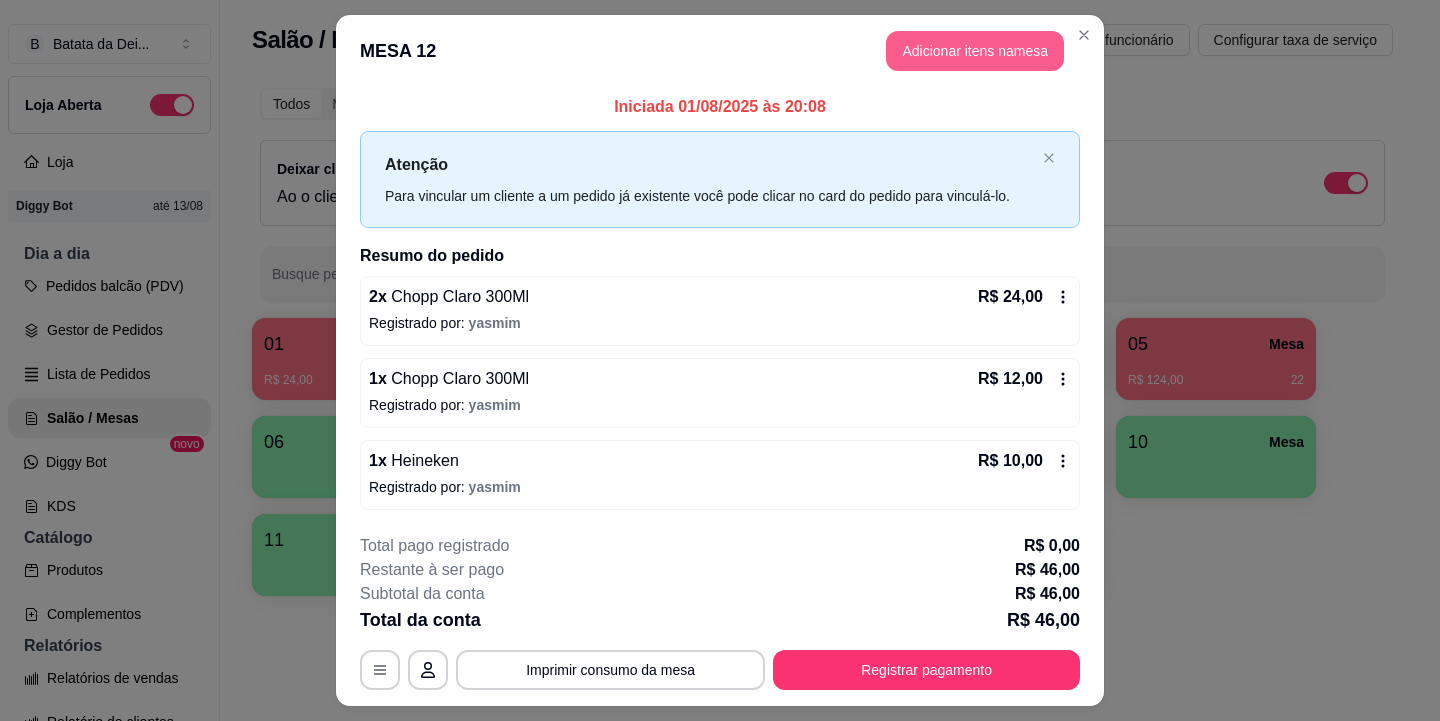 click on "Adicionar itens na  mesa" at bounding box center (975, 51) 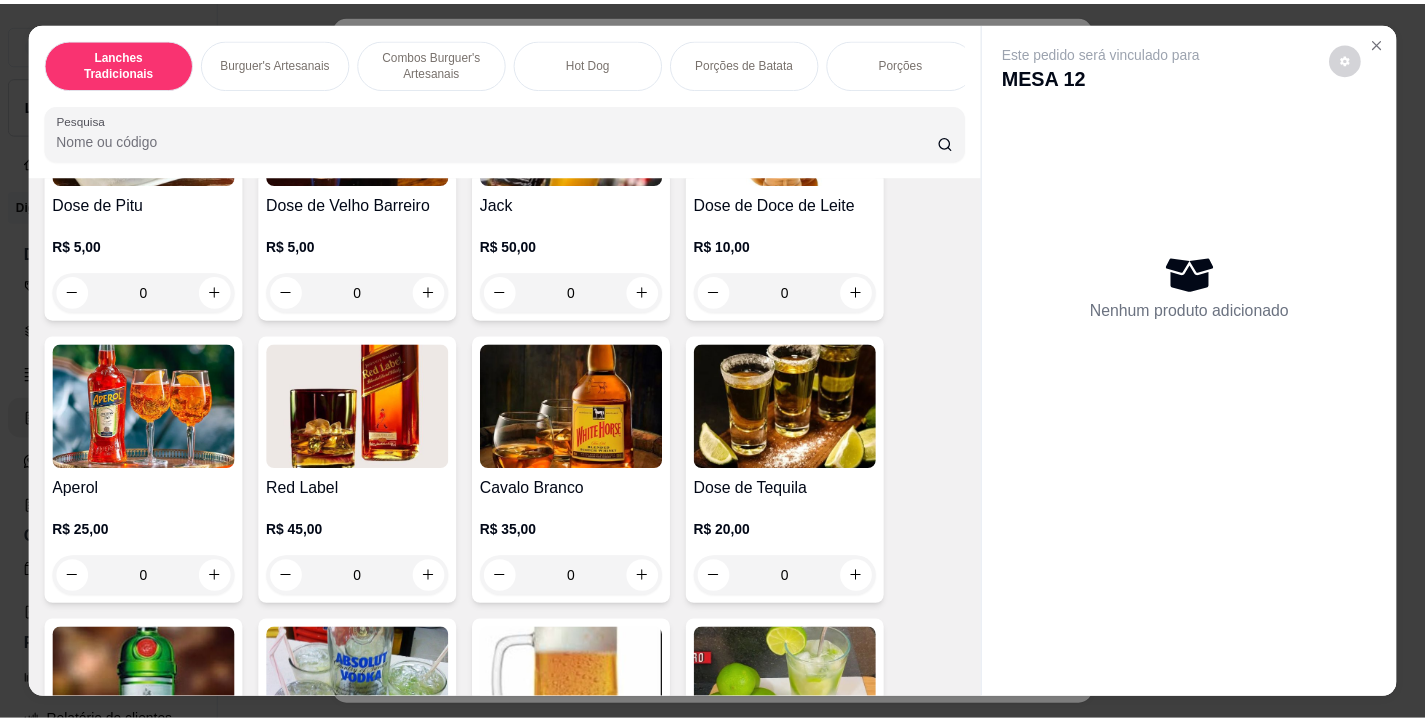 scroll, scrollTop: 8384, scrollLeft: 0, axis: vertical 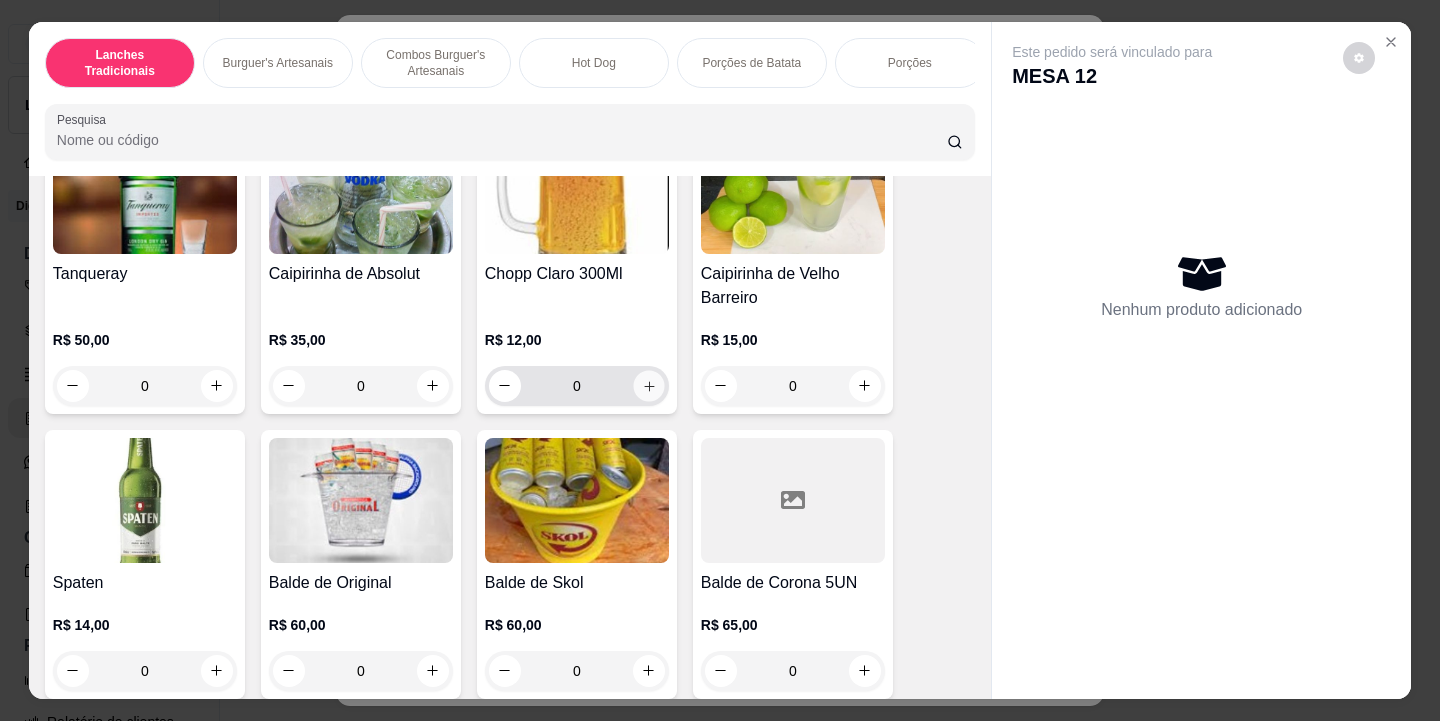 click at bounding box center (648, 385) 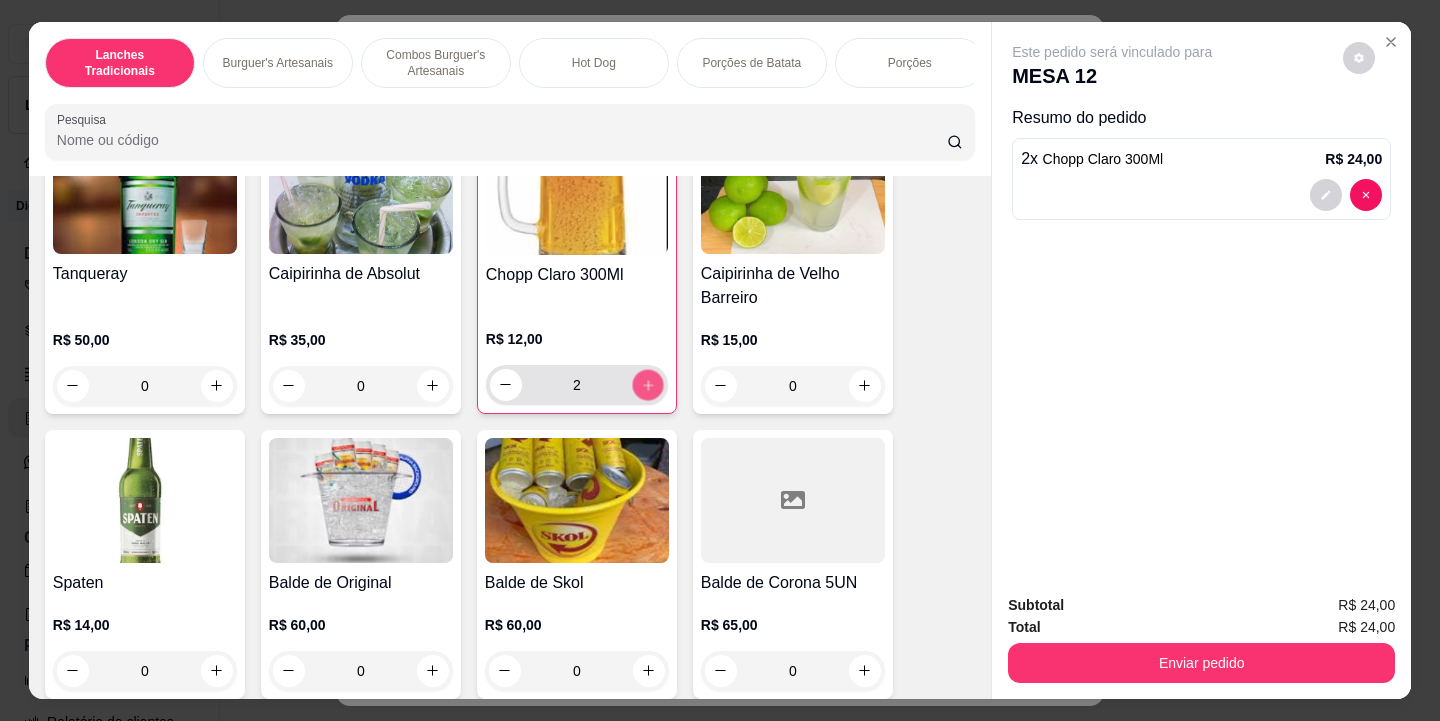 click at bounding box center (647, 384) 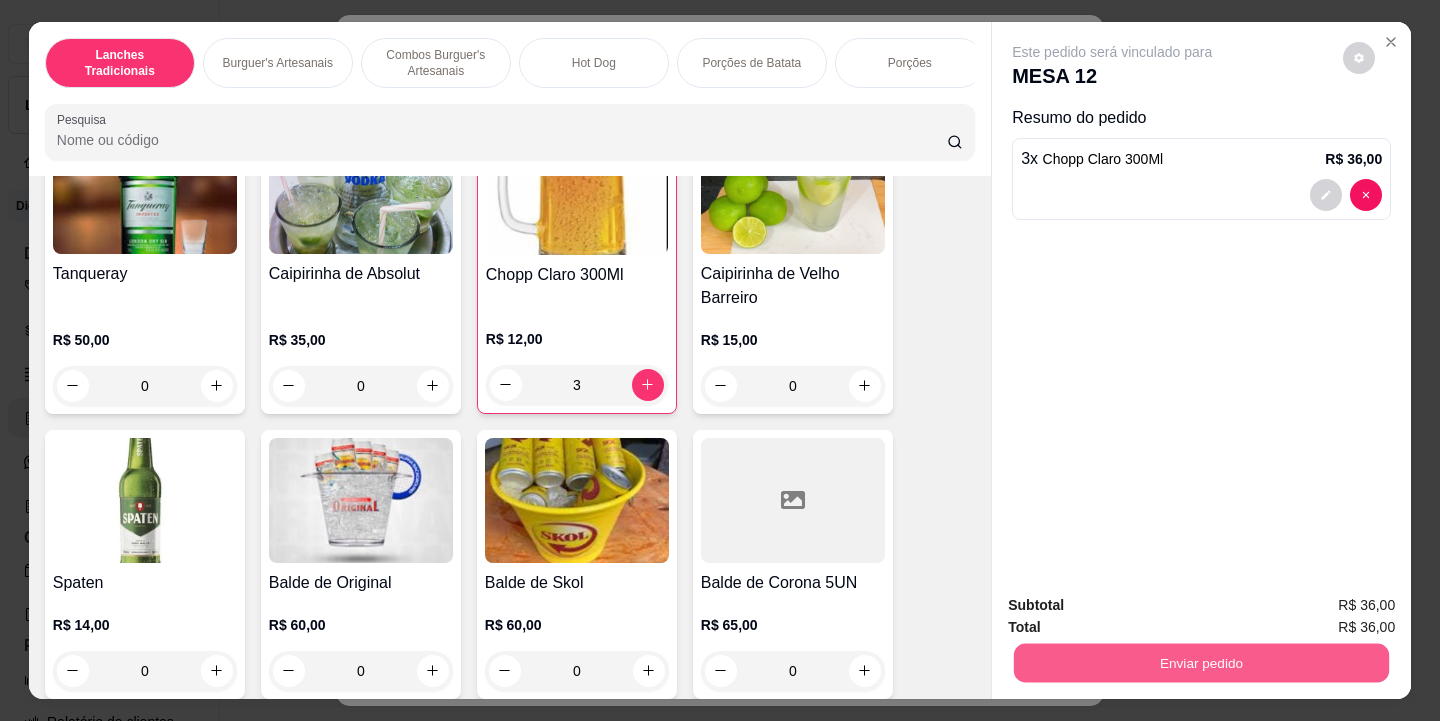 click on "Enviar pedido" at bounding box center (1201, 663) 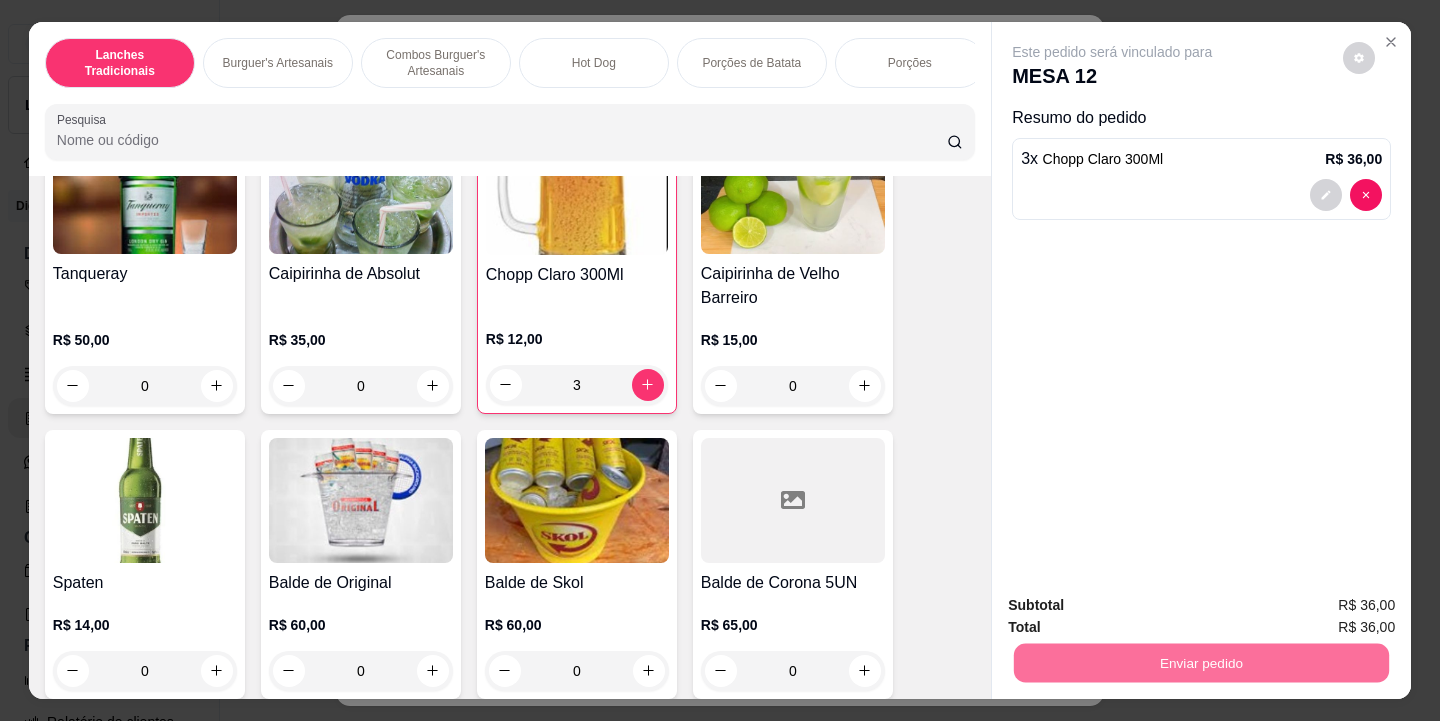 click on "Não registrar e enviar pedido" at bounding box center (1135, 607) 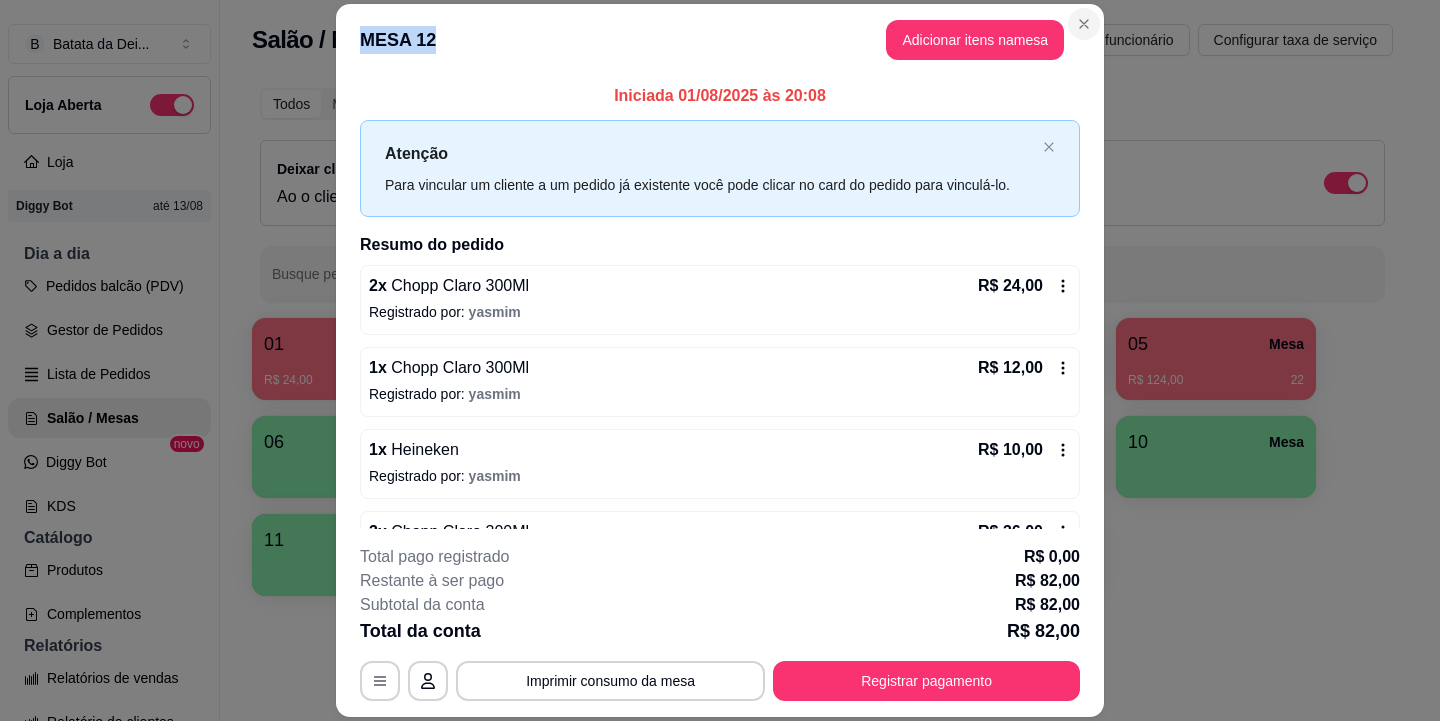 drag, startPoint x: 1066, startPoint y: 8, endPoint x: 1076, endPoint y: 14, distance: 11.661903 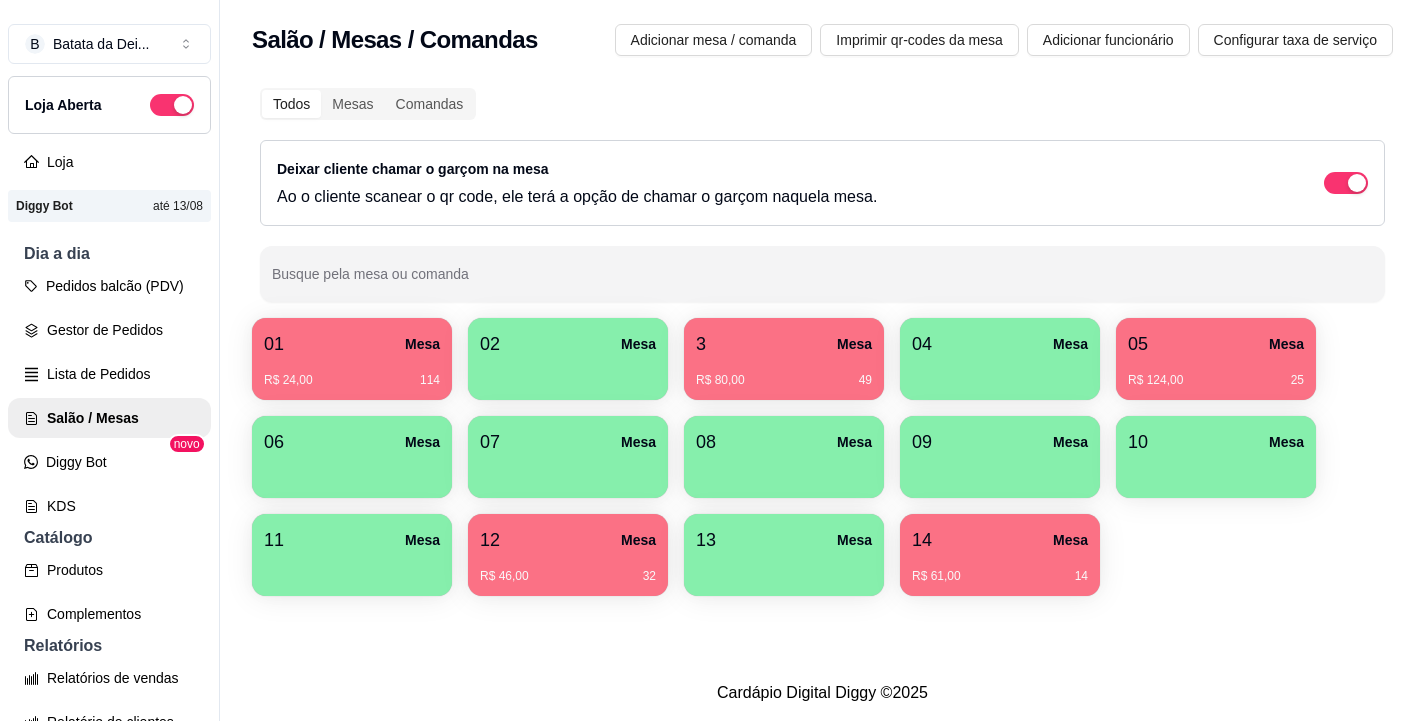 type 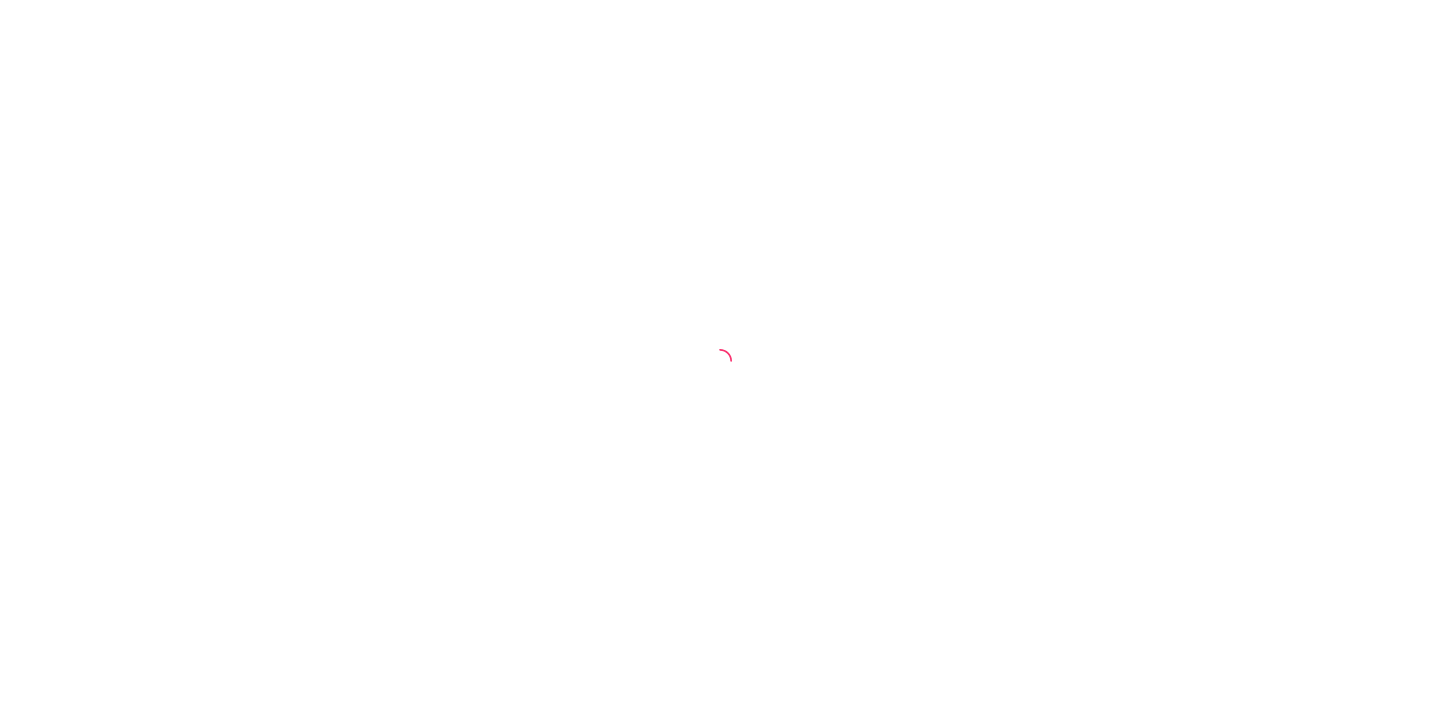 scroll, scrollTop: 0, scrollLeft: 0, axis: both 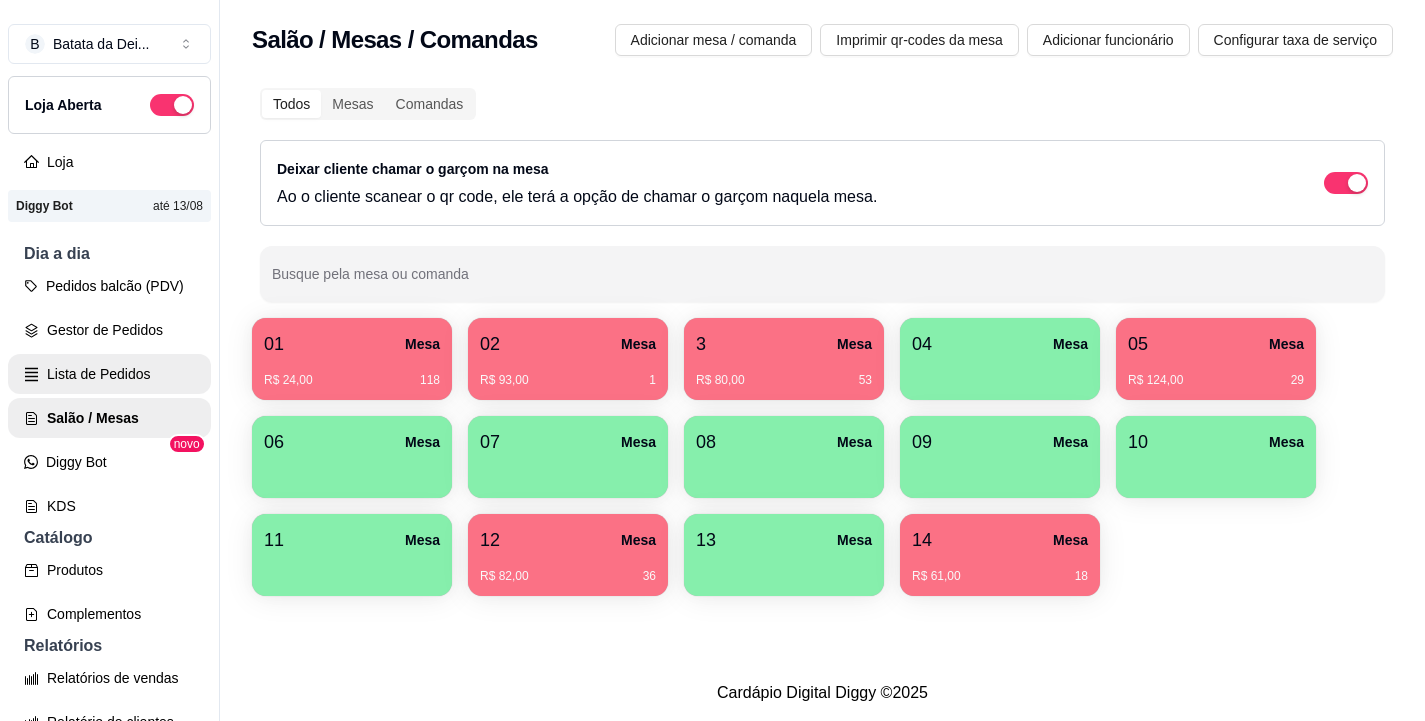 click on "Lista de Pedidos" at bounding box center (109, 374) 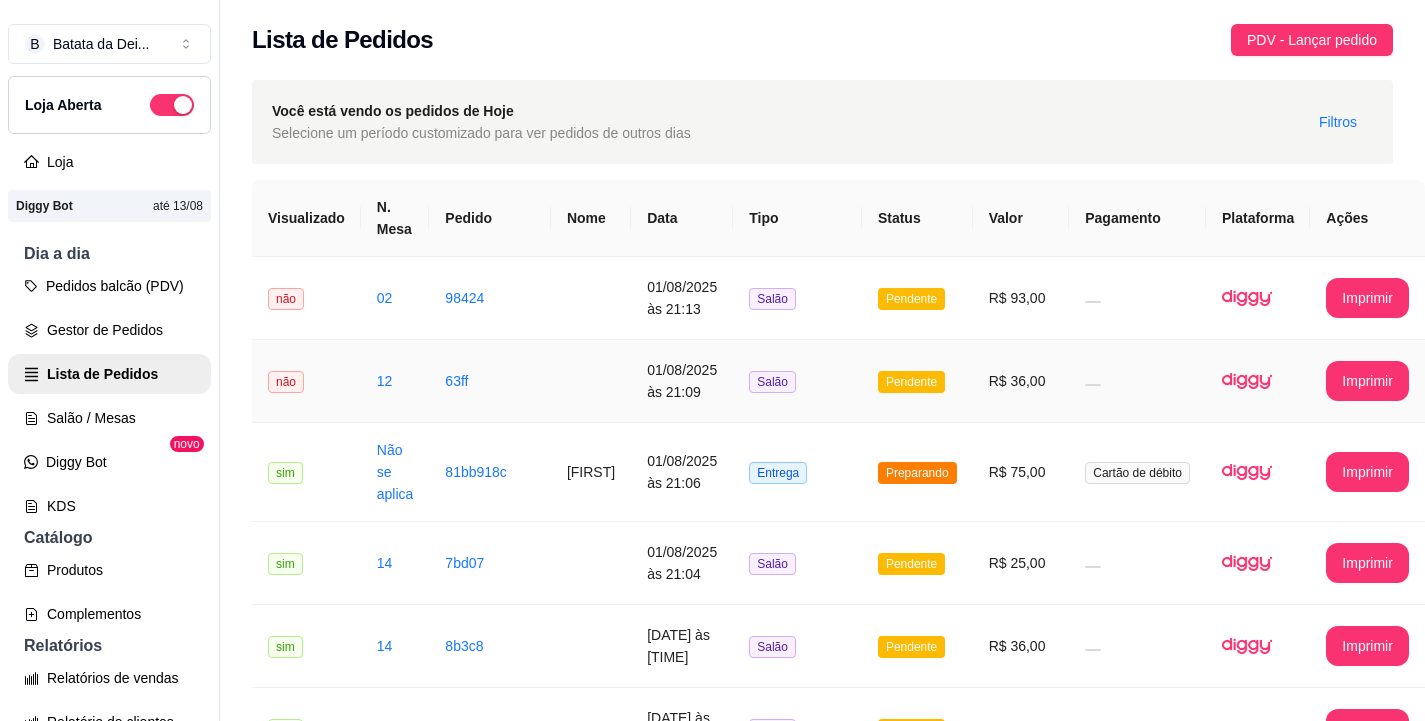 click on "63ff" at bounding box center [490, 381] 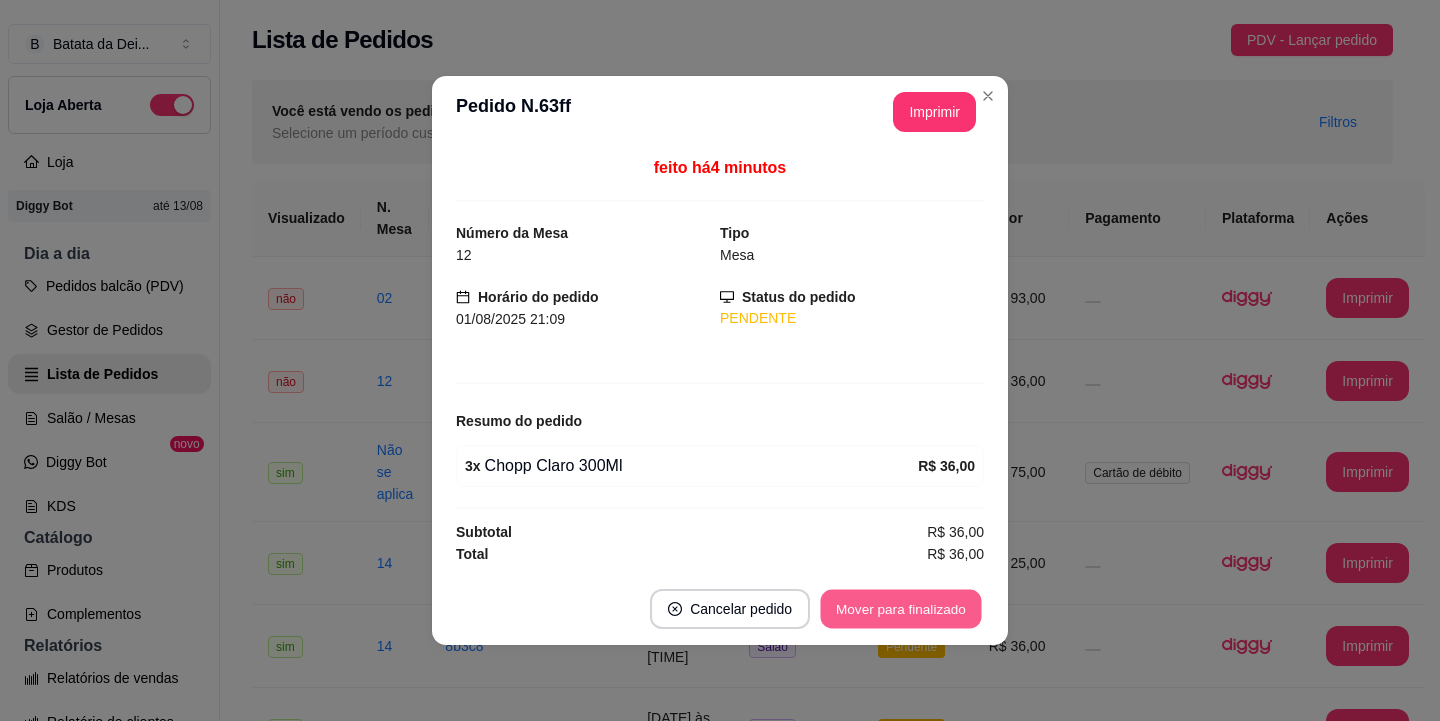 click on "Mover para finalizado" at bounding box center [901, 609] 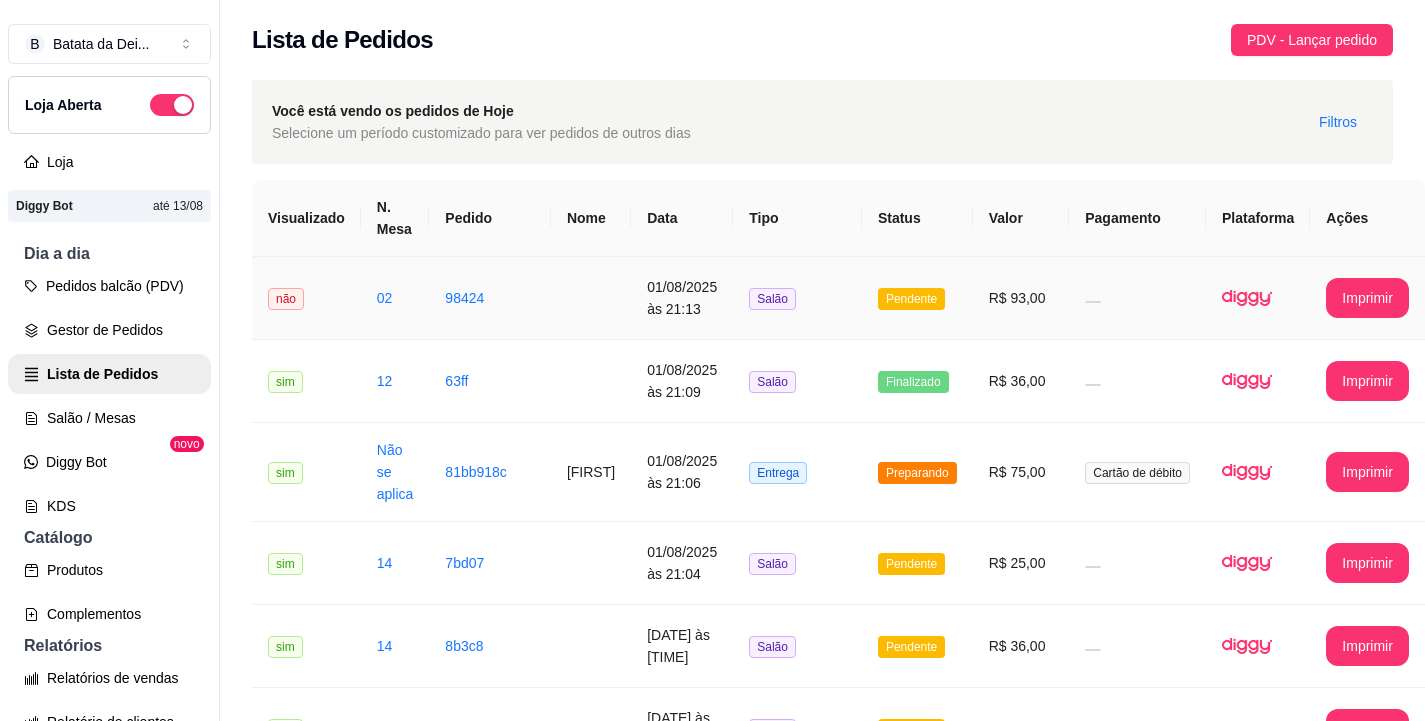 click at bounding box center (1137, 298) 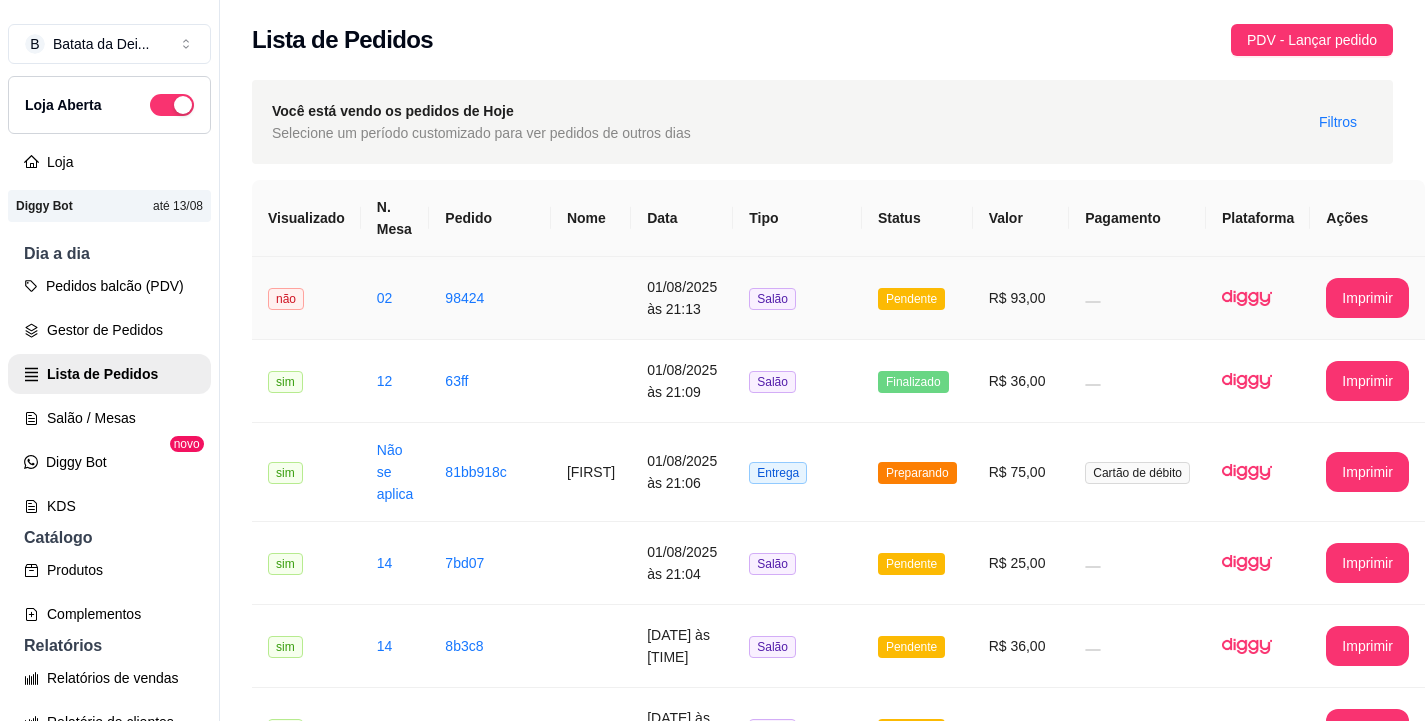 click on "02" at bounding box center (395, 298) 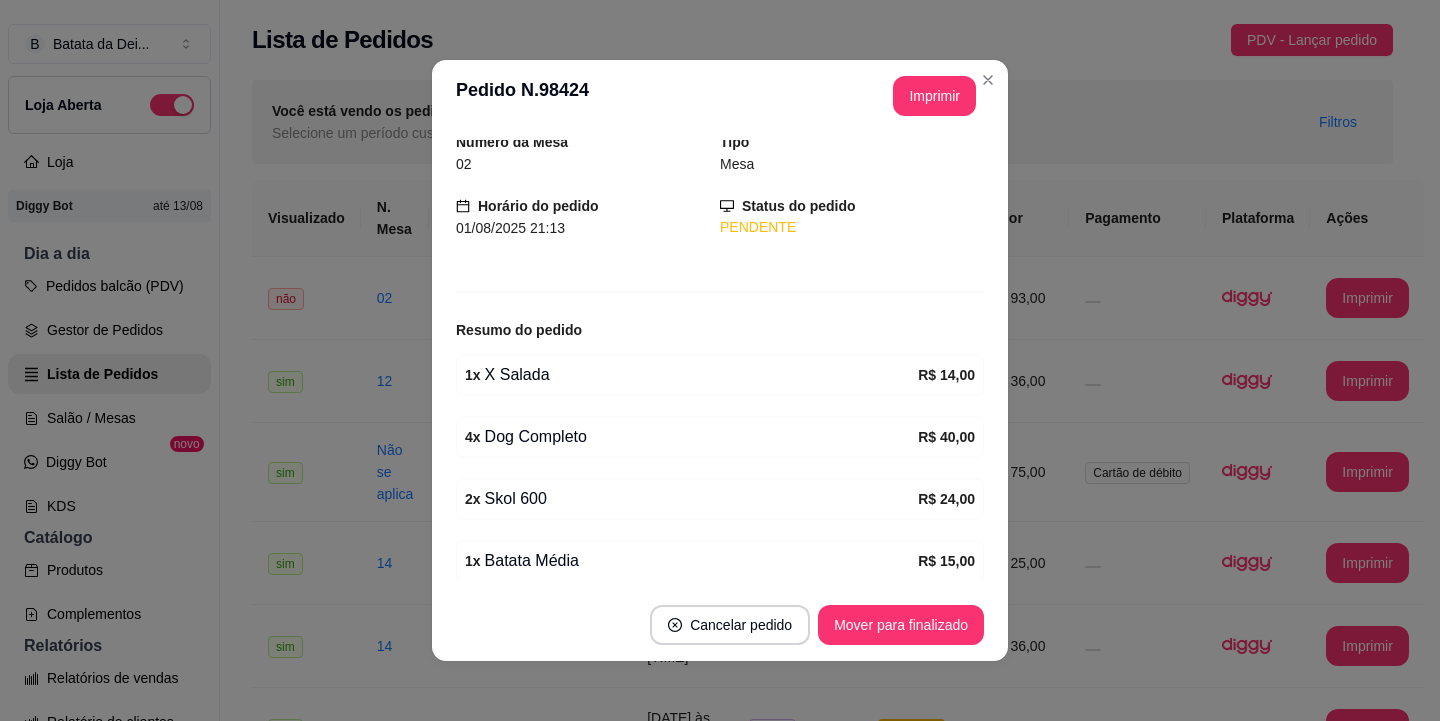 scroll, scrollTop: 154, scrollLeft: 0, axis: vertical 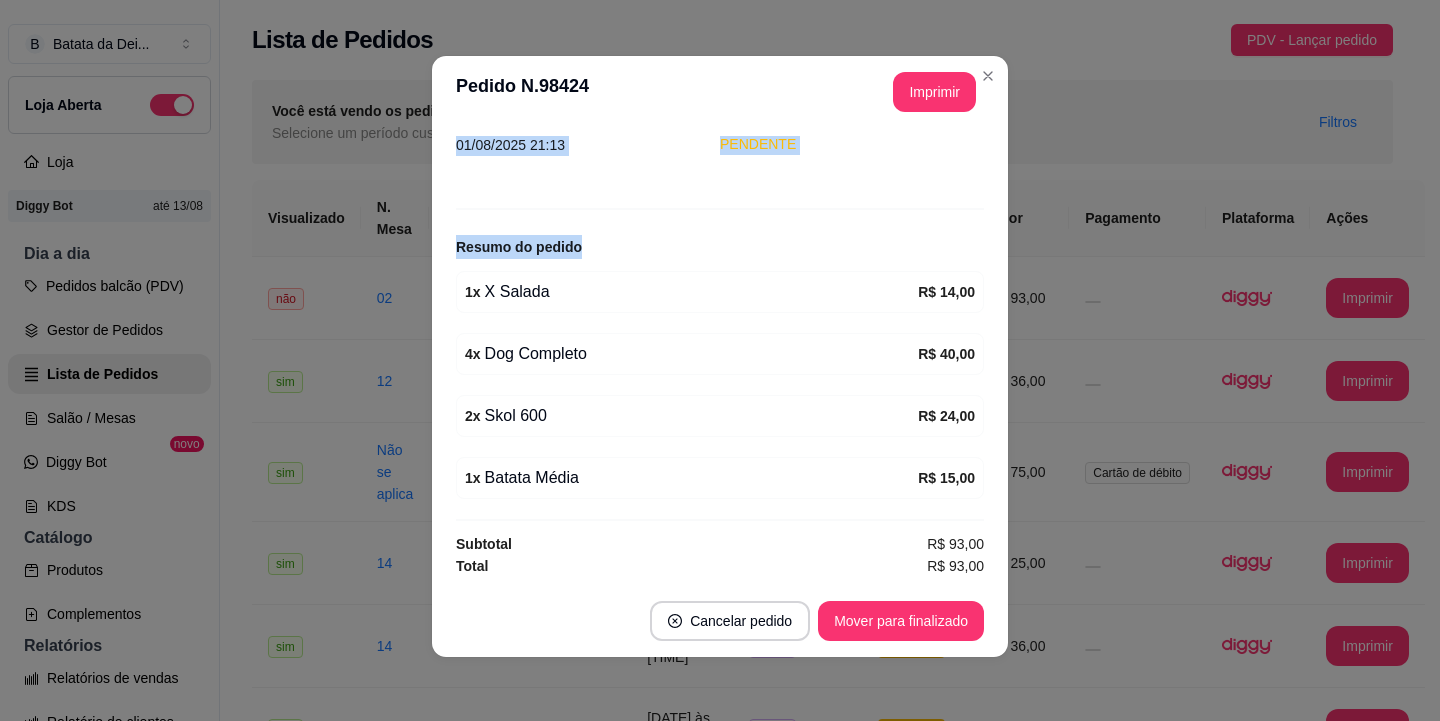 drag, startPoint x: 947, startPoint y: 233, endPoint x: 733, endPoint y: 26, distance: 297.7331 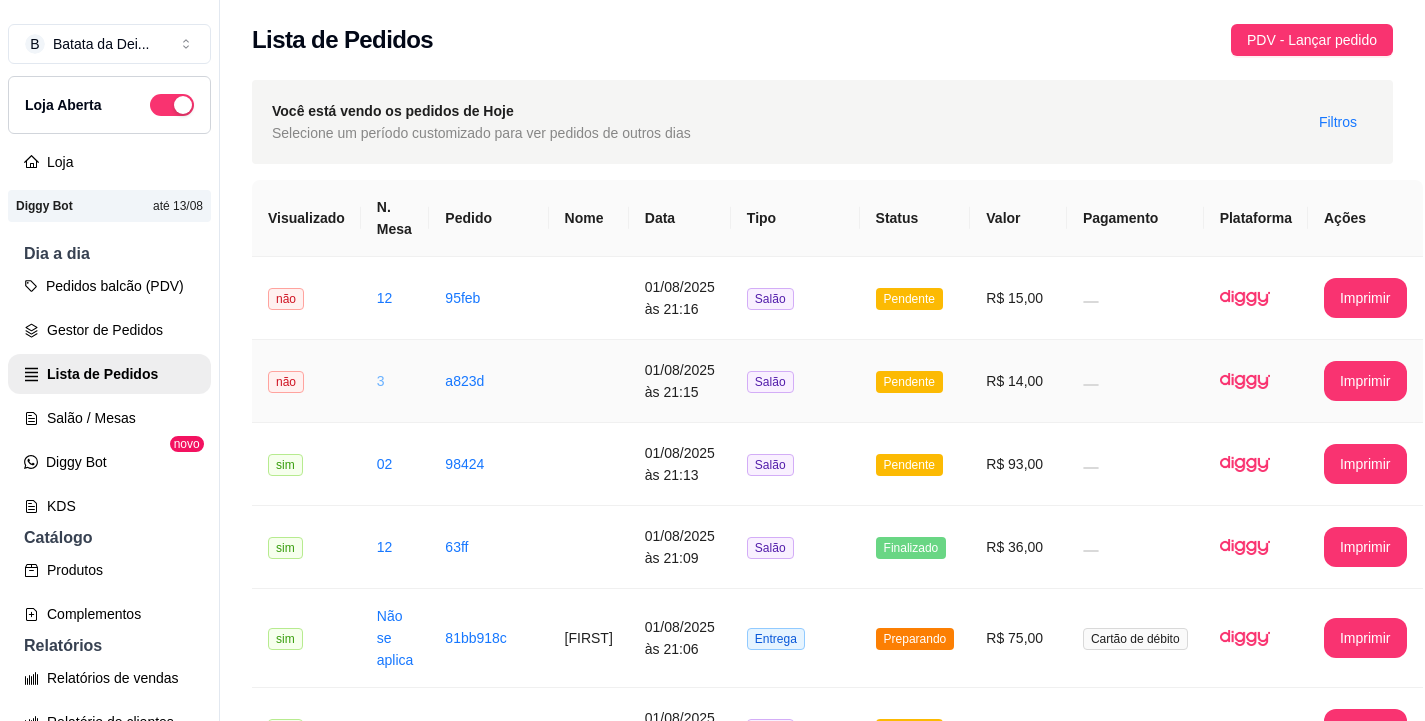 click on "3" at bounding box center (381, 381) 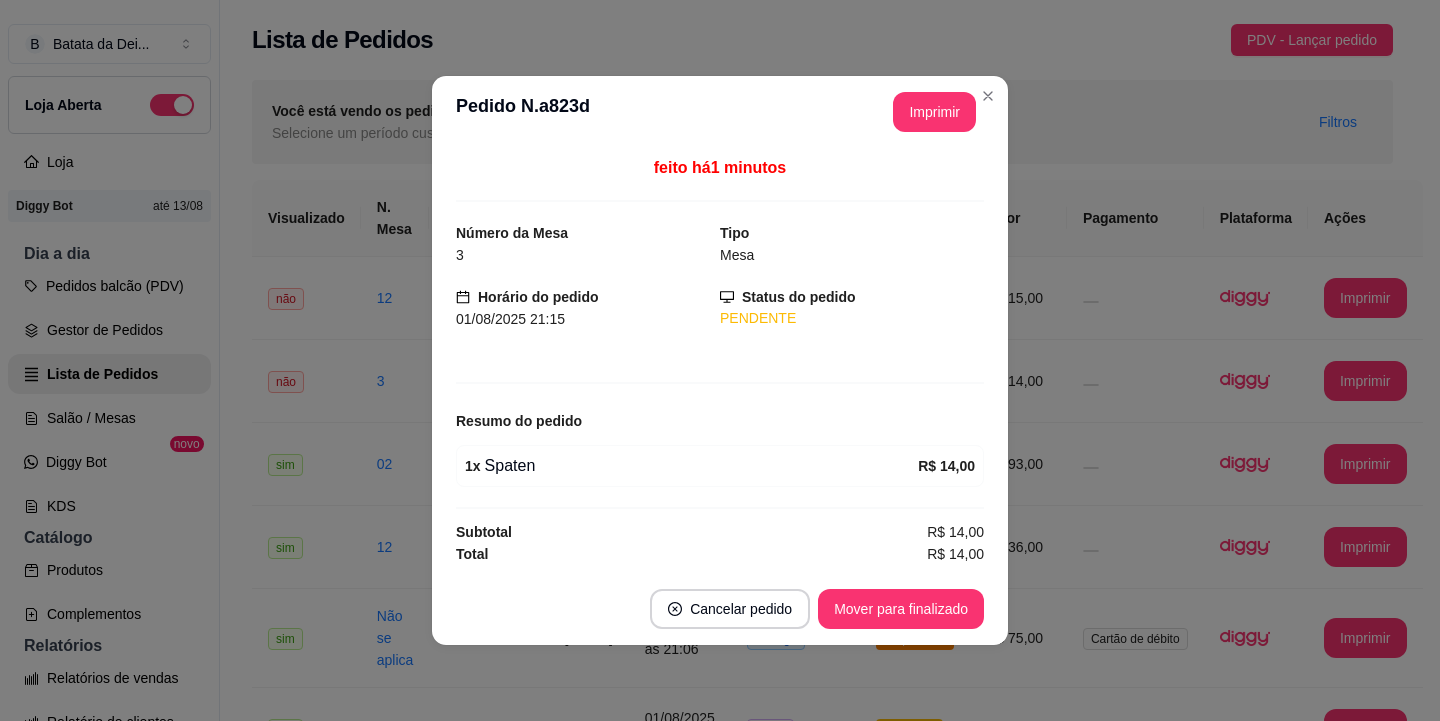 click on "Cancelar pedido Mover para finalizado" at bounding box center (720, 609) 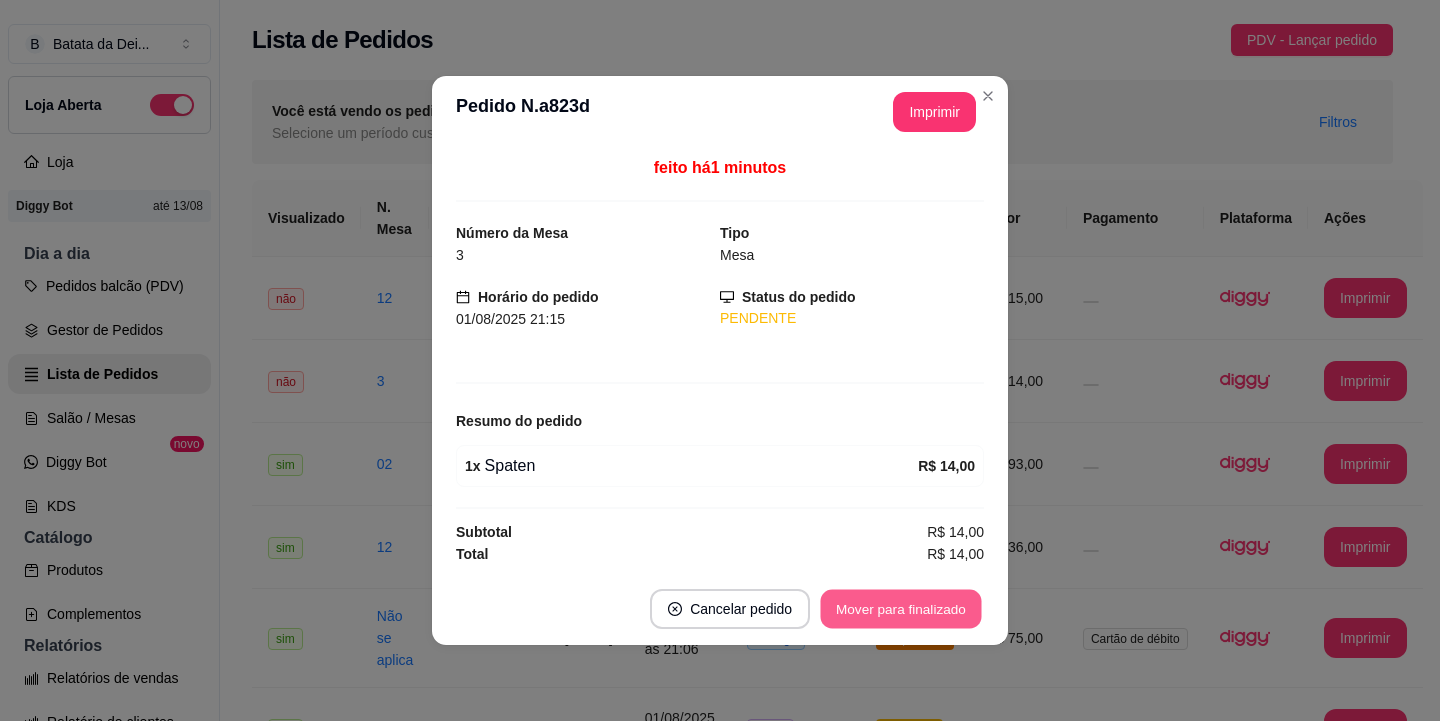 click on "Mover para finalizado" at bounding box center (901, 609) 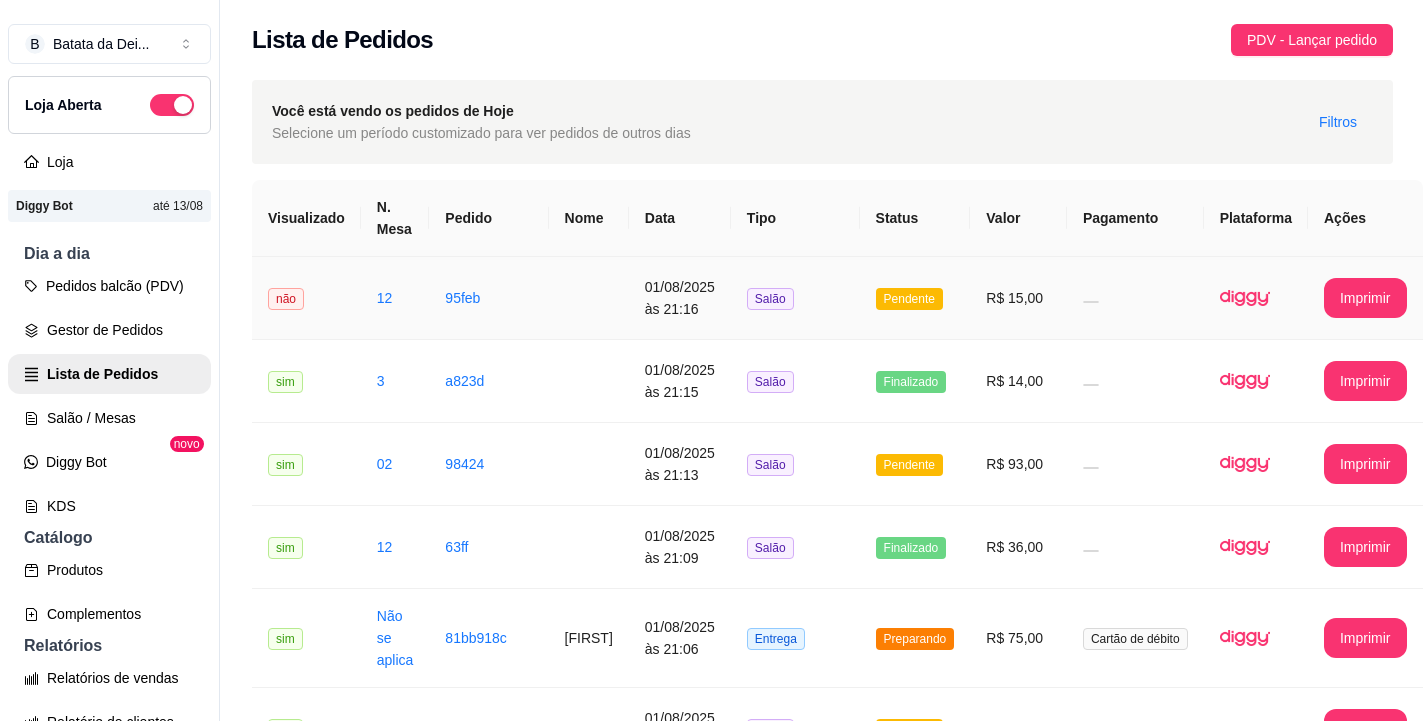 click on "R$ 15,00" at bounding box center (1018, 298) 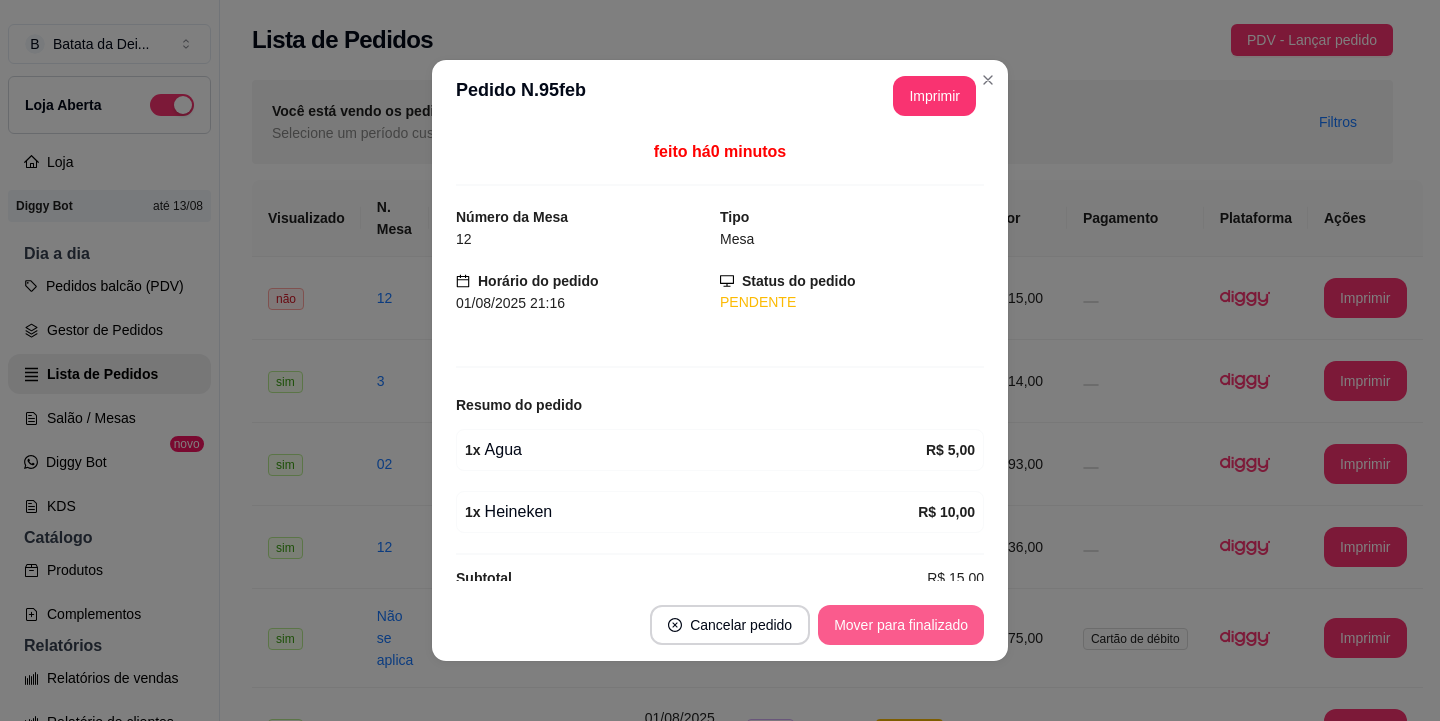 click on "Mover para finalizado" at bounding box center (901, 625) 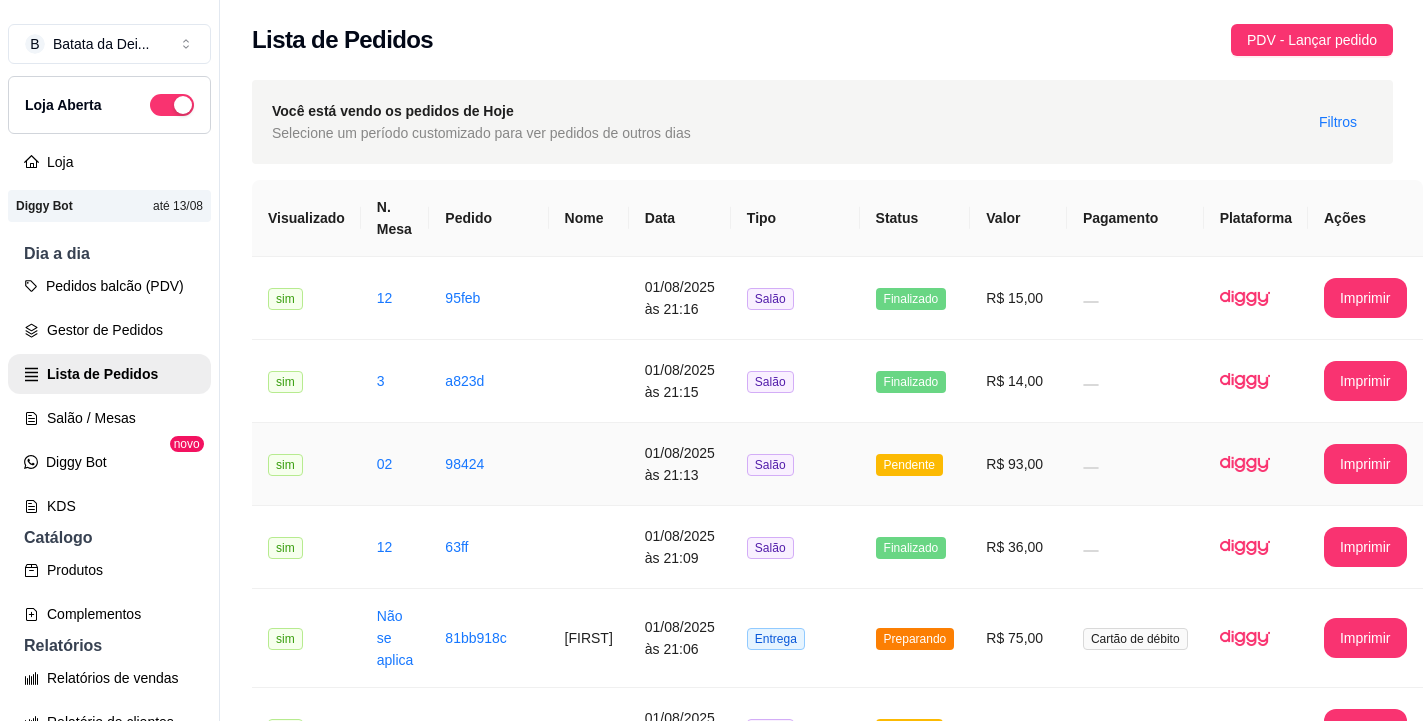 click on "Salão" at bounding box center (795, 464) 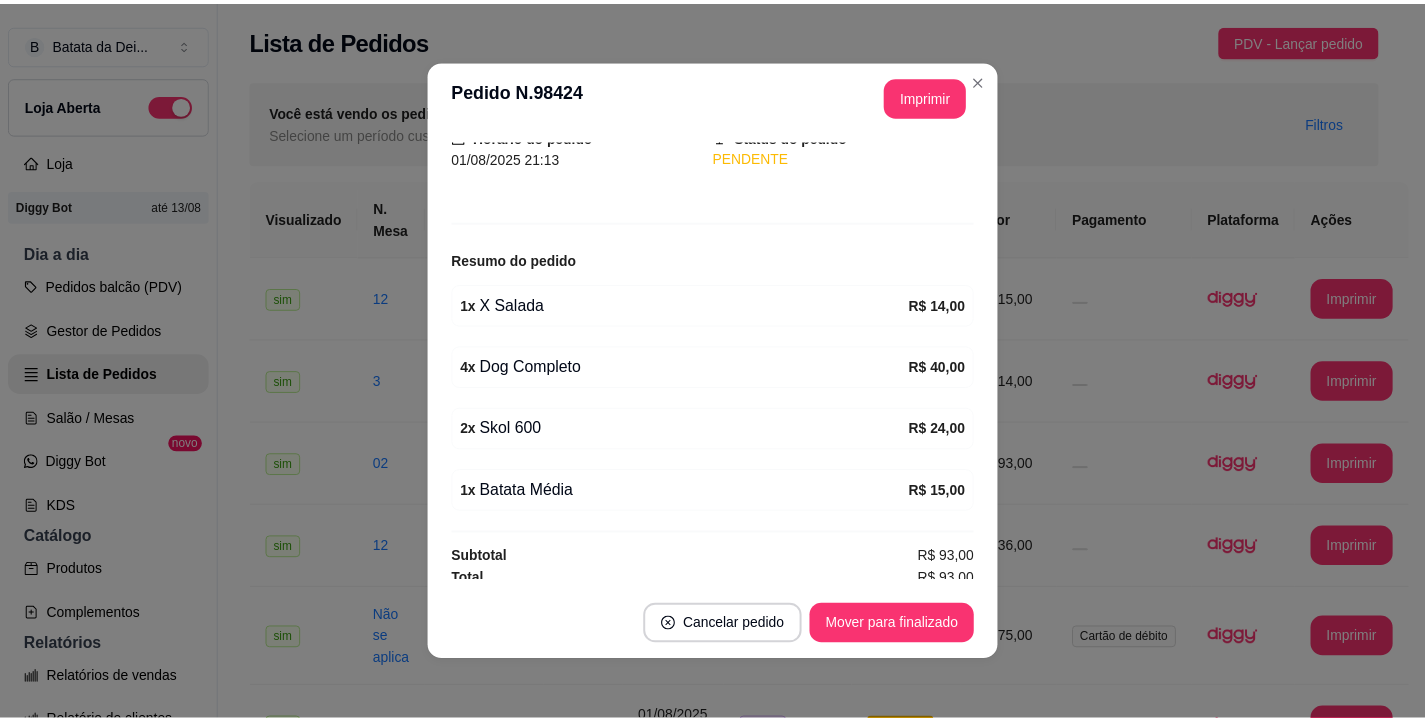 scroll, scrollTop: 154, scrollLeft: 0, axis: vertical 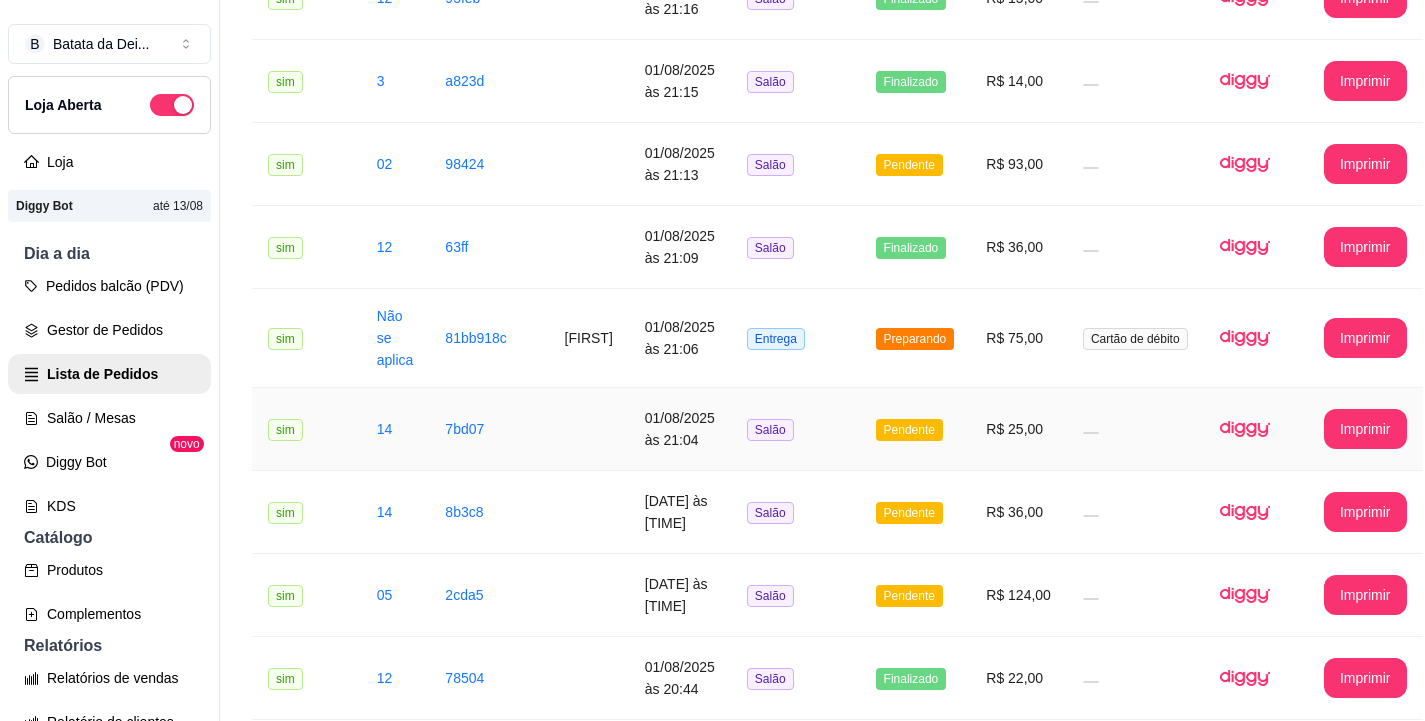 click on "Pendente" at bounding box center (915, 429) 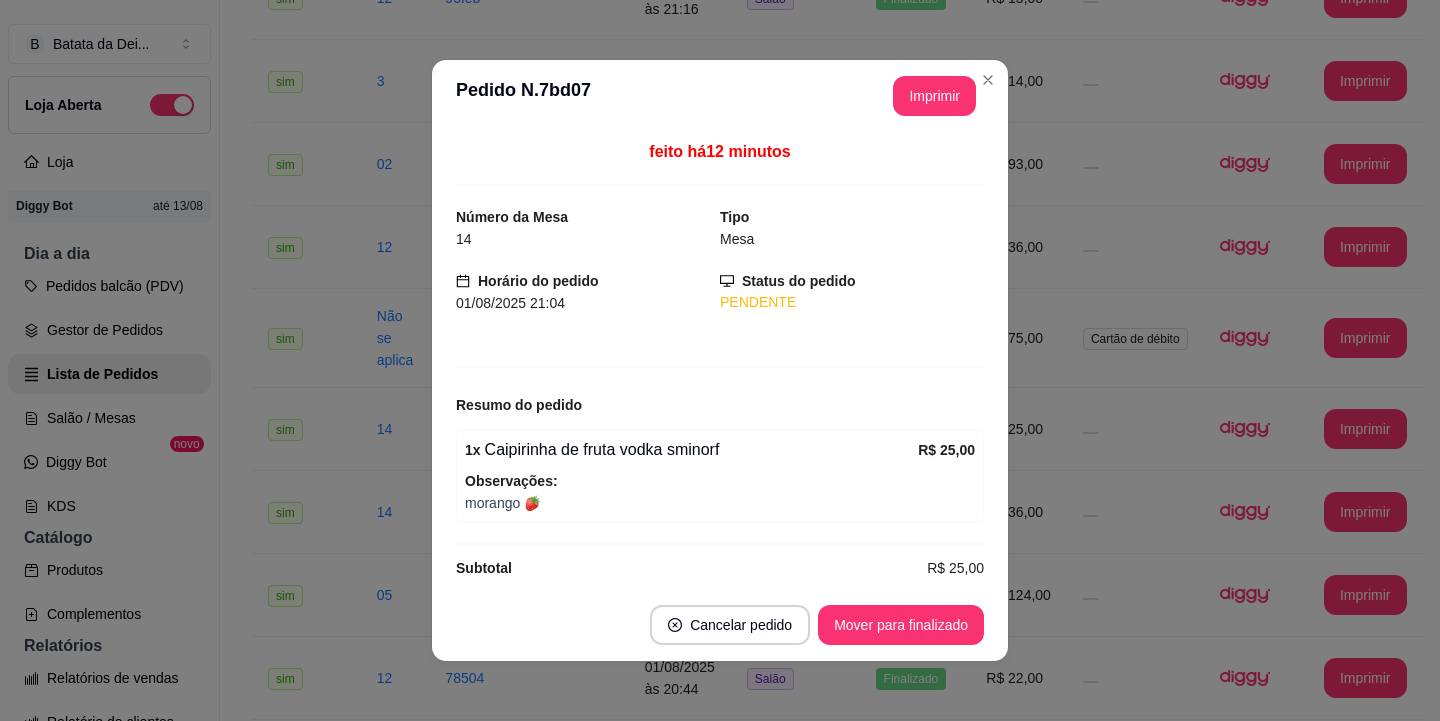 scroll, scrollTop: 20, scrollLeft: 0, axis: vertical 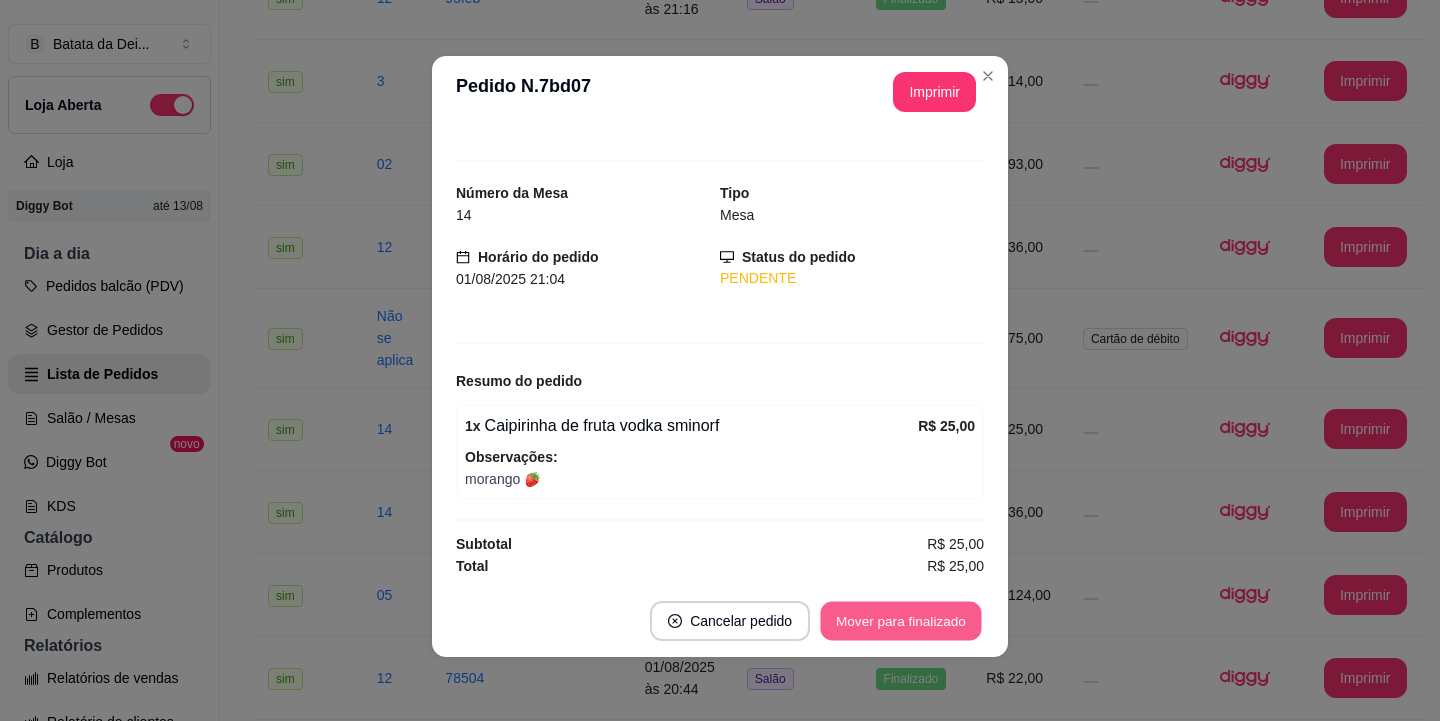 click on "Mover para finalizado" at bounding box center [901, 621] 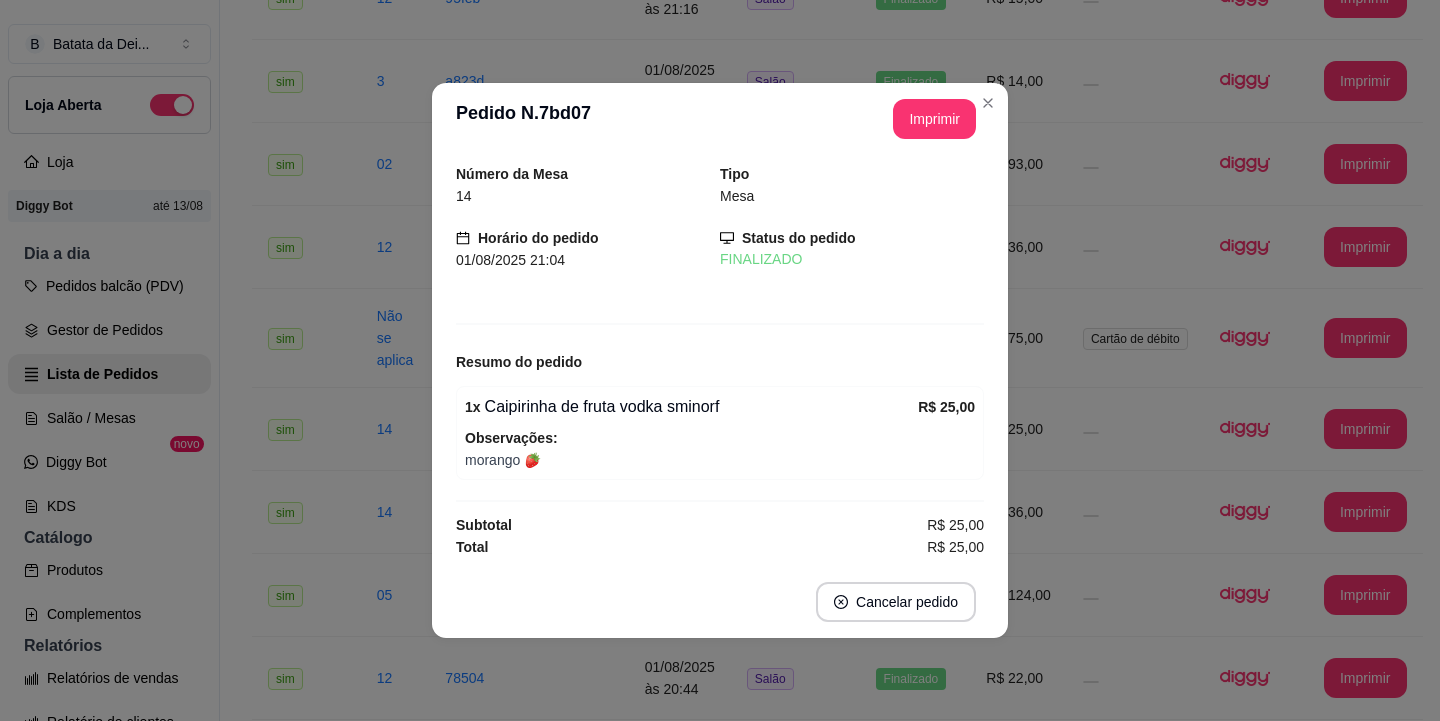 scroll, scrollTop: 0, scrollLeft: 0, axis: both 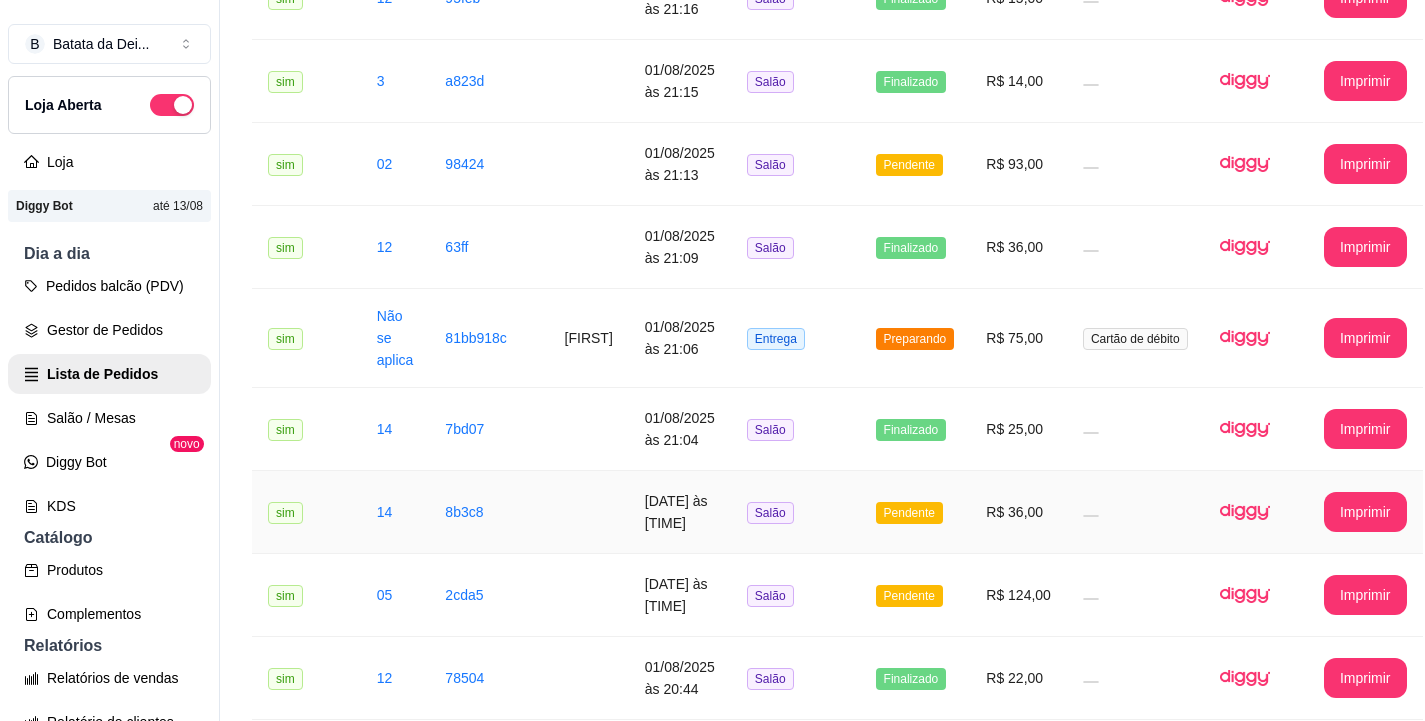 click on "Pendente" at bounding box center [909, 513] 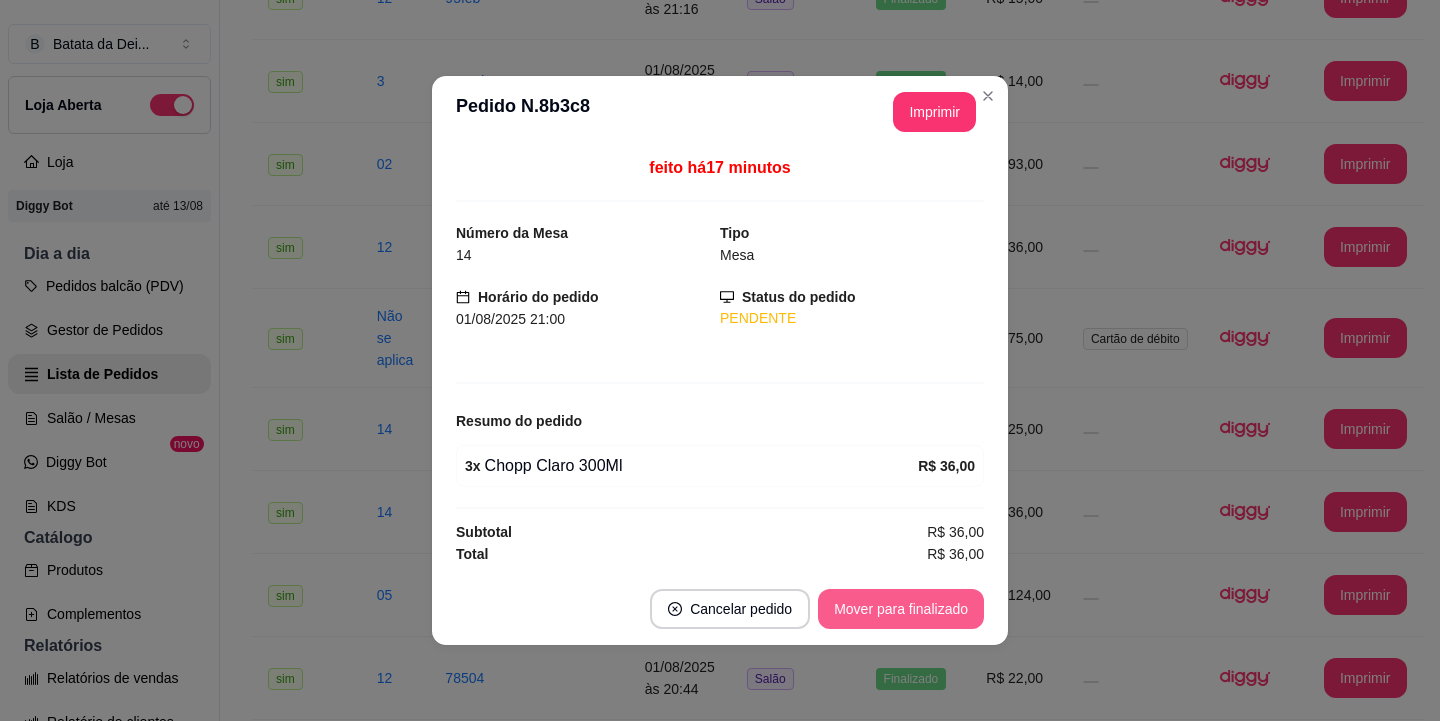 click on "Mover para finalizado" at bounding box center [901, 609] 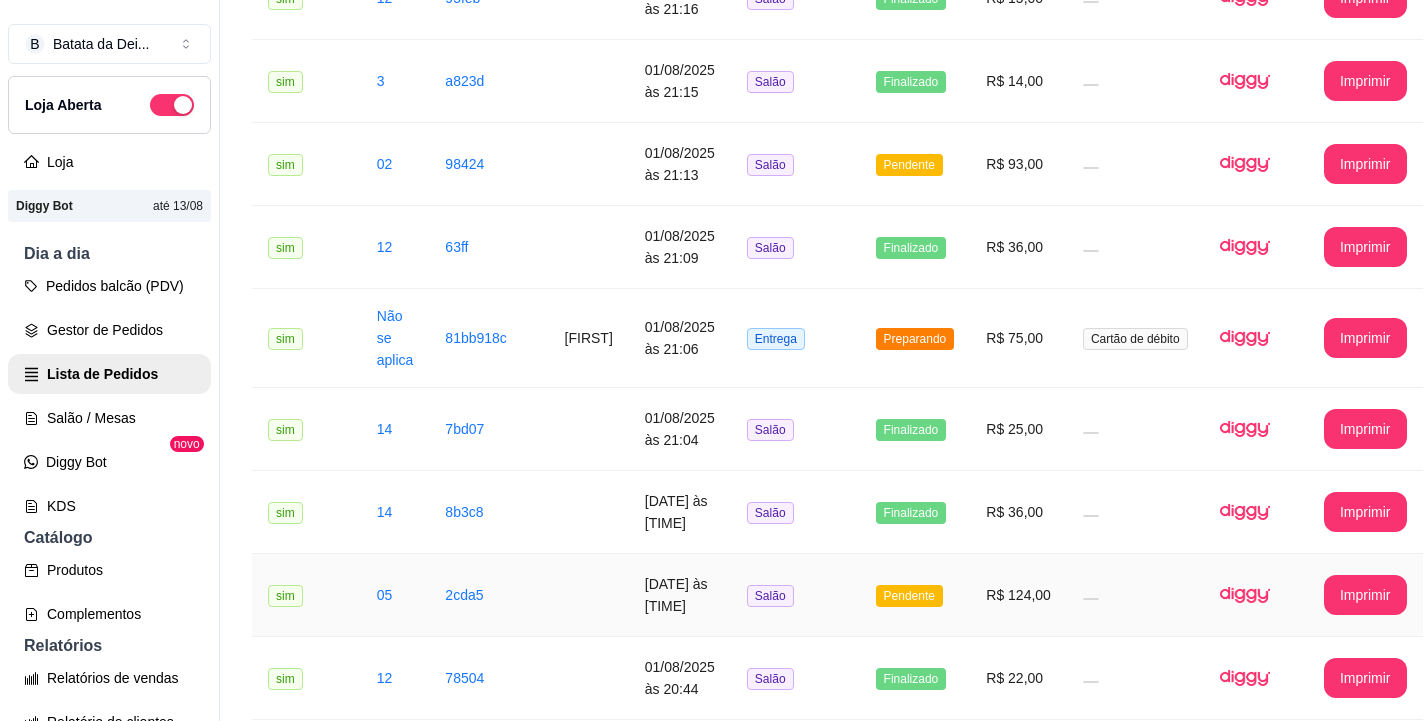 click on "R$ 124,00" at bounding box center (1018, 595) 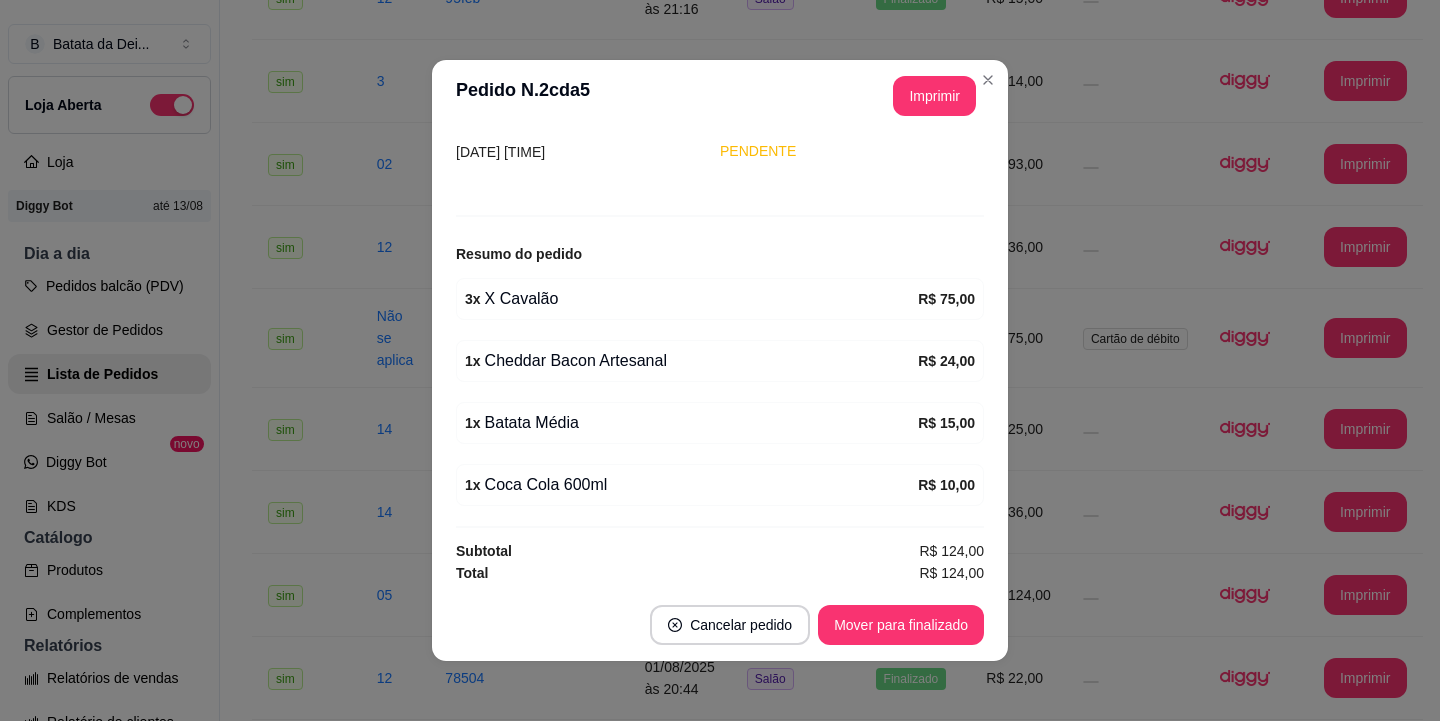 scroll, scrollTop: 154, scrollLeft: 0, axis: vertical 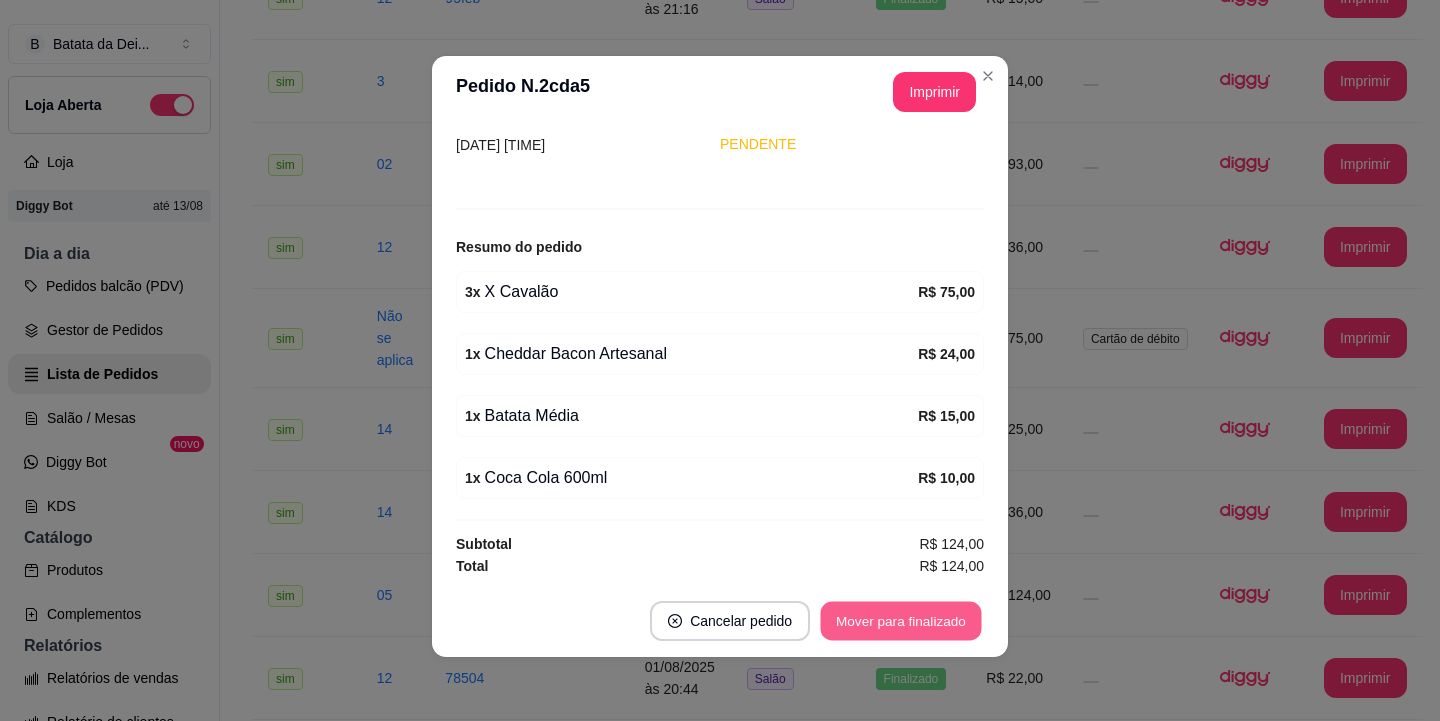 click on "Mover para finalizado" at bounding box center [901, 621] 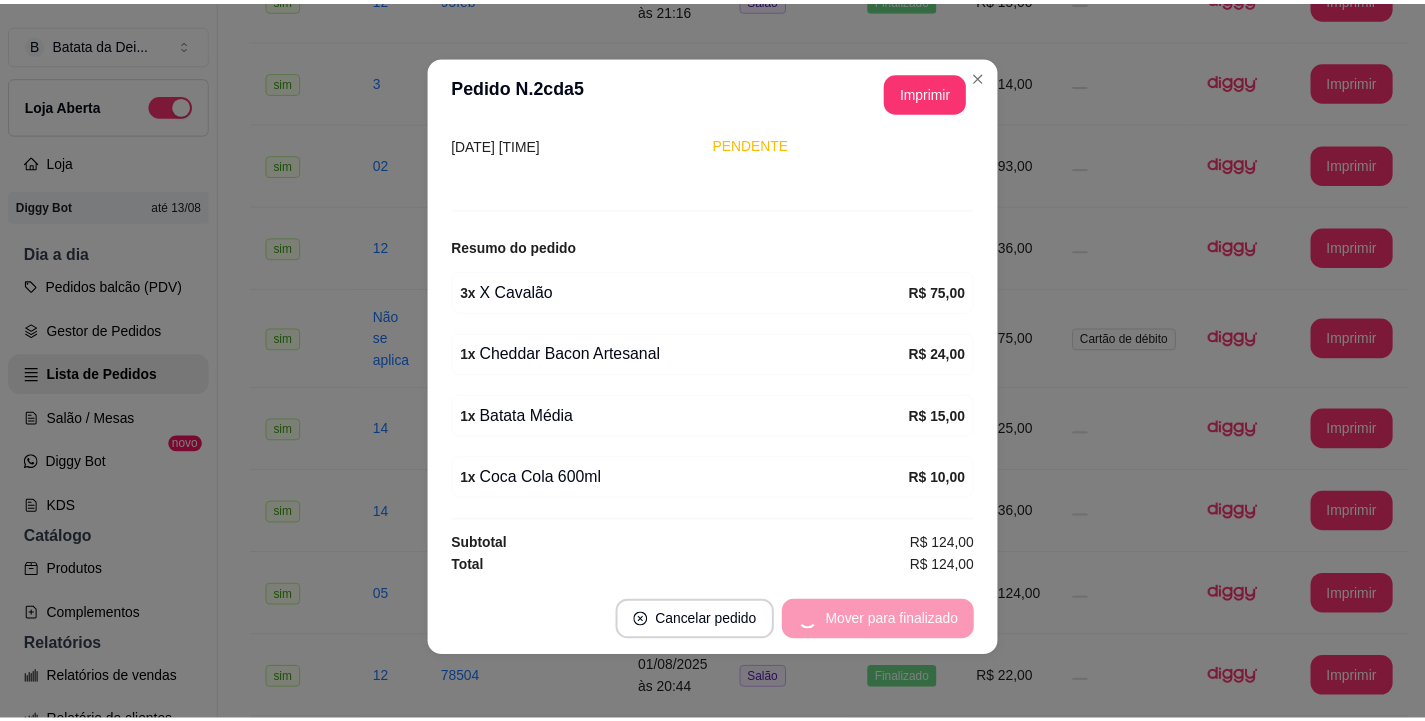 scroll, scrollTop: 88, scrollLeft: 0, axis: vertical 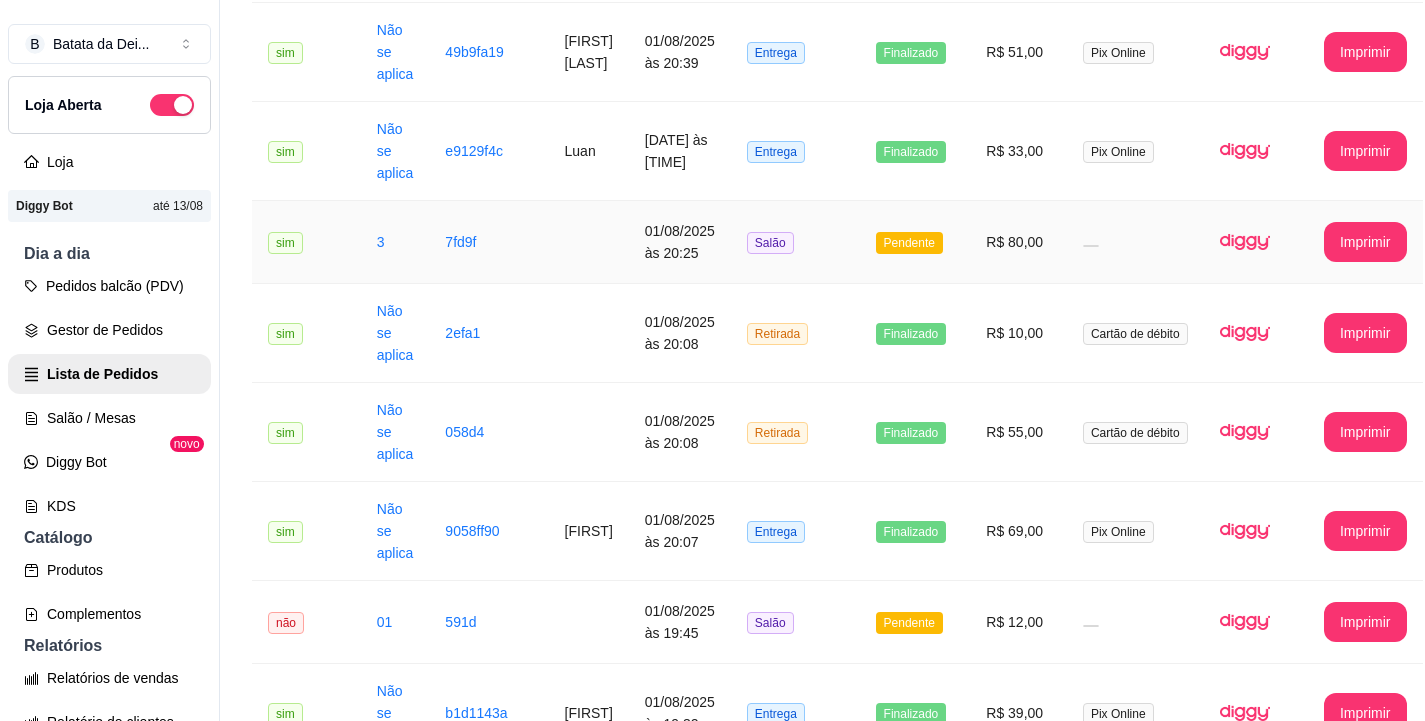 click on "Pendente" at bounding box center [915, 242] 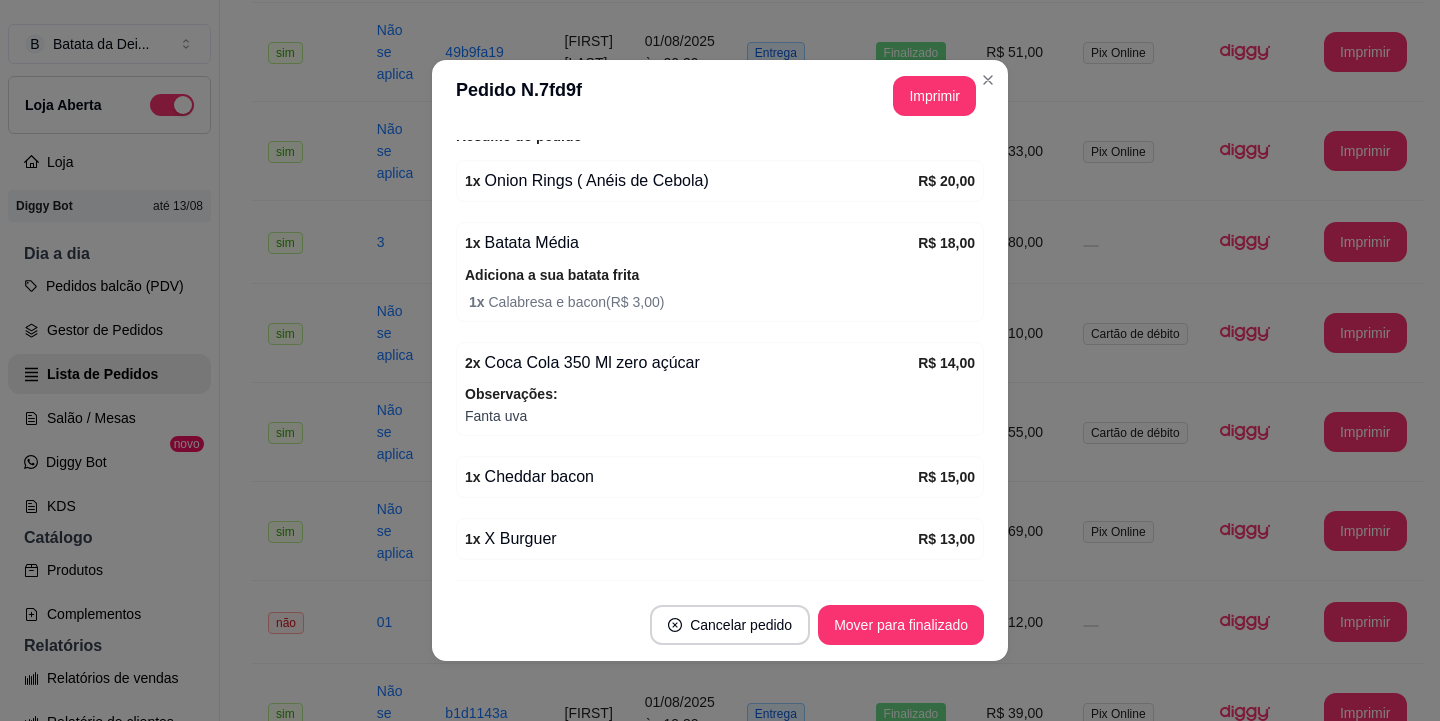 scroll, scrollTop: 326, scrollLeft: 0, axis: vertical 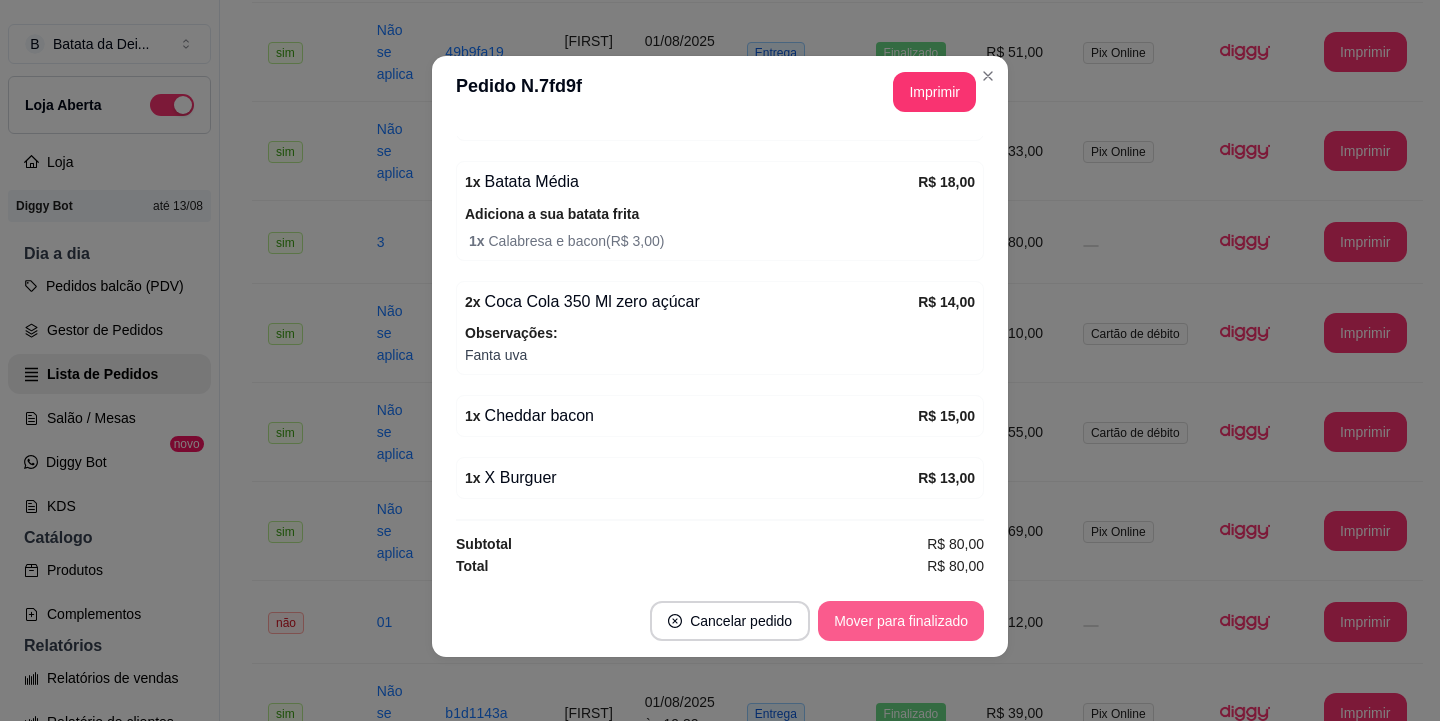 click on "Mover para finalizado" at bounding box center [901, 621] 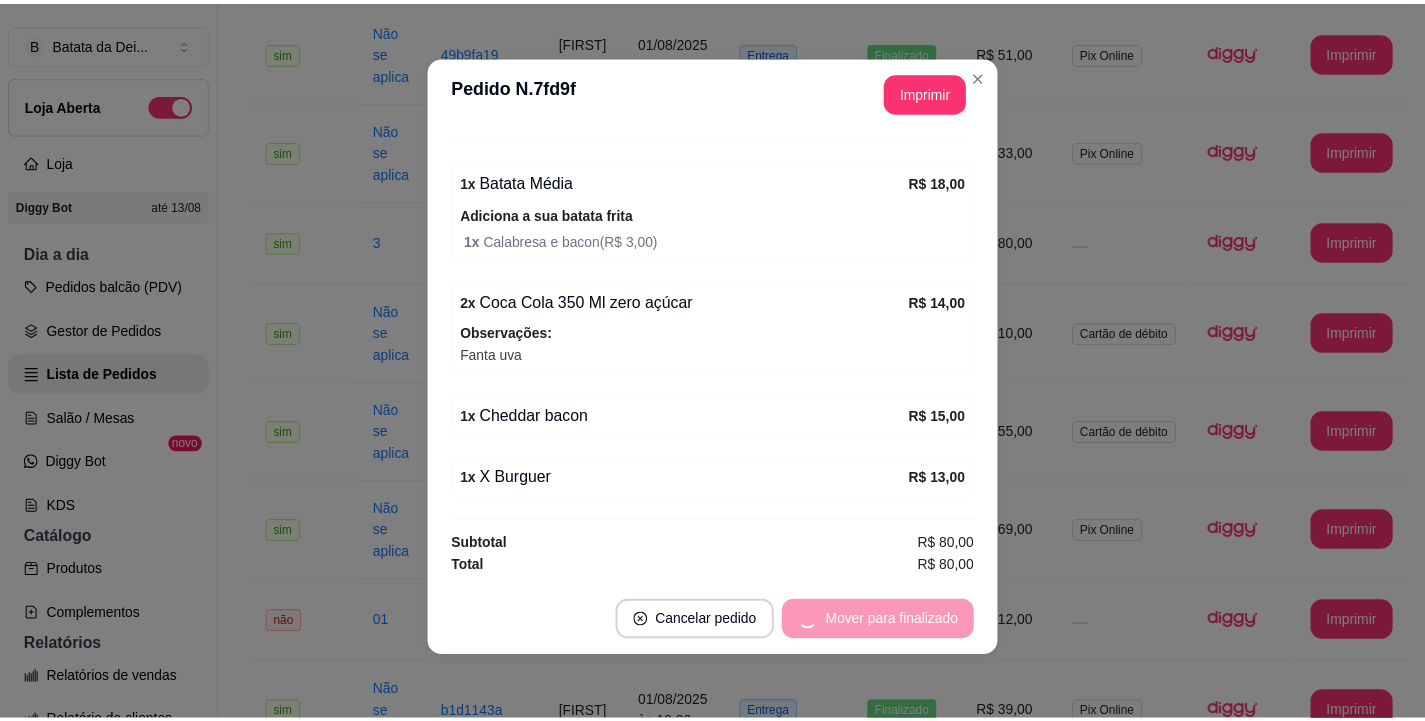 scroll, scrollTop: 260, scrollLeft: 0, axis: vertical 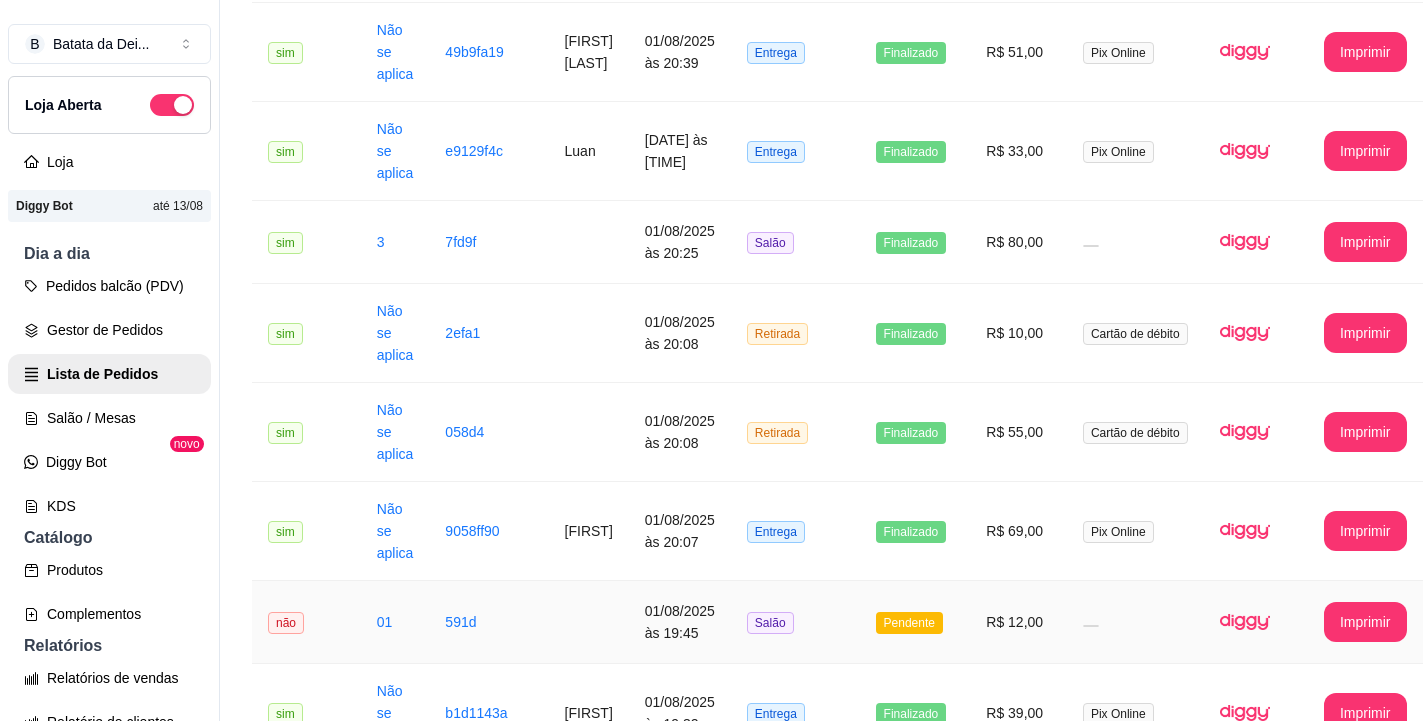 click on "Pendente" at bounding box center [915, 622] 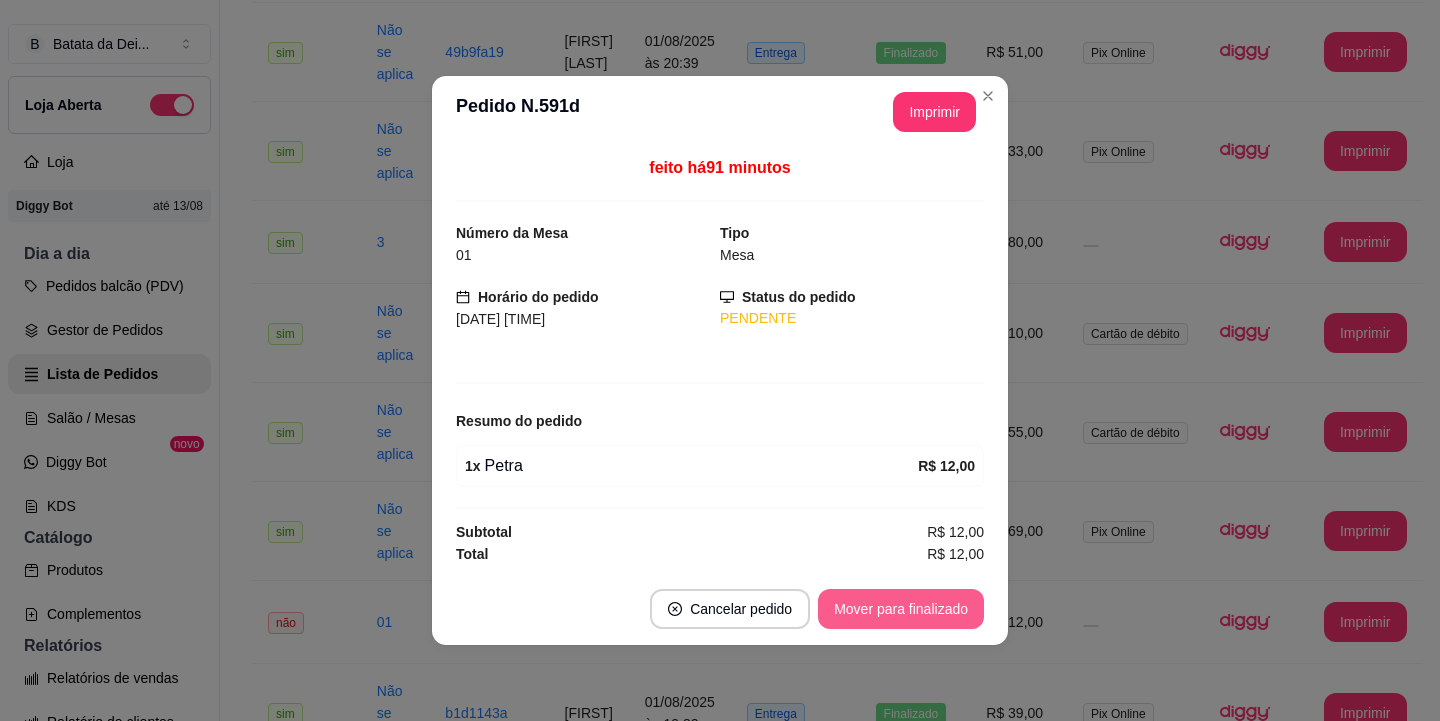 click on "Mover para finalizado" at bounding box center [901, 609] 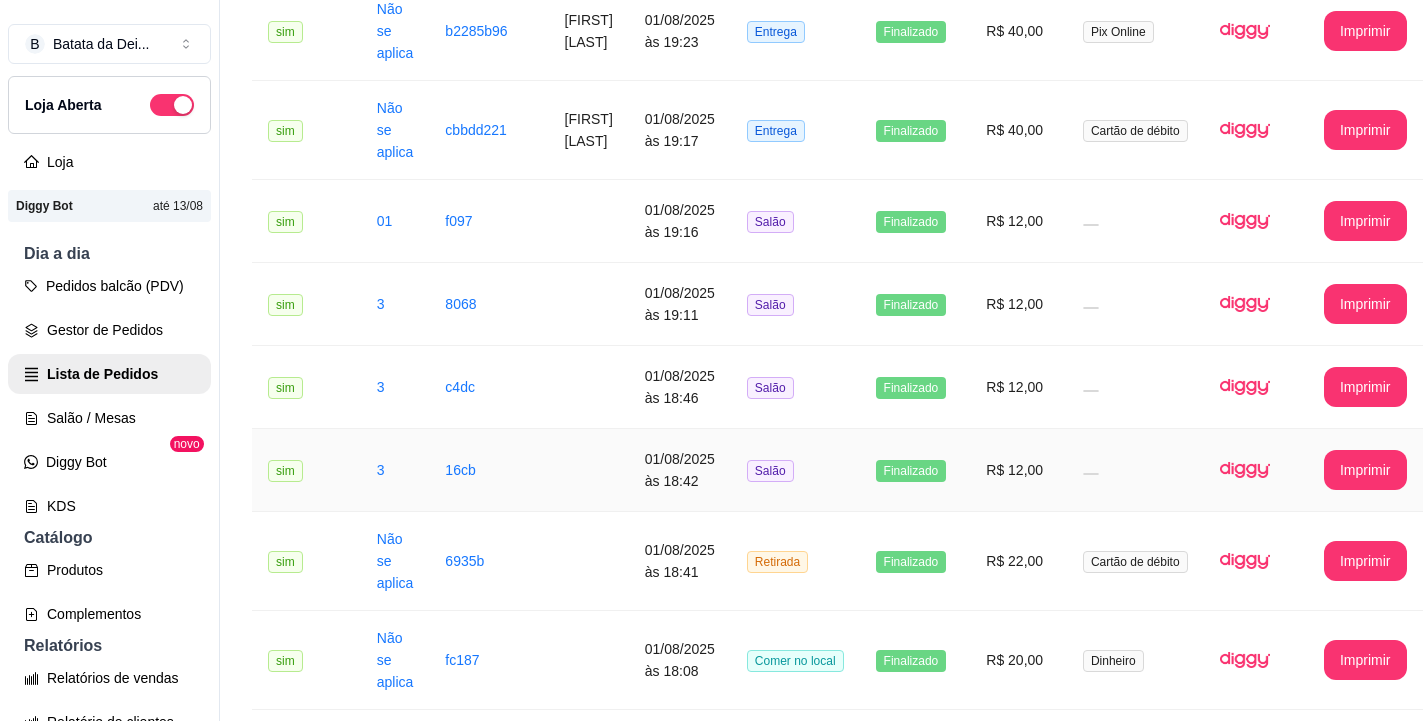 scroll, scrollTop: 2415, scrollLeft: 0, axis: vertical 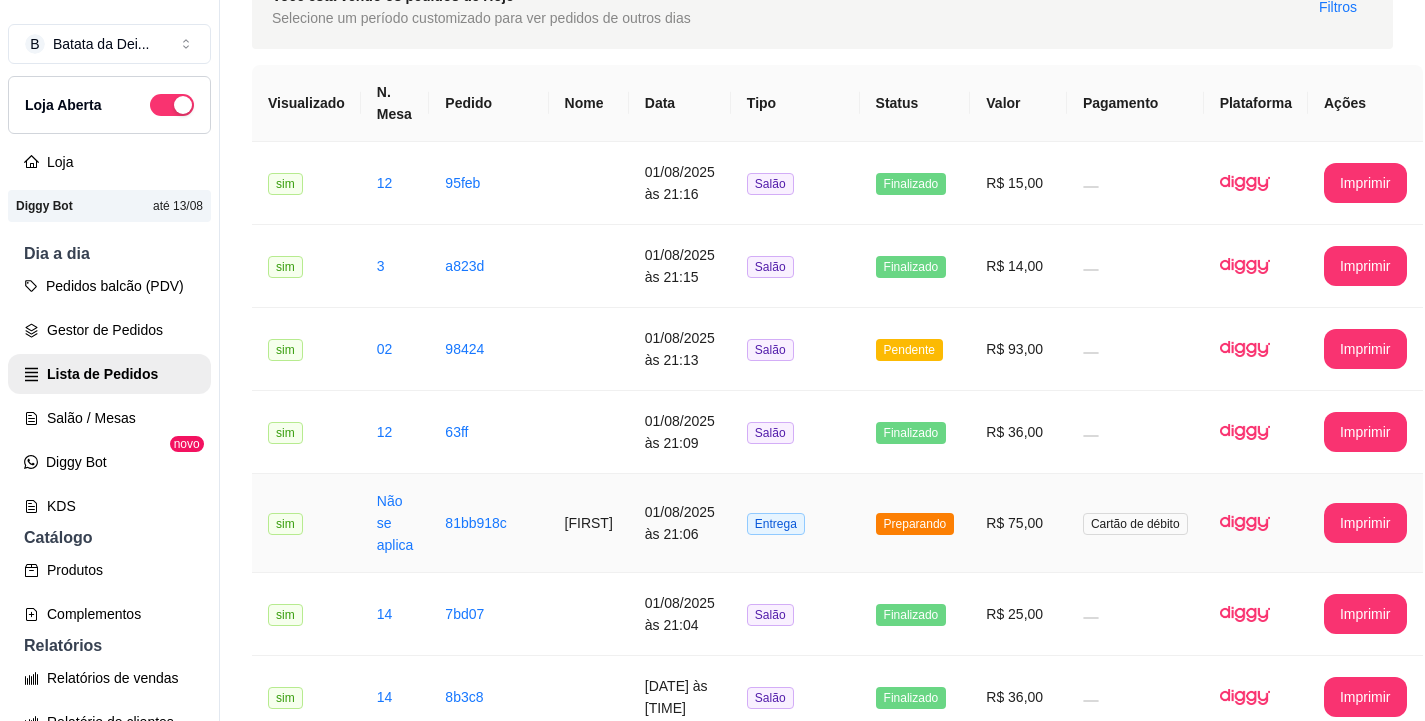 click on "Preparando" at bounding box center [915, 523] 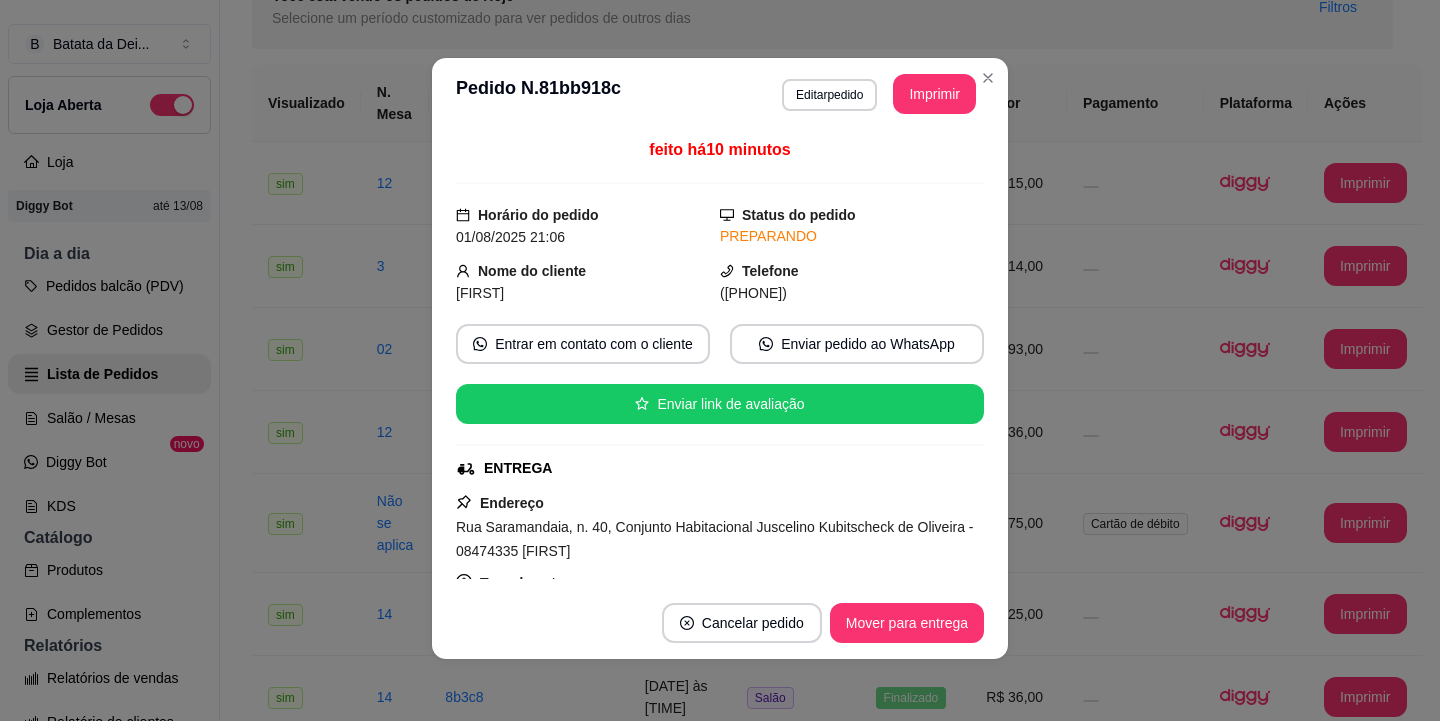 scroll, scrollTop: 0, scrollLeft: 0, axis: both 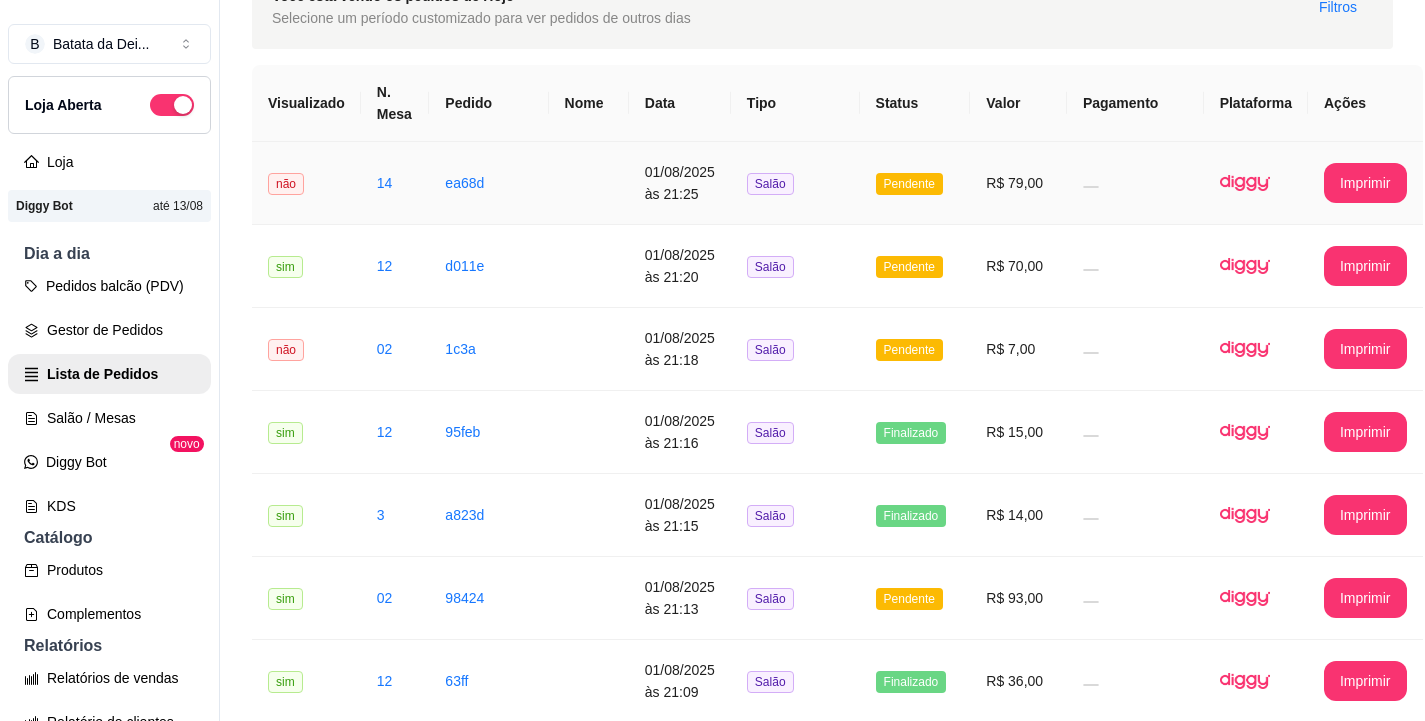 click on "ea68d" at bounding box center [488, 183] 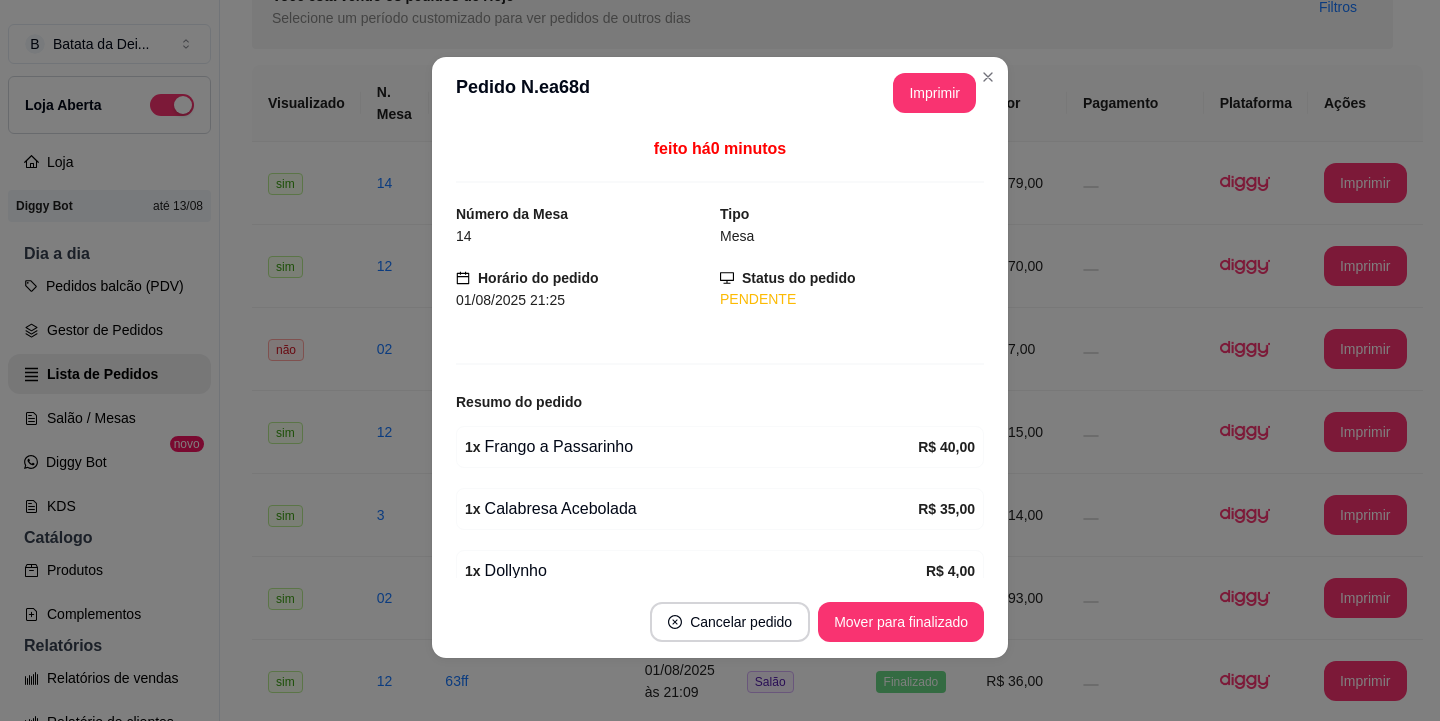 scroll, scrollTop: 4, scrollLeft: 0, axis: vertical 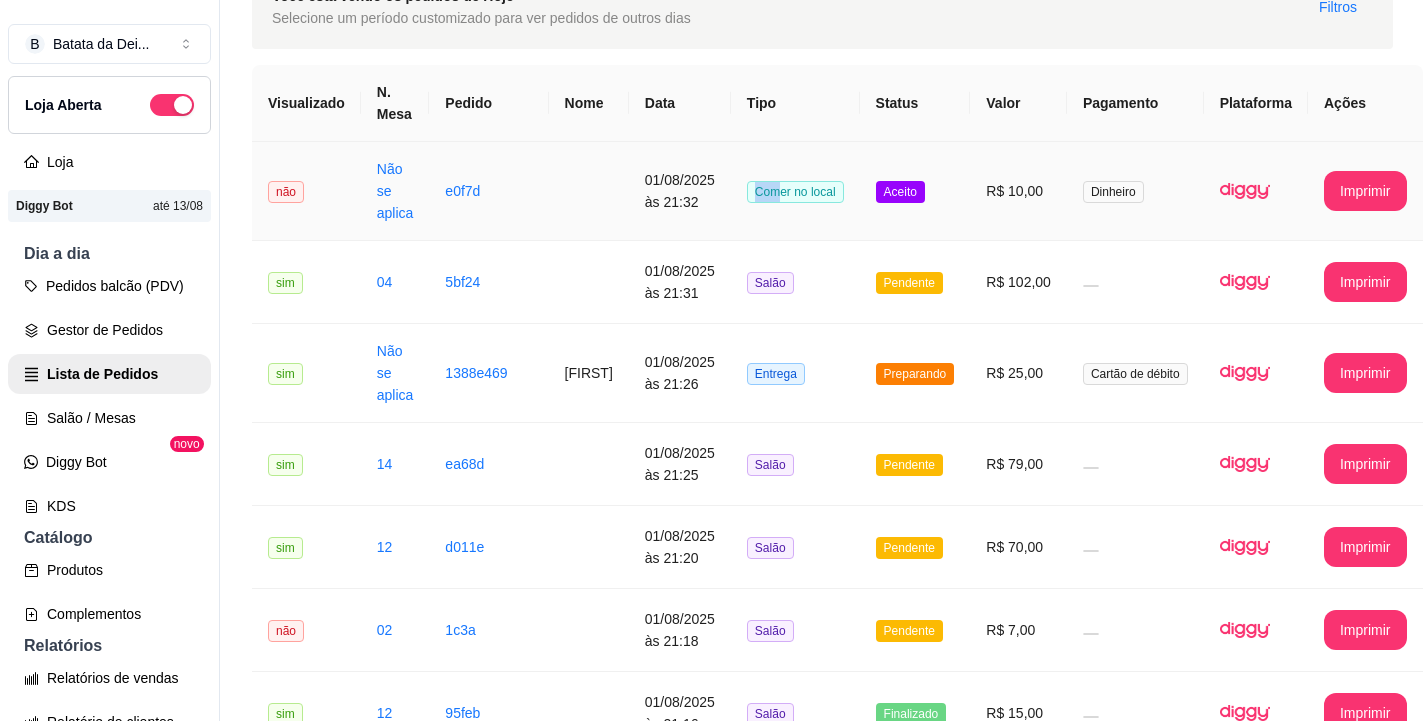 click on "Comer no local" at bounding box center (795, 191) 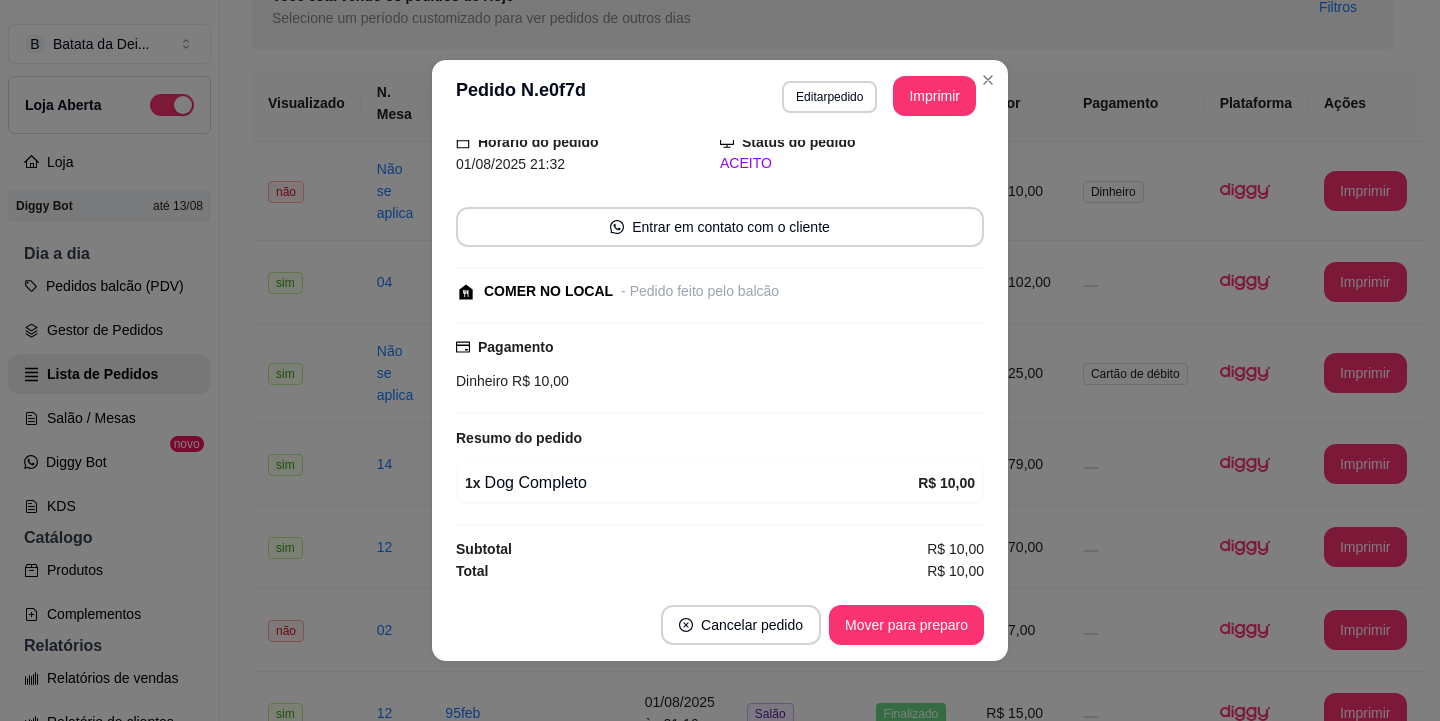 scroll, scrollTop: 76, scrollLeft: 0, axis: vertical 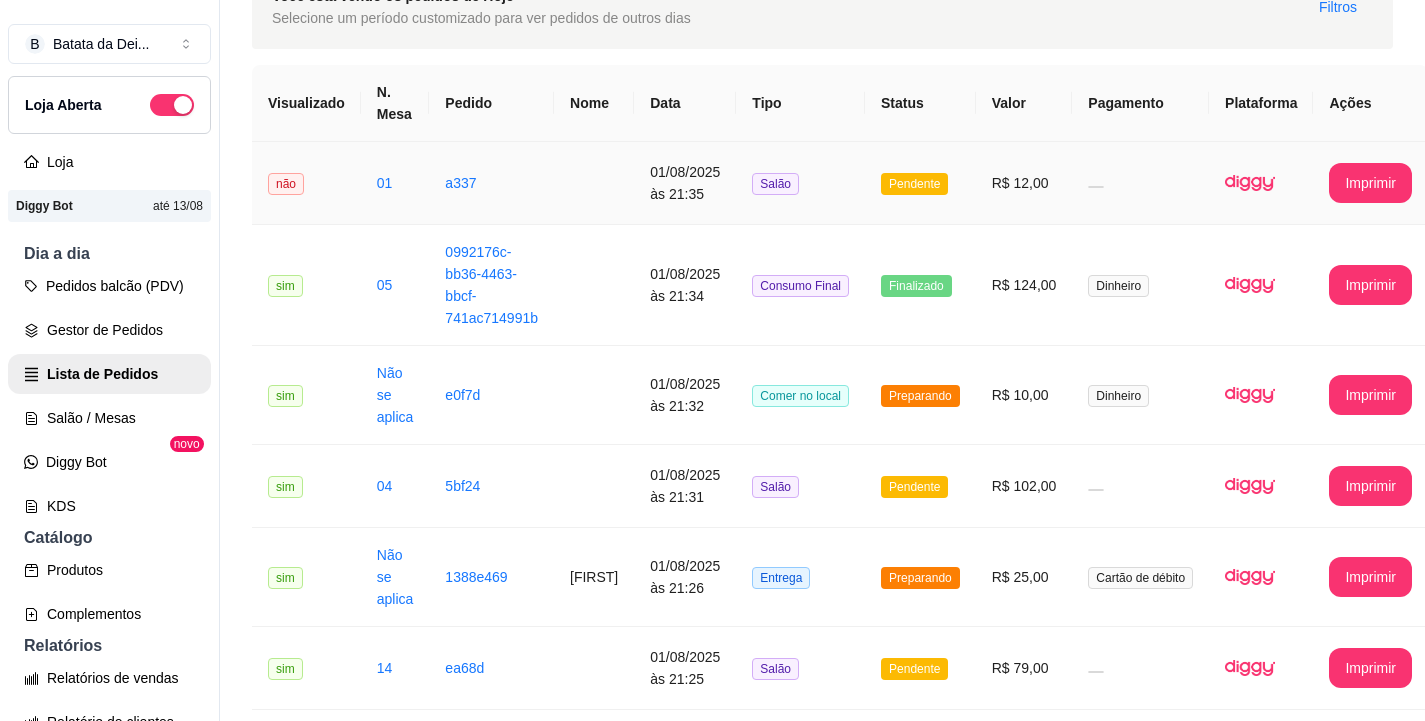 click on "Salão" at bounding box center (800, 183) 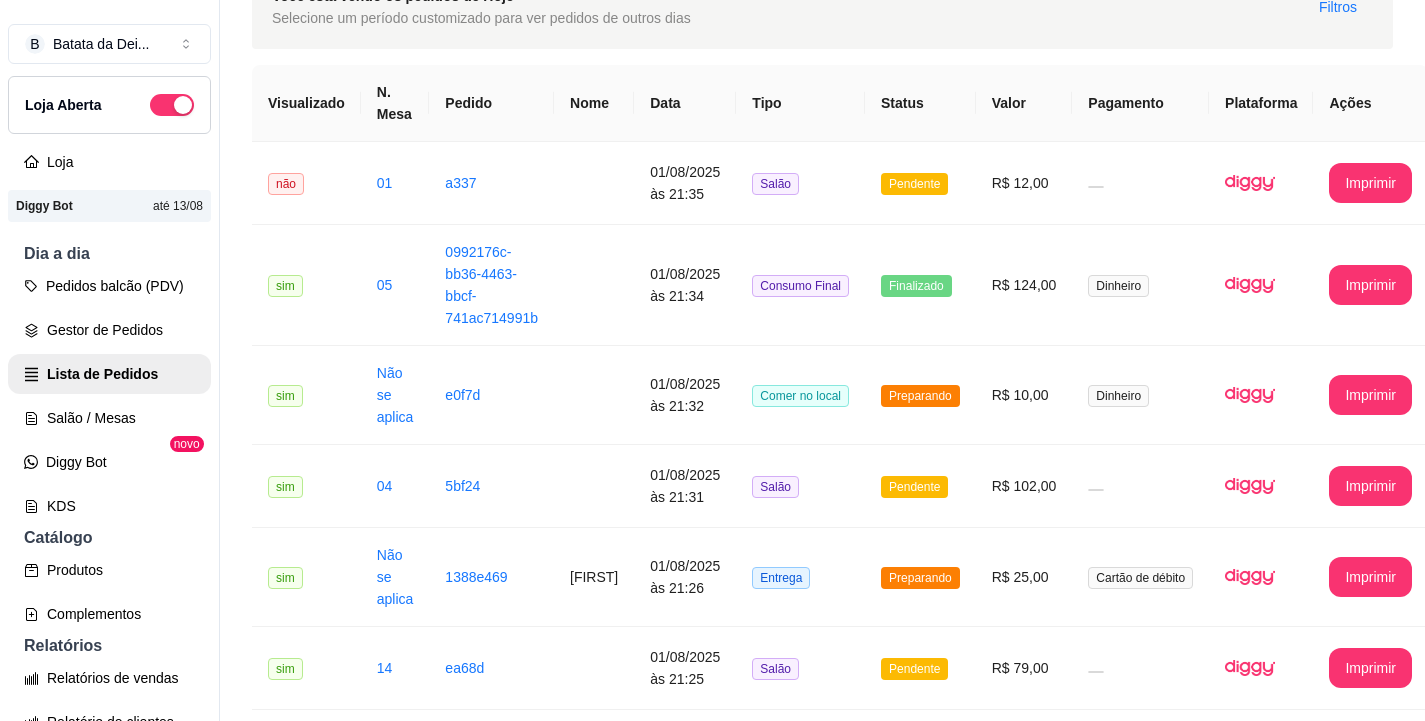 click on "Você está vendo os pedidos de   Hoje Selecione um período customizado para ver pedidos de outros dias Filtros" at bounding box center (822, 7) 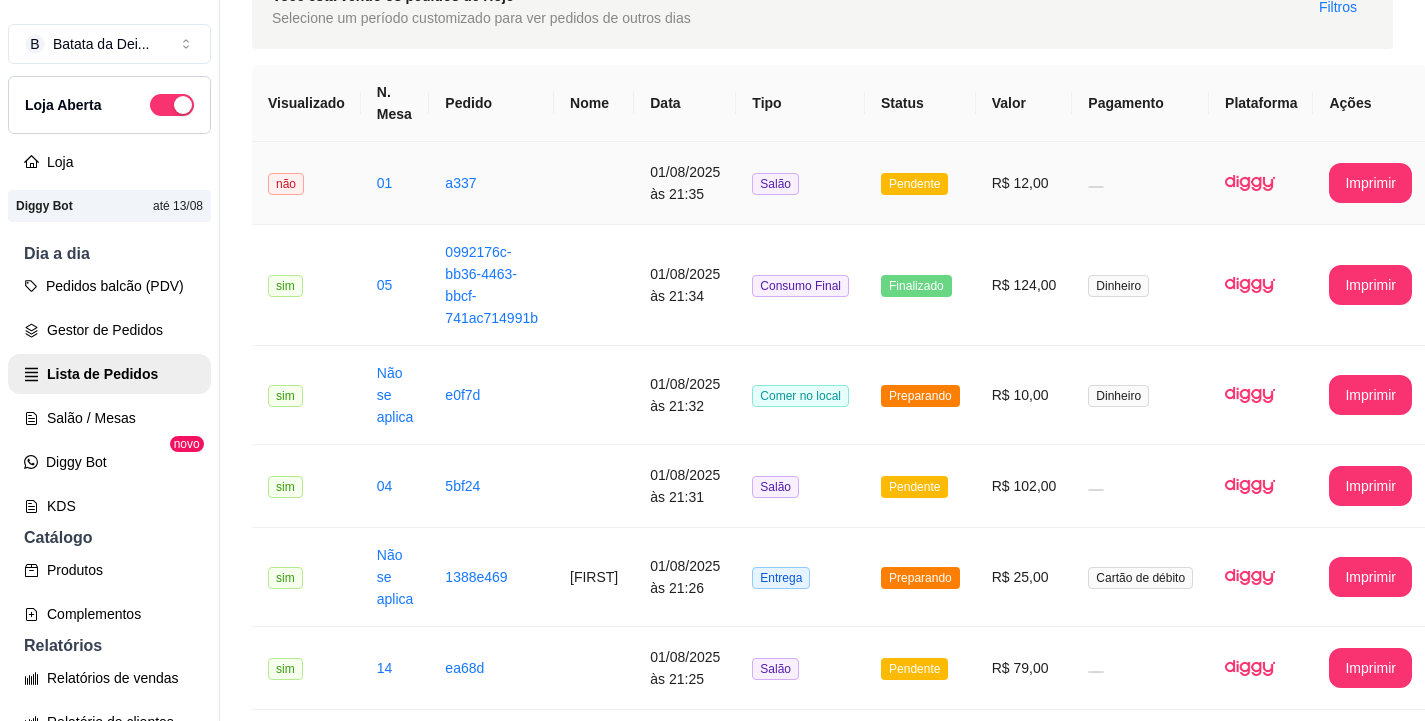 click on "R$ 12,00" at bounding box center [1024, 183] 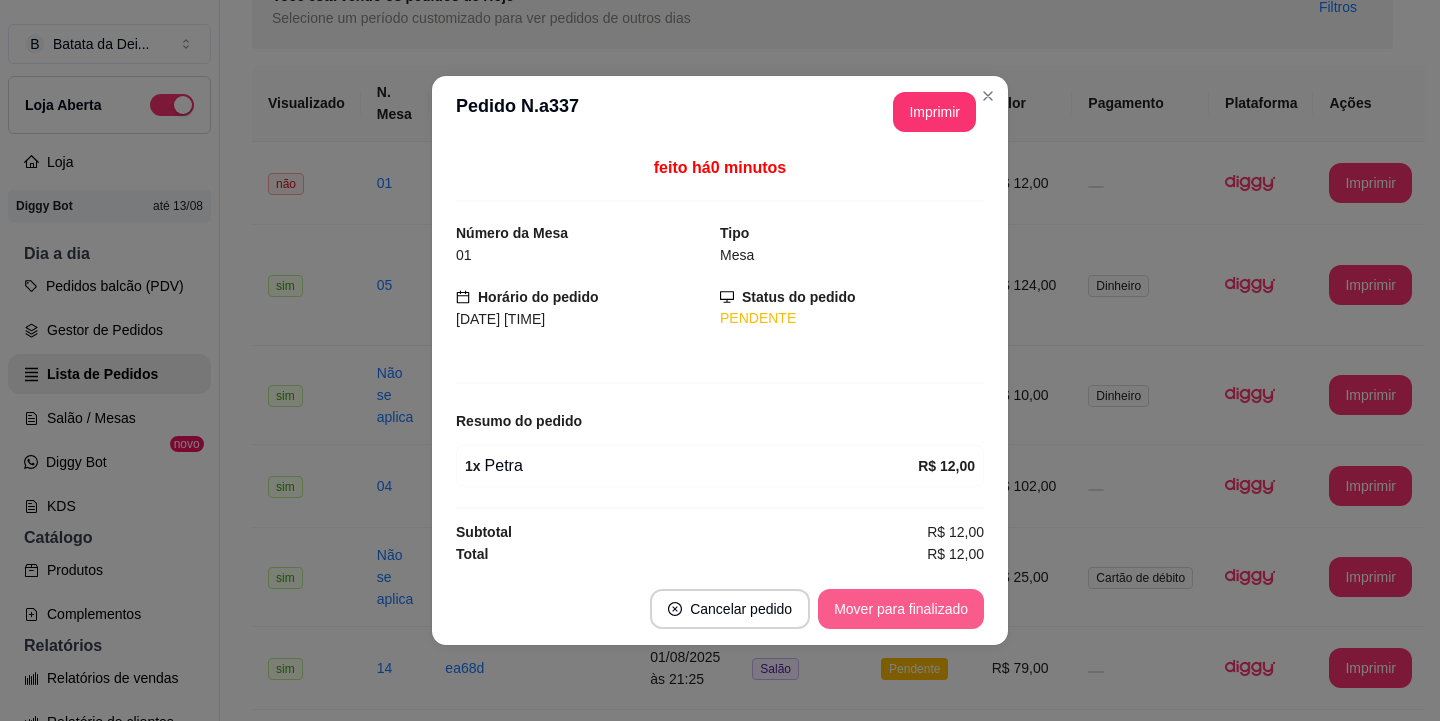 click on "Mover para finalizado" at bounding box center (901, 609) 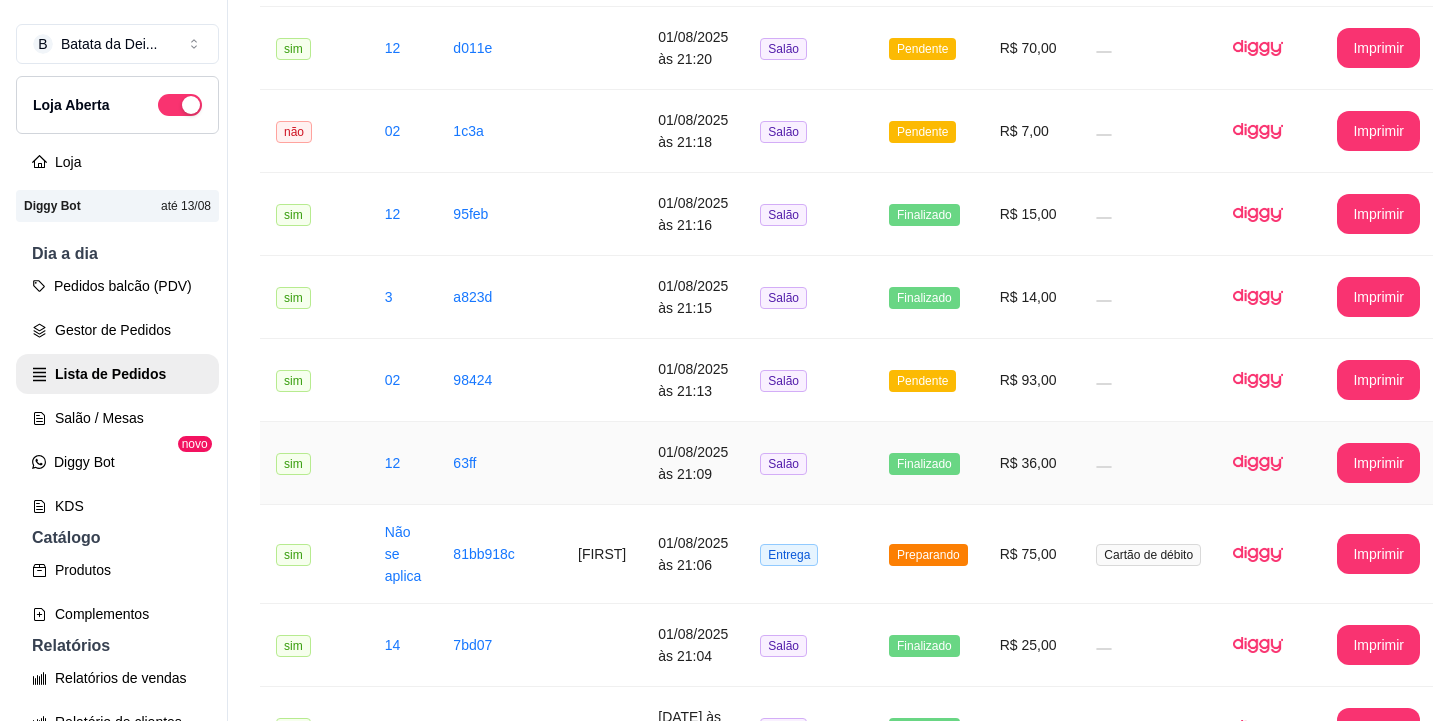 scroll, scrollTop: 815, scrollLeft: 0, axis: vertical 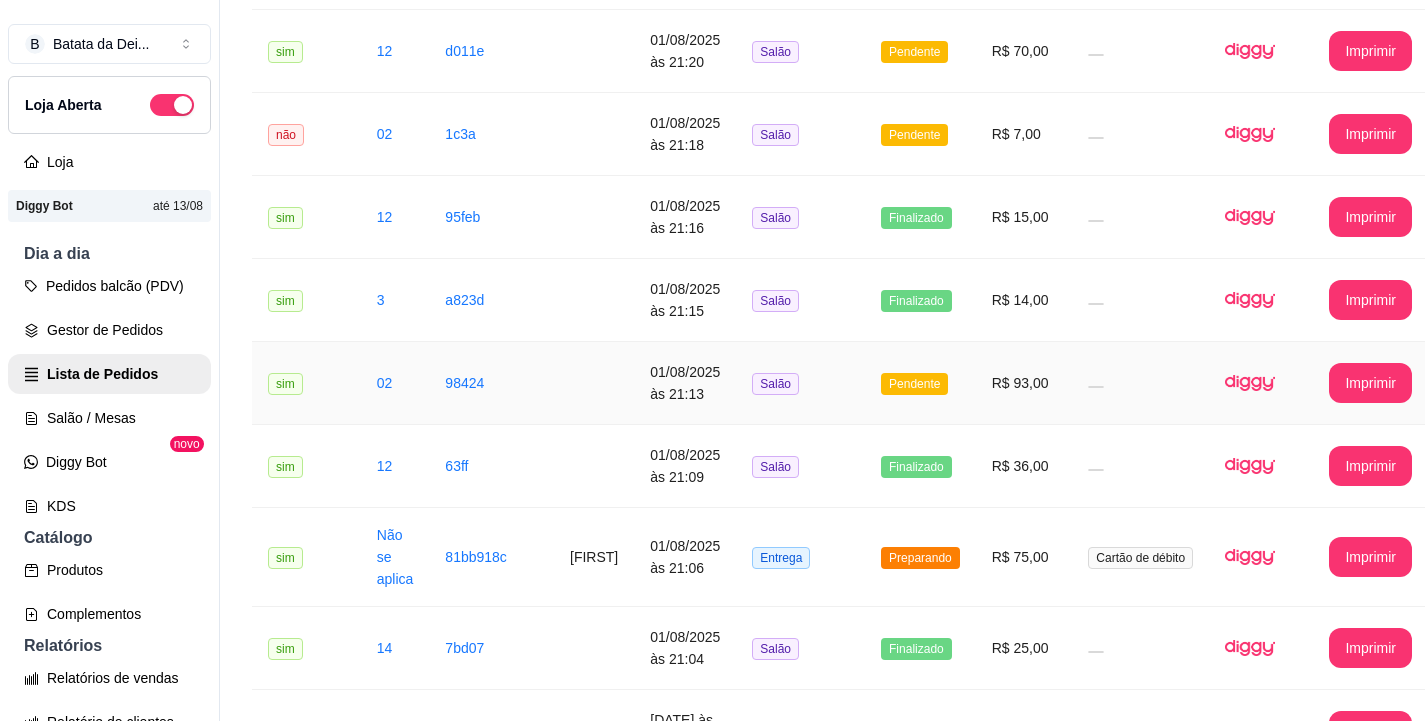 click on "Pendente" at bounding box center [920, 383] 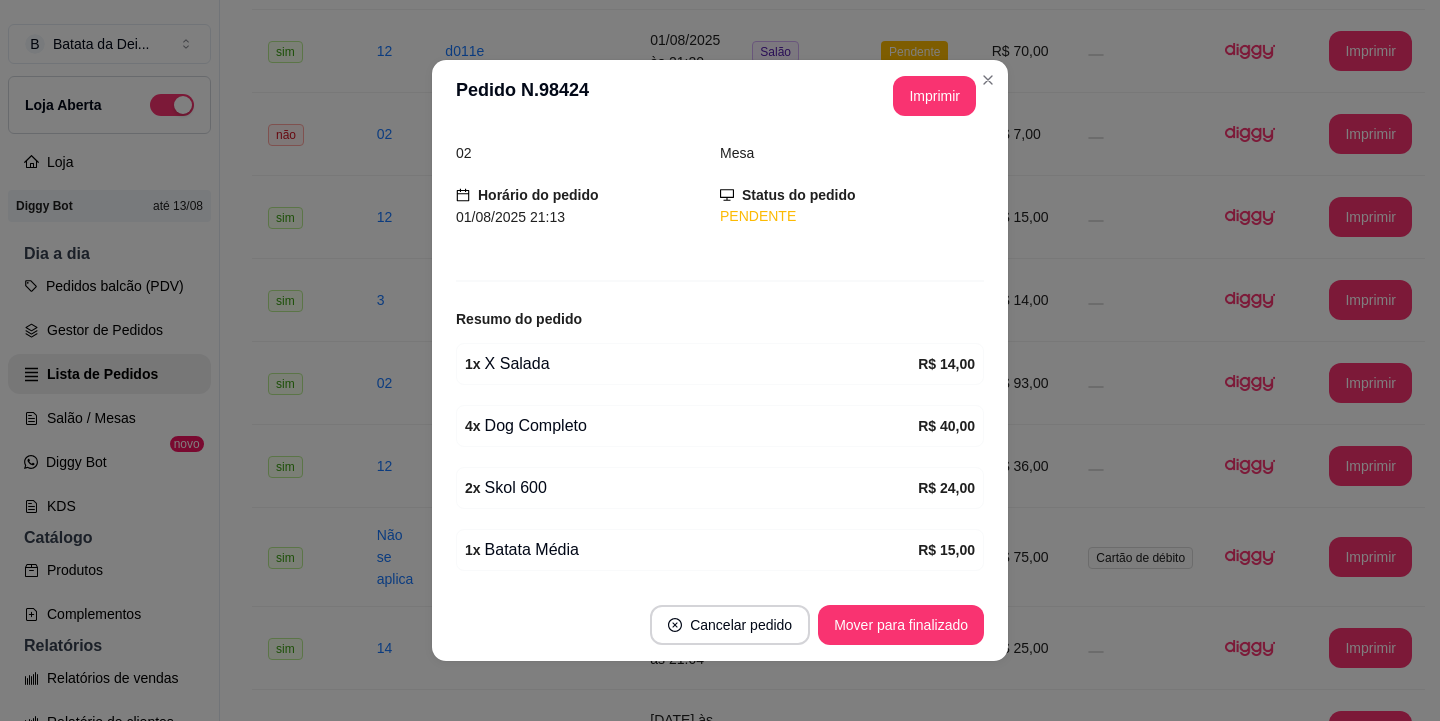 scroll, scrollTop: 154, scrollLeft: 0, axis: vertical 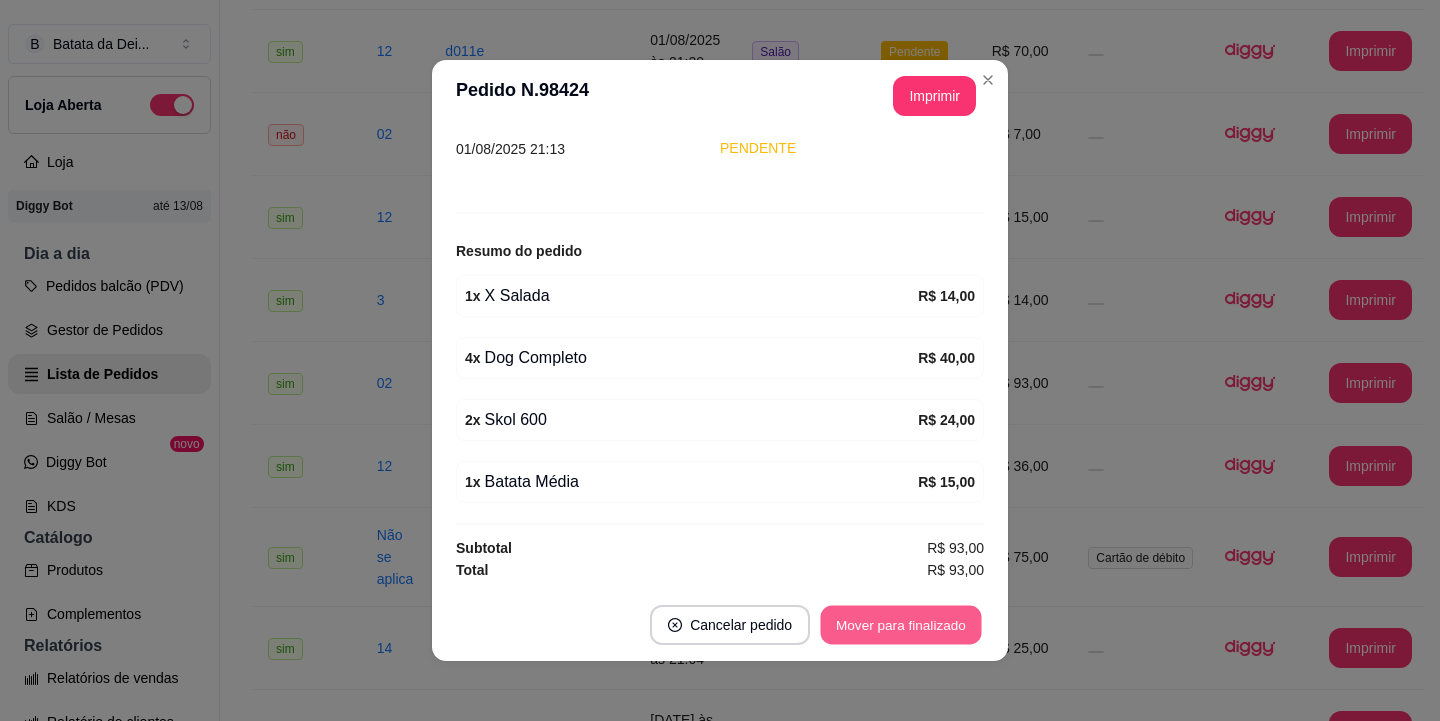 click on "Mover para finalizado" at bounding box center (901, 625) 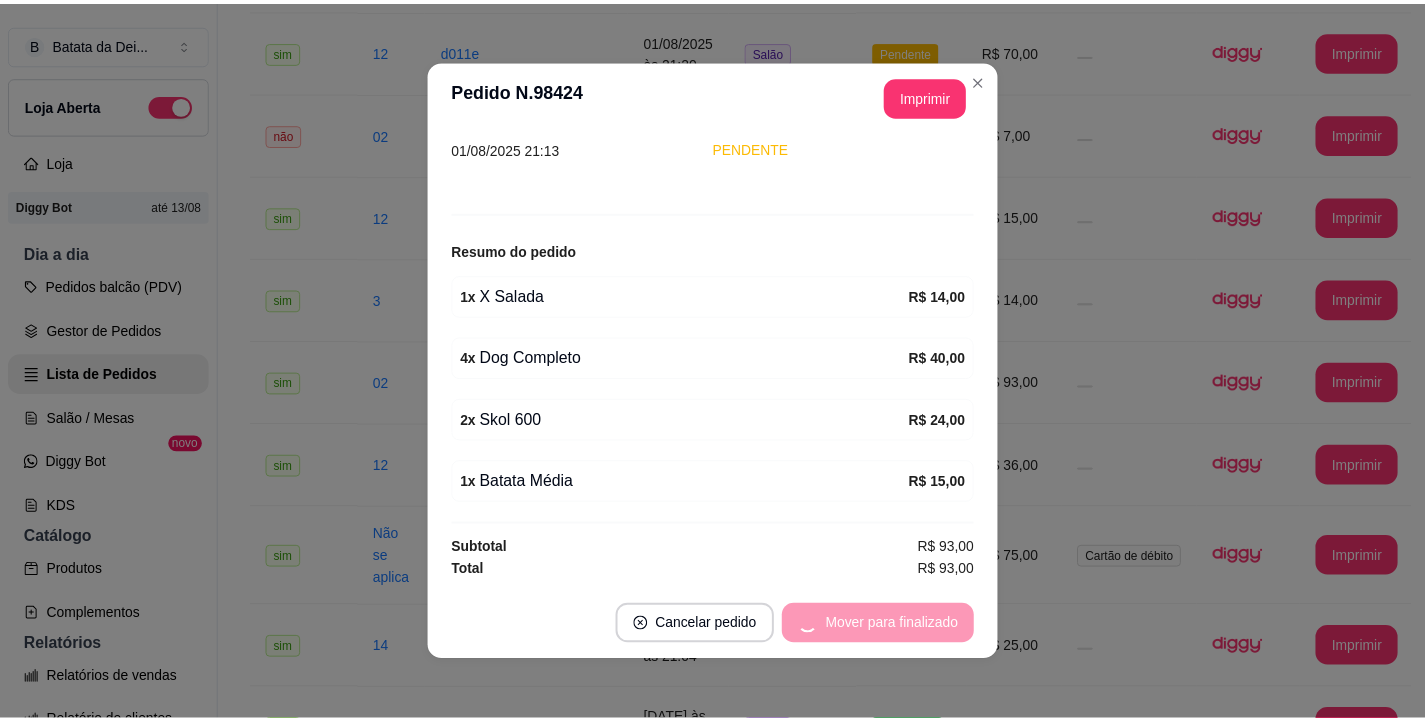 scroll, scrollTop: 88, scrollLeft: 0, axis: vertical 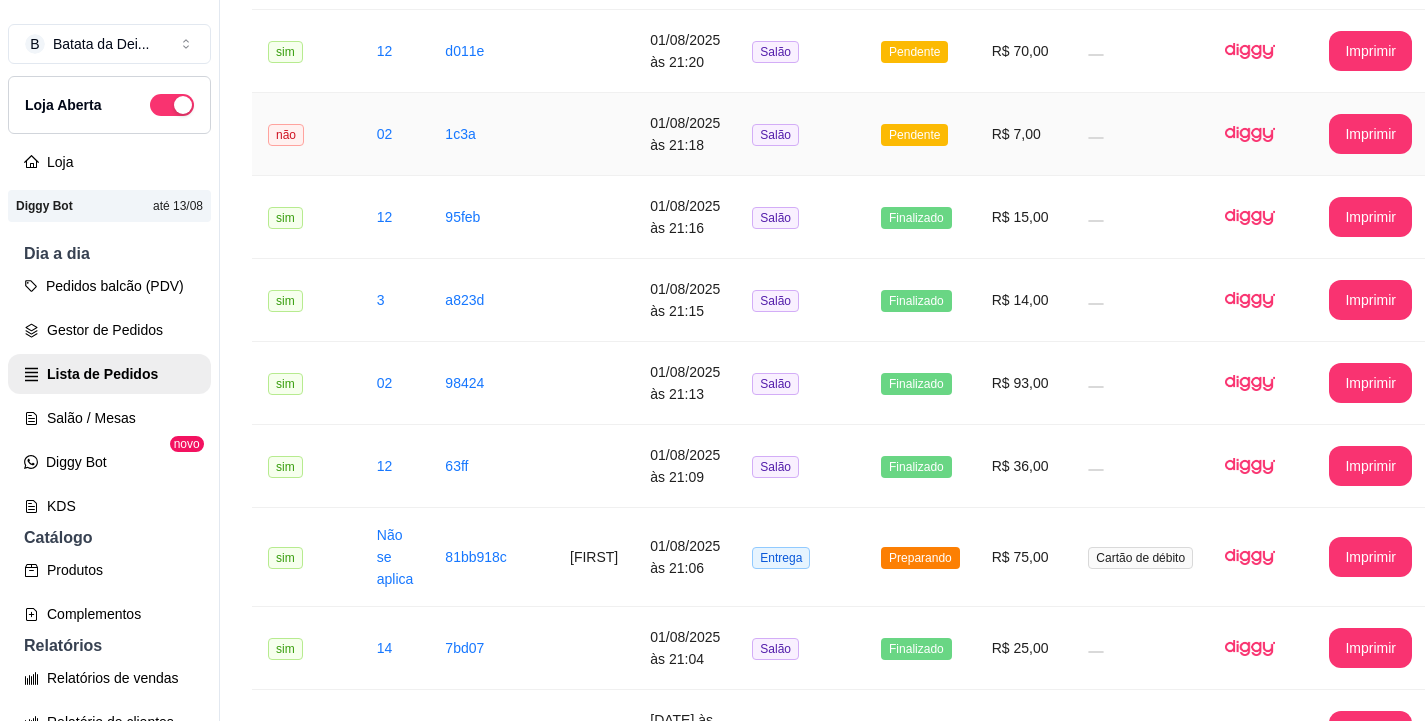click on "Pendente" at bounding box center (914, 135) 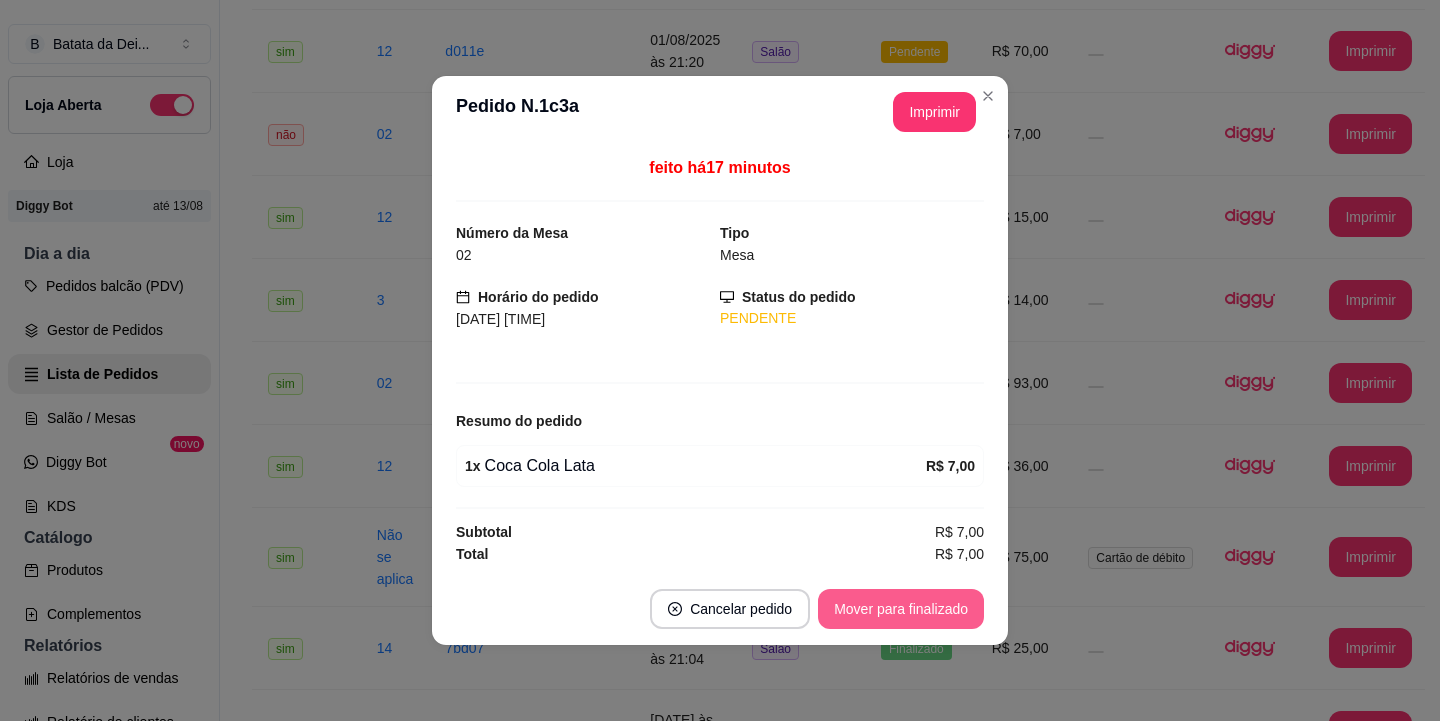 click on "Mover para finalizado" at bounding box center [901, 609] 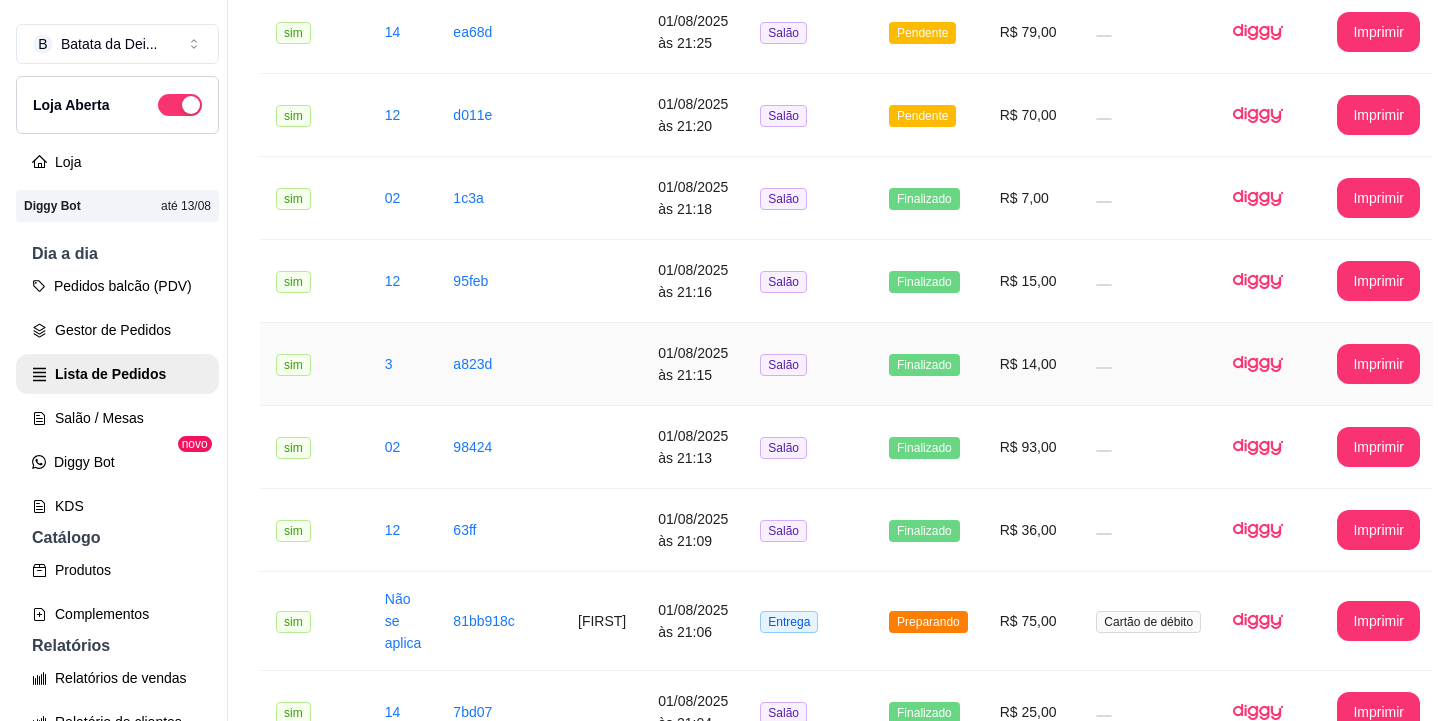 scroll, scrollTop: 615, scrollLeft: 0, axis: vertical 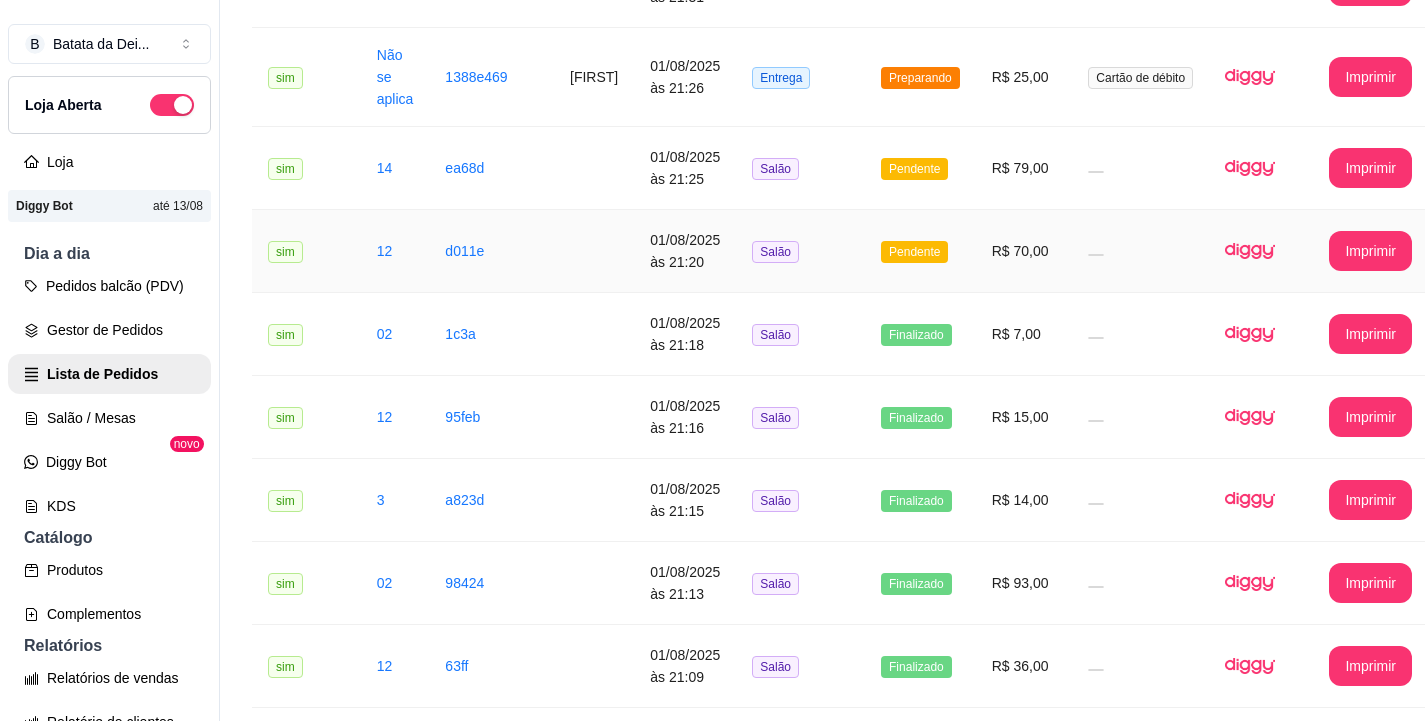 click on "Pendente" at bounding box center (920, 251) 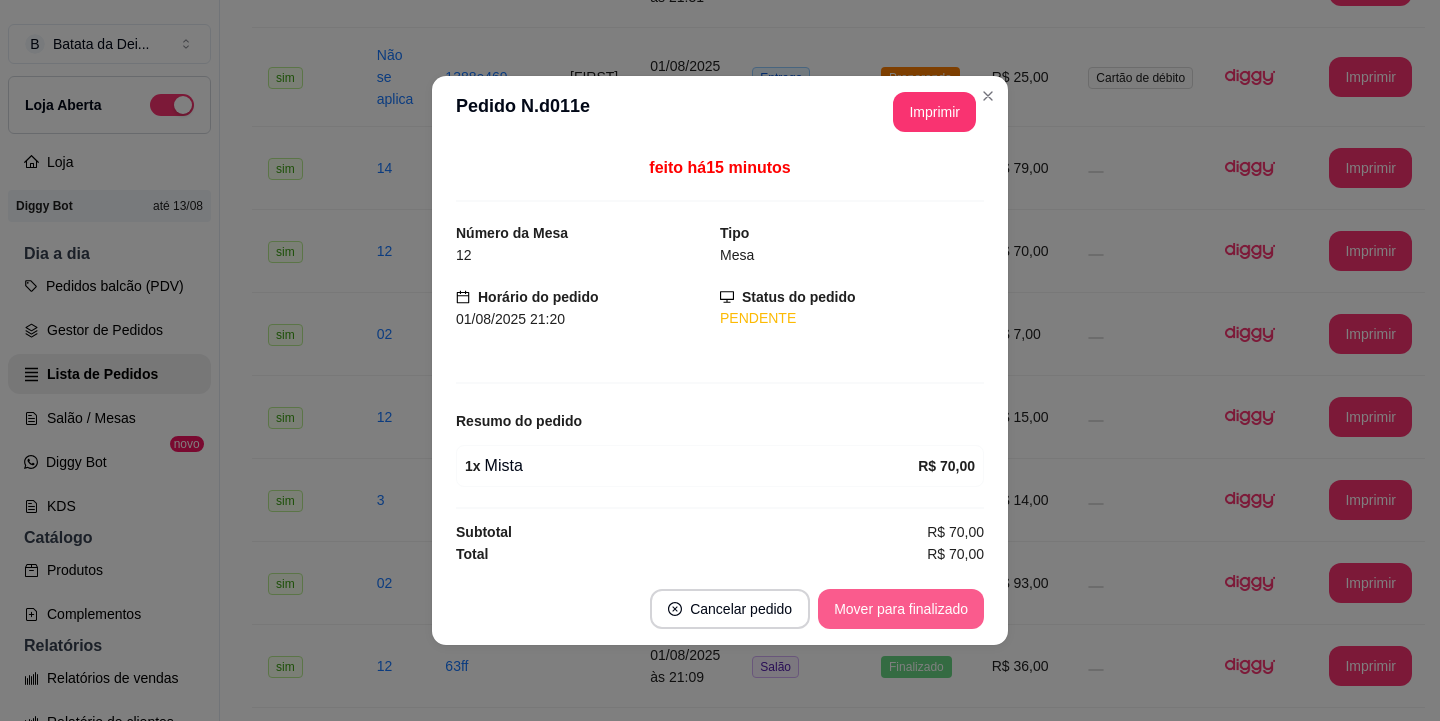 click on "Mover para finalizado" at bounding box center (901, 609) 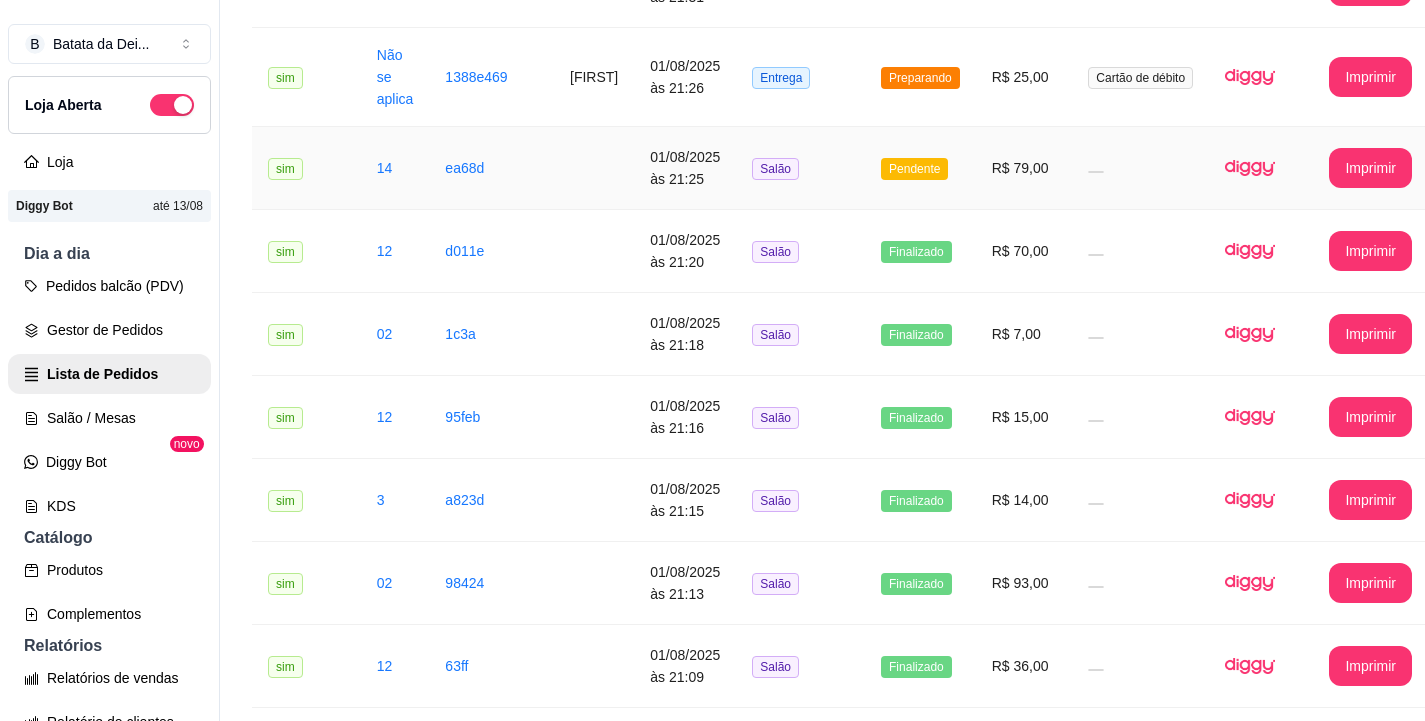click on "**********" at bounding box center (840, 168) 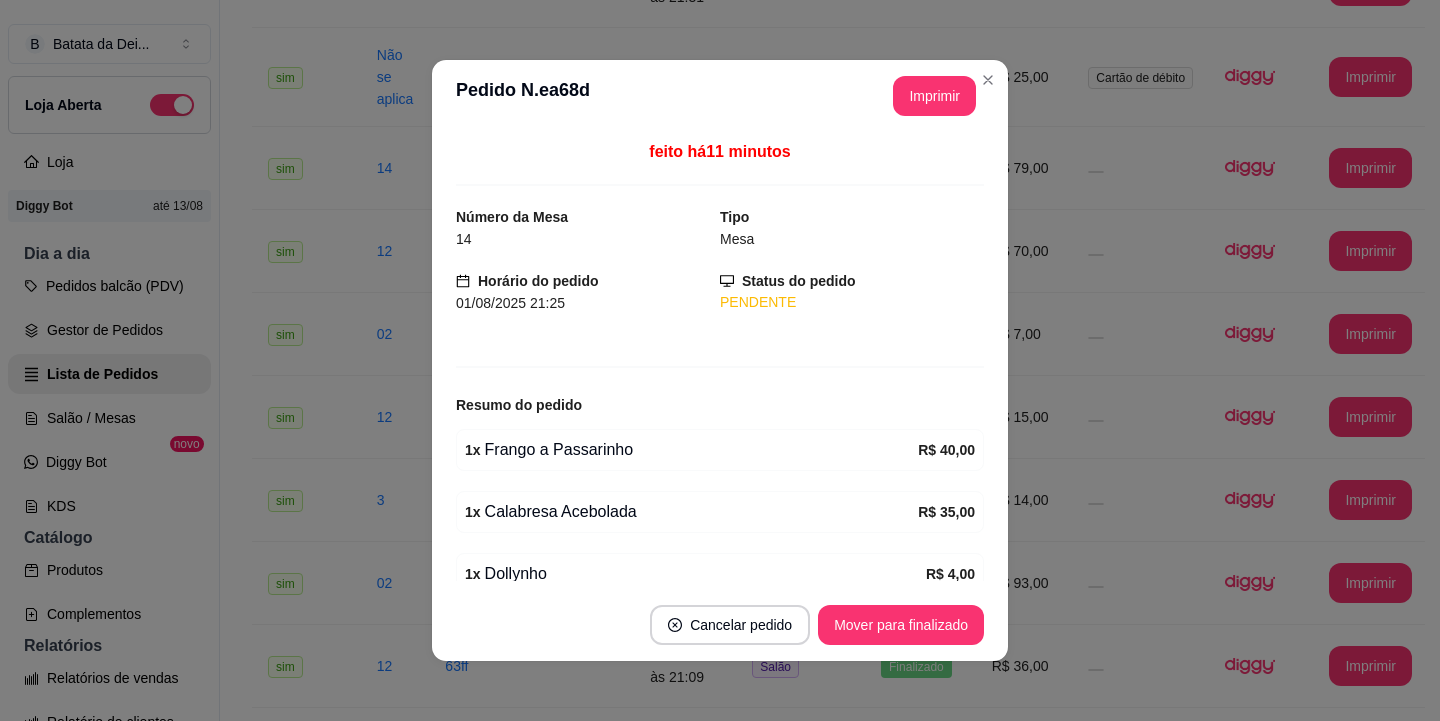 scroll, scrollTop: 144, scrollLeft: 0, axis: vertical 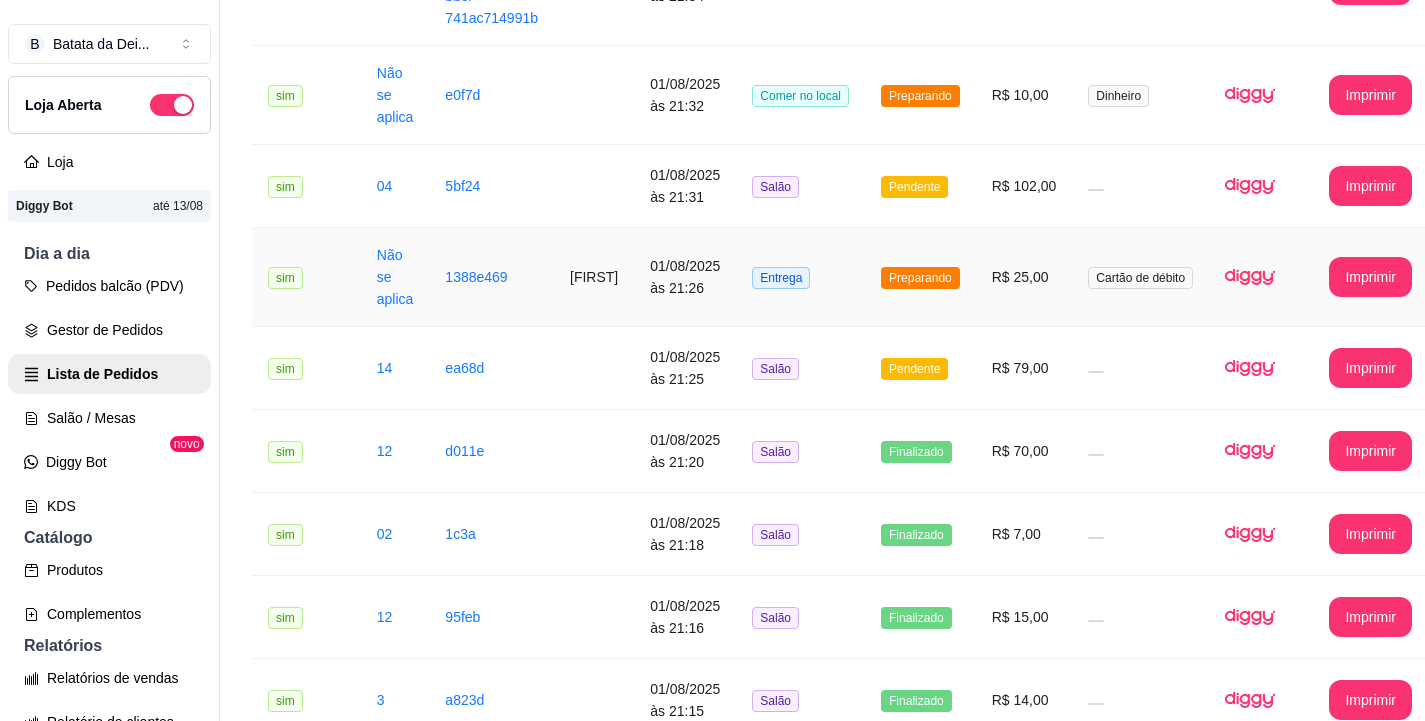 click on "Preparando" at bounding box center (920, 277) 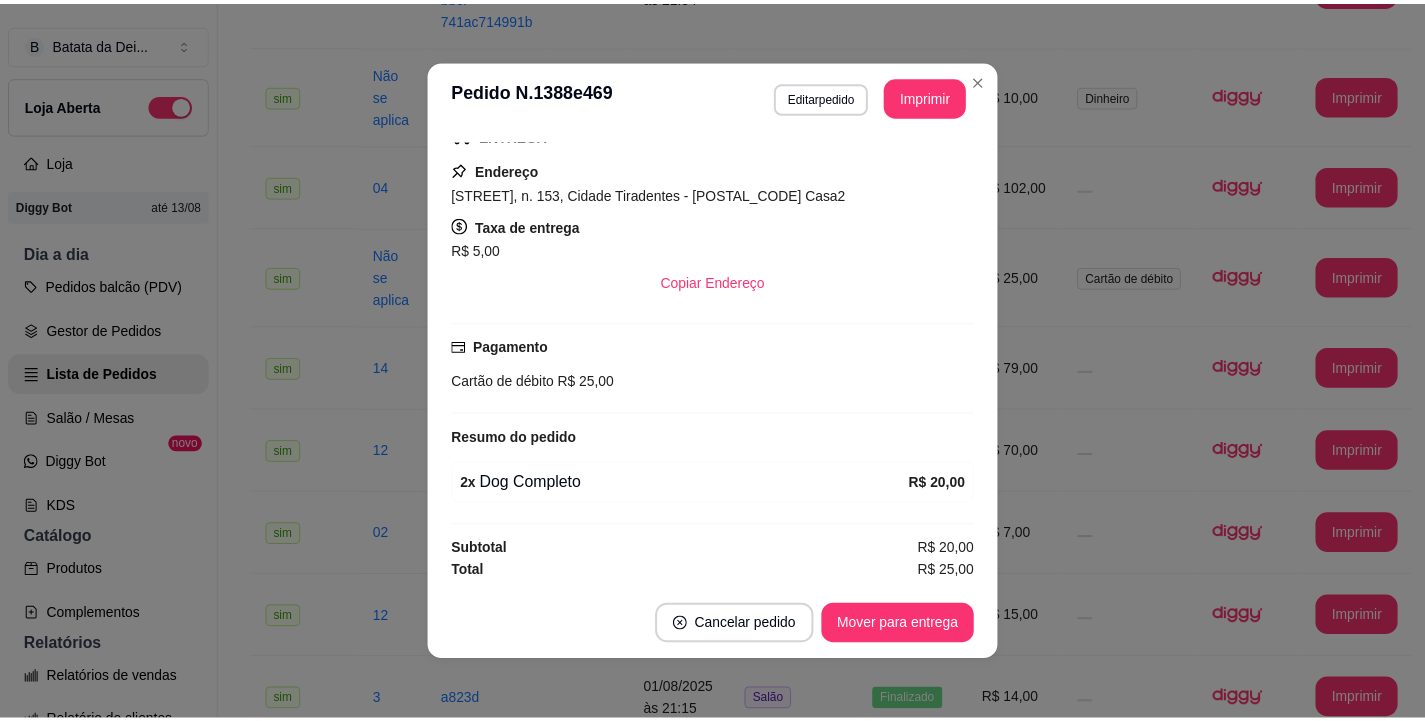 scroll, scrollTop: 336, scrollLeft: 0, axis: vertical 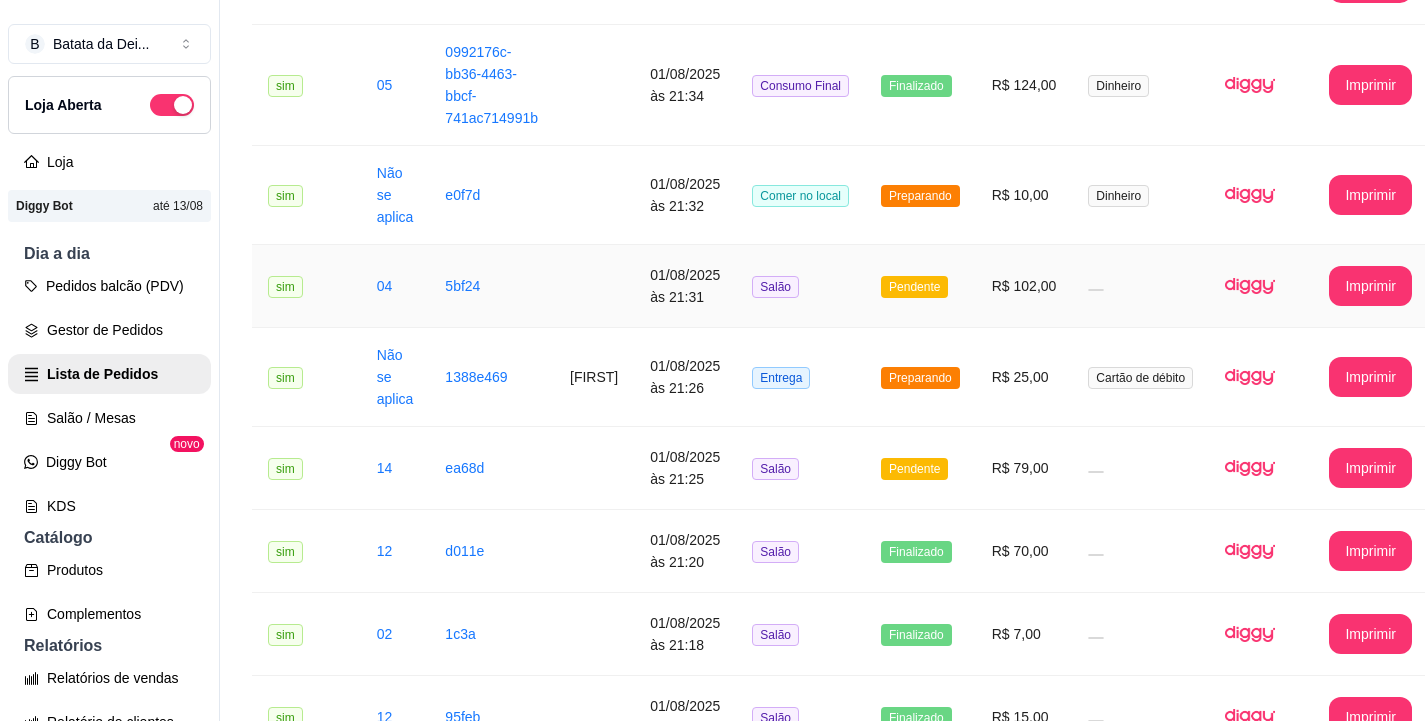 click on "Salão" at bounding box center (800, 286) 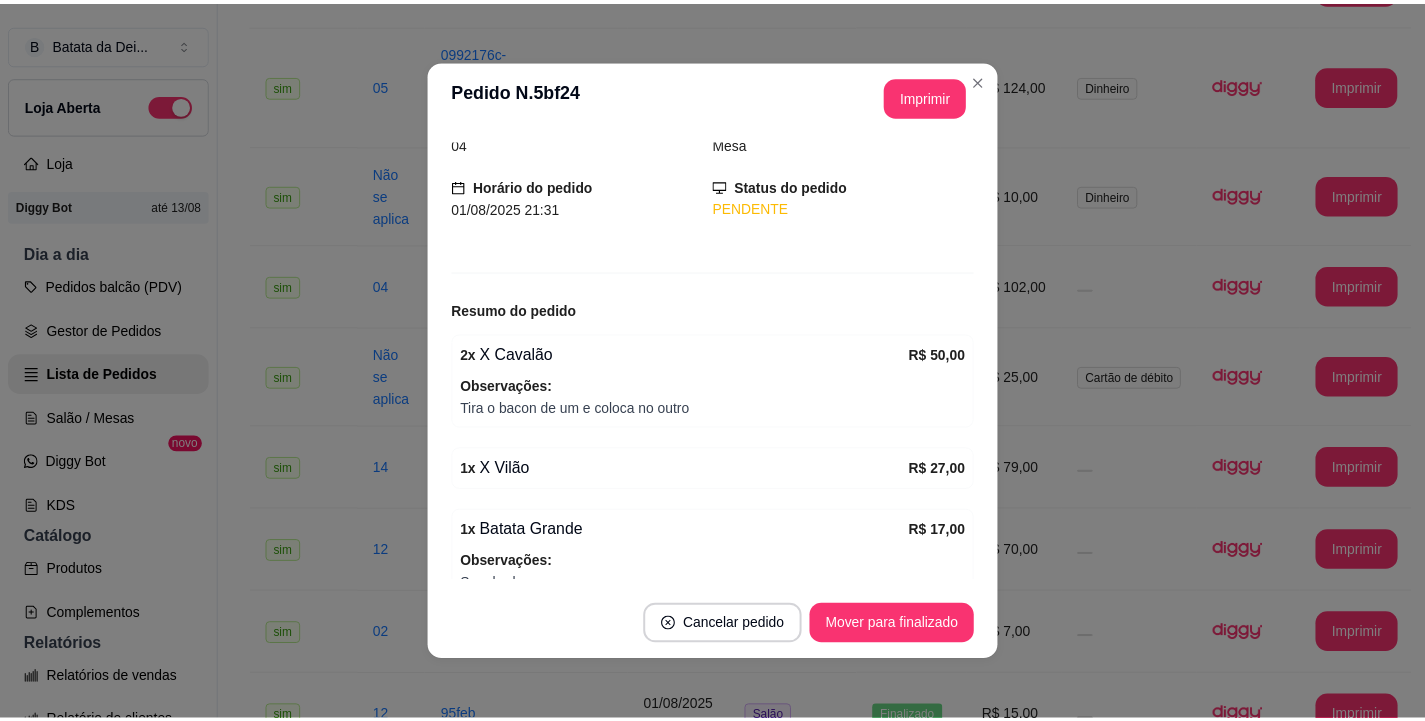 scroll, scrollTop: 0, scrollLeft: 0, axis: both 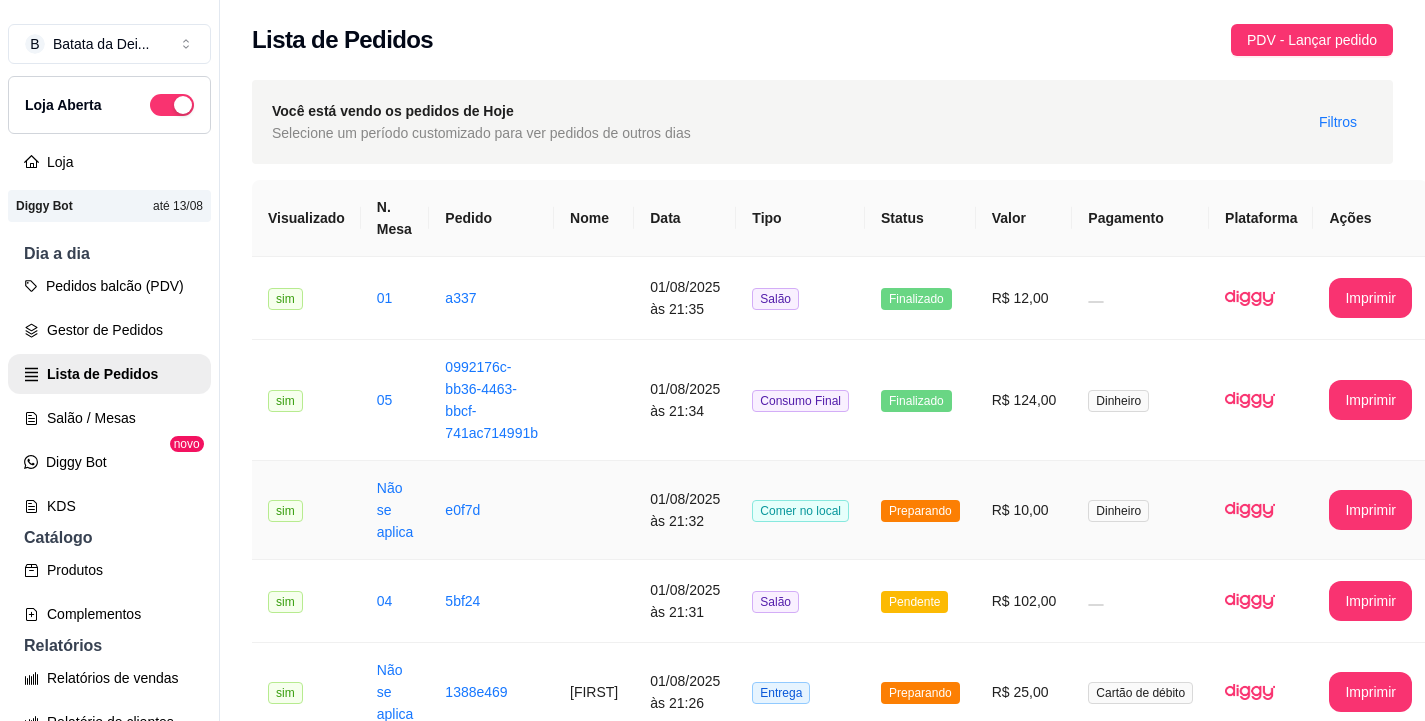 click on "Comer no local" at bounding box center [800, 510] 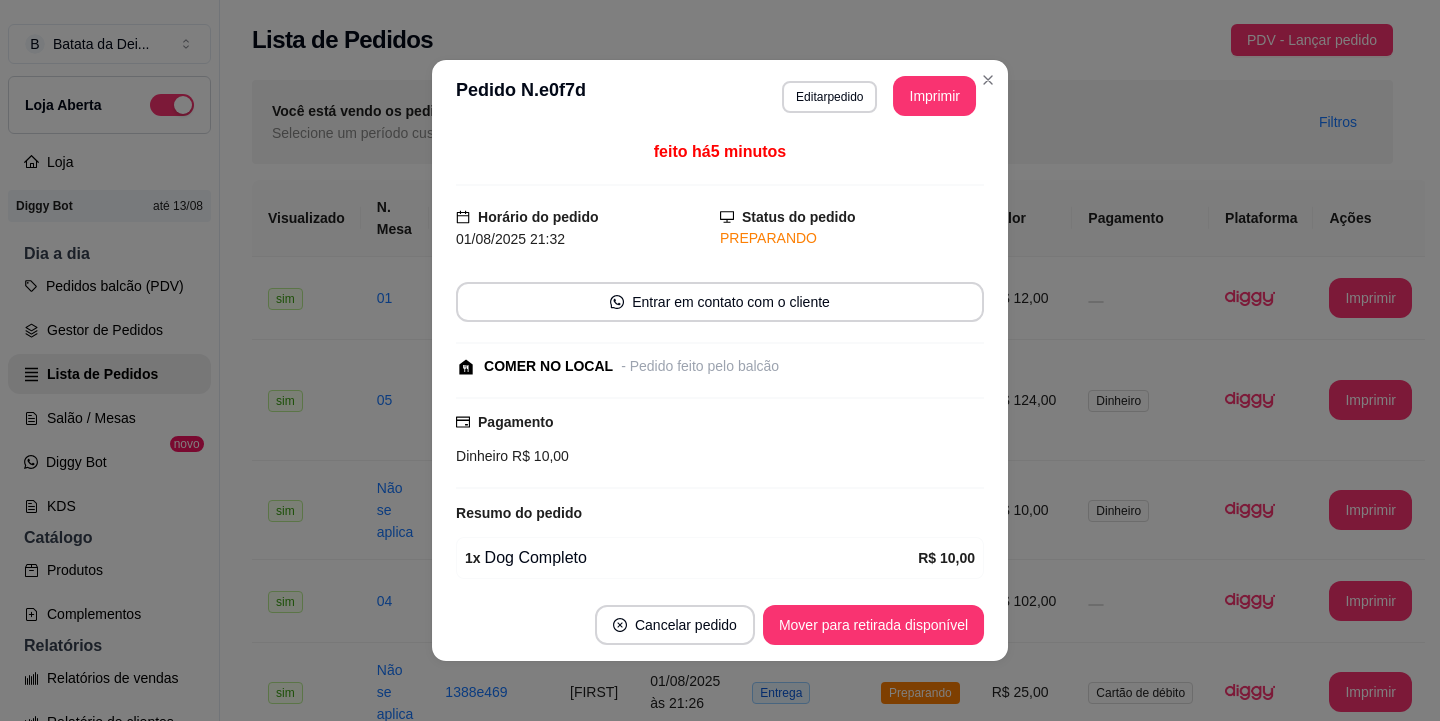 scroll, scrollTop: 76, scrollLeft: 0, axis: vertical 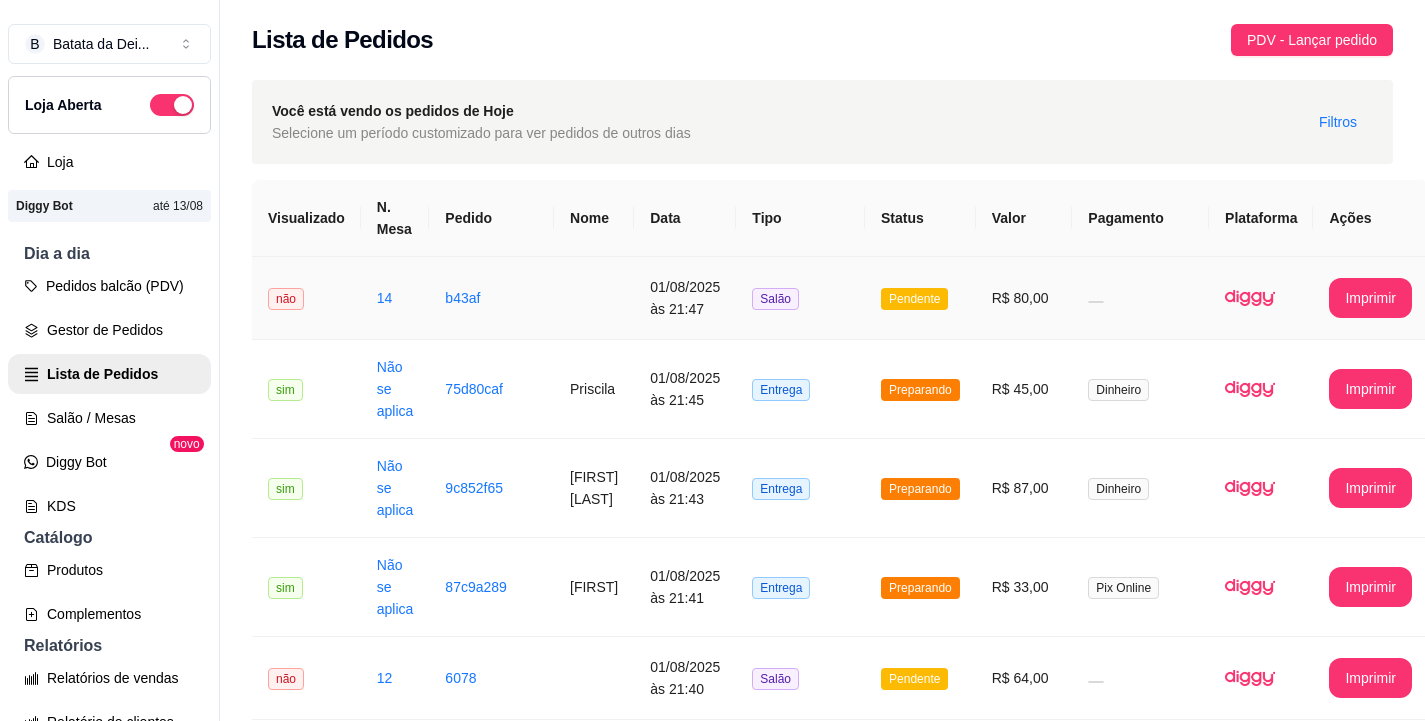 click on "Pendente" at bounding box center [920, 298] 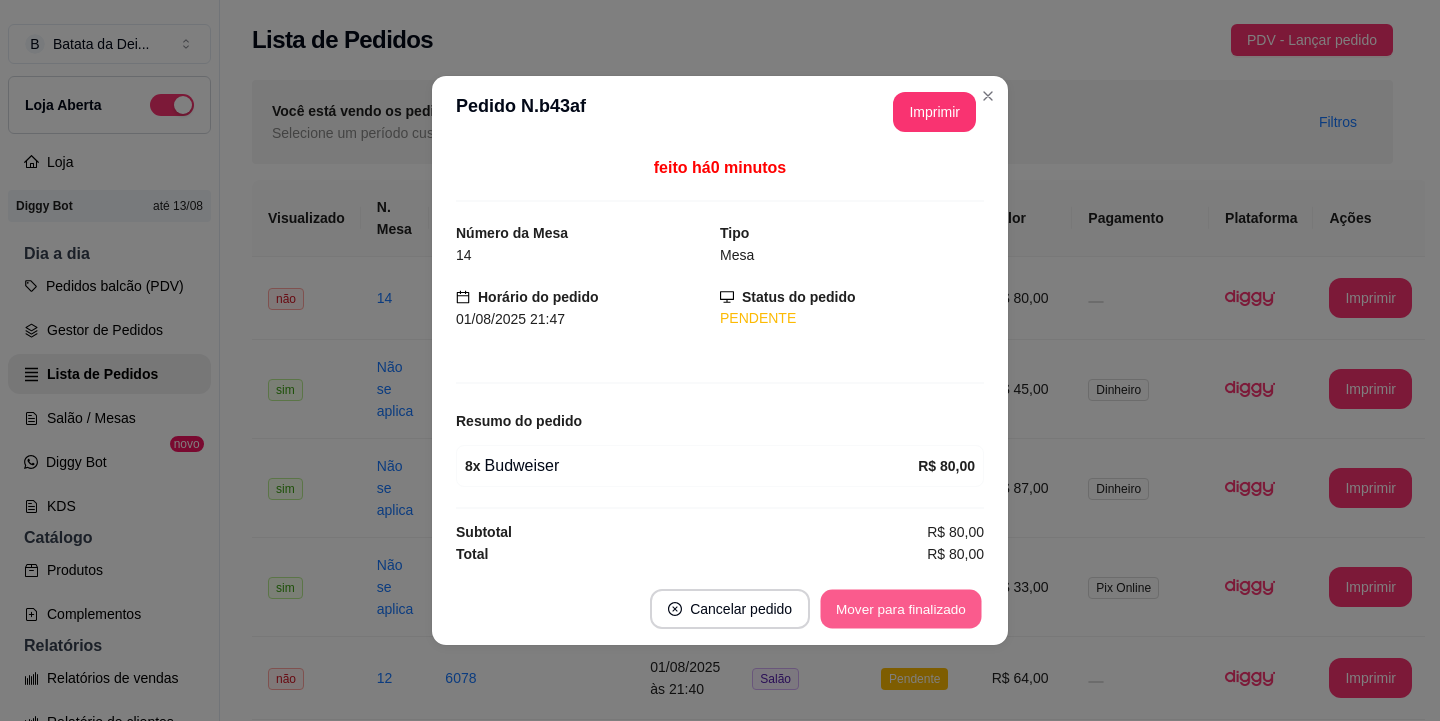 click on "Mover para finalizado" at bounding box center [901, 609] 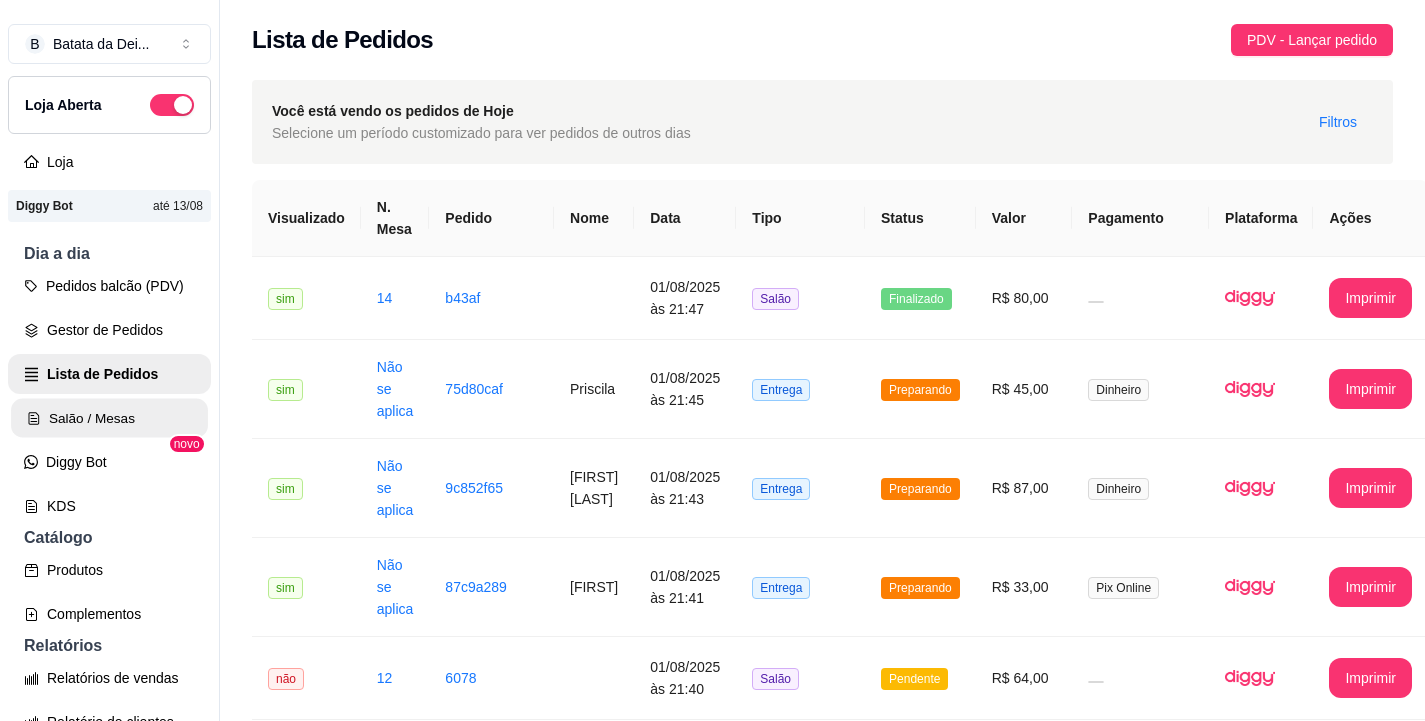 click on "Salão / Mesas" at bounding box center [109, 418] 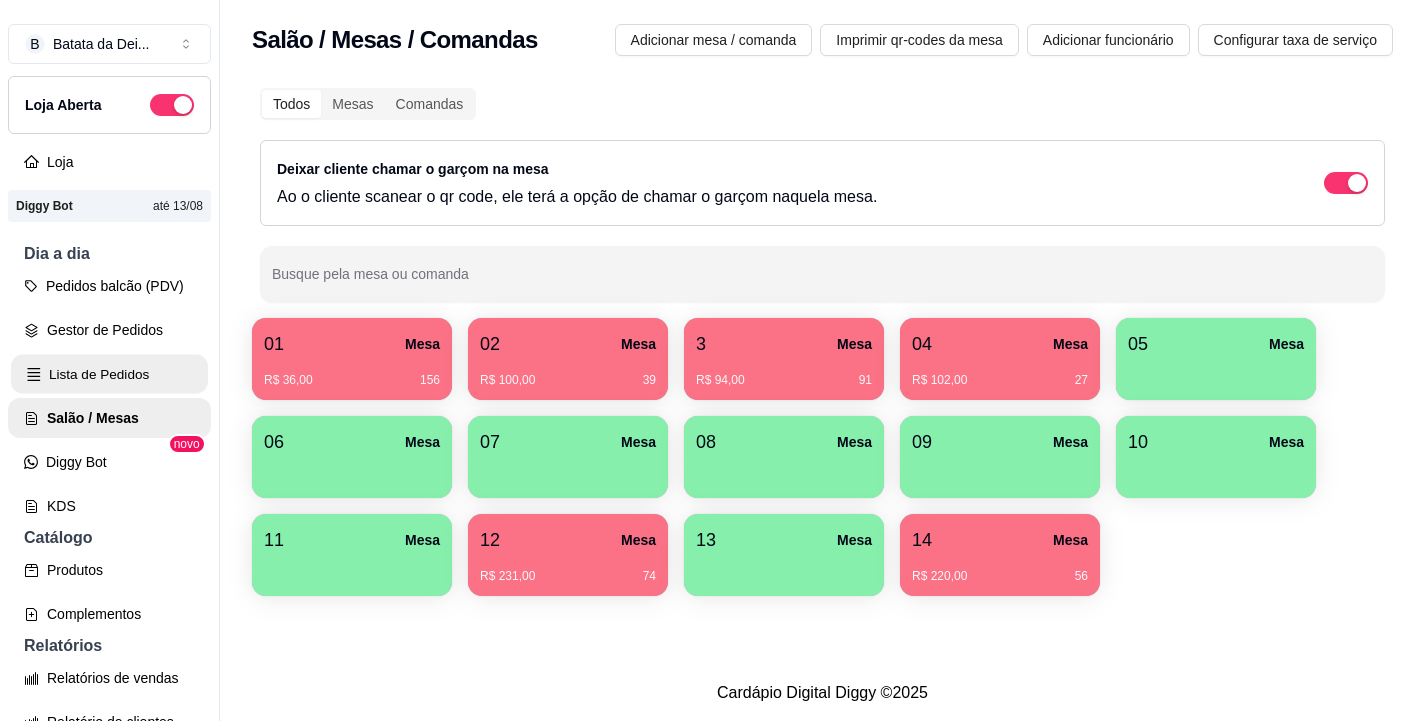 click on "Lista de Pedidos" at bounding box center (109, 374) 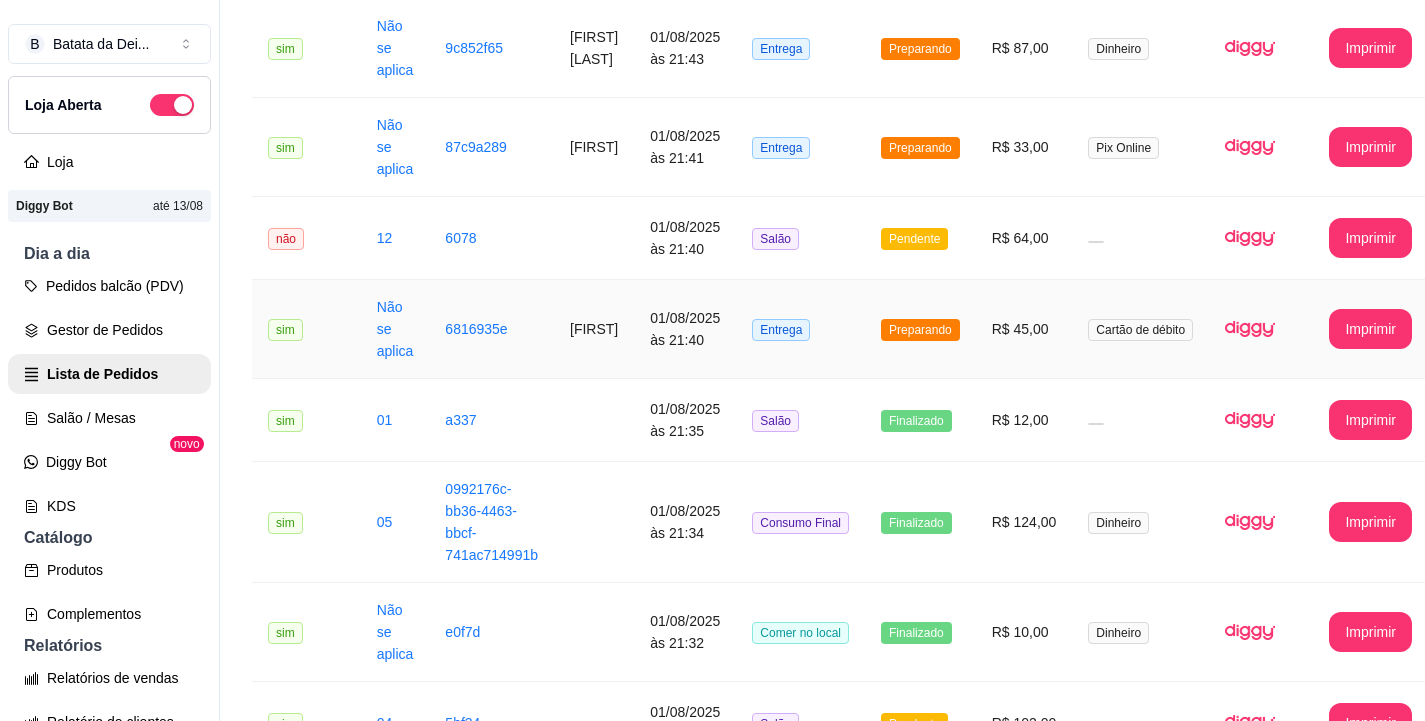 scroll, scrollTop: 500, scrollLeft: 0, axis: vertical 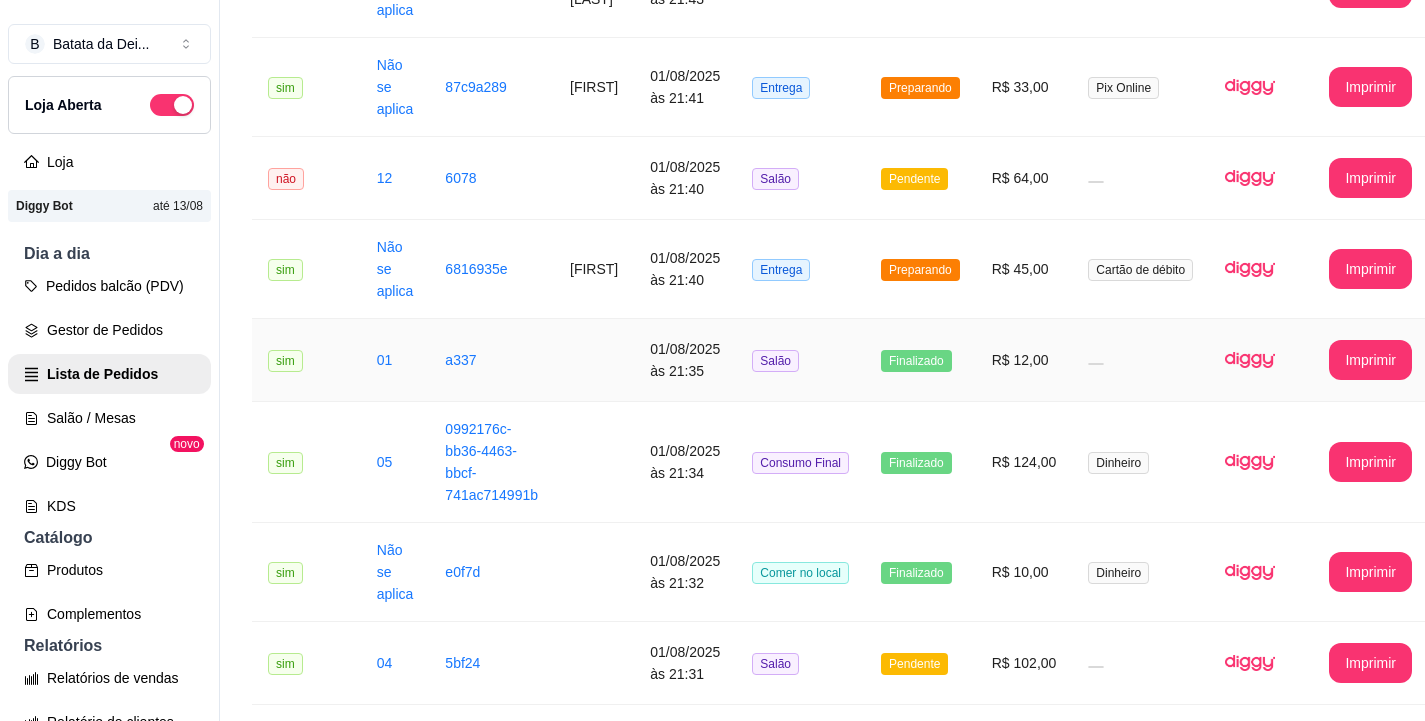 click on "01/08/2025 às 21:35" at bounding box center [685, 360] 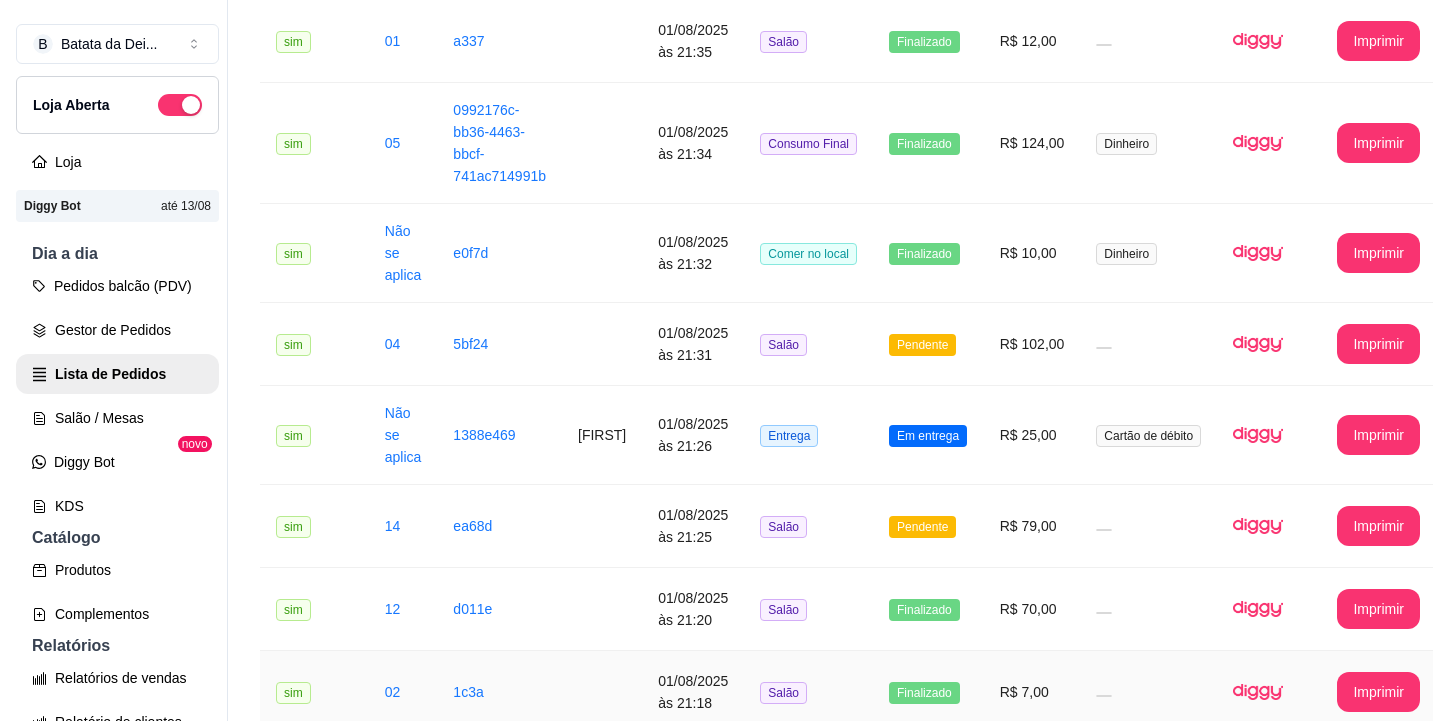 scroll, scrollTop: 1000, scrollLeft: 0, axis: vertical 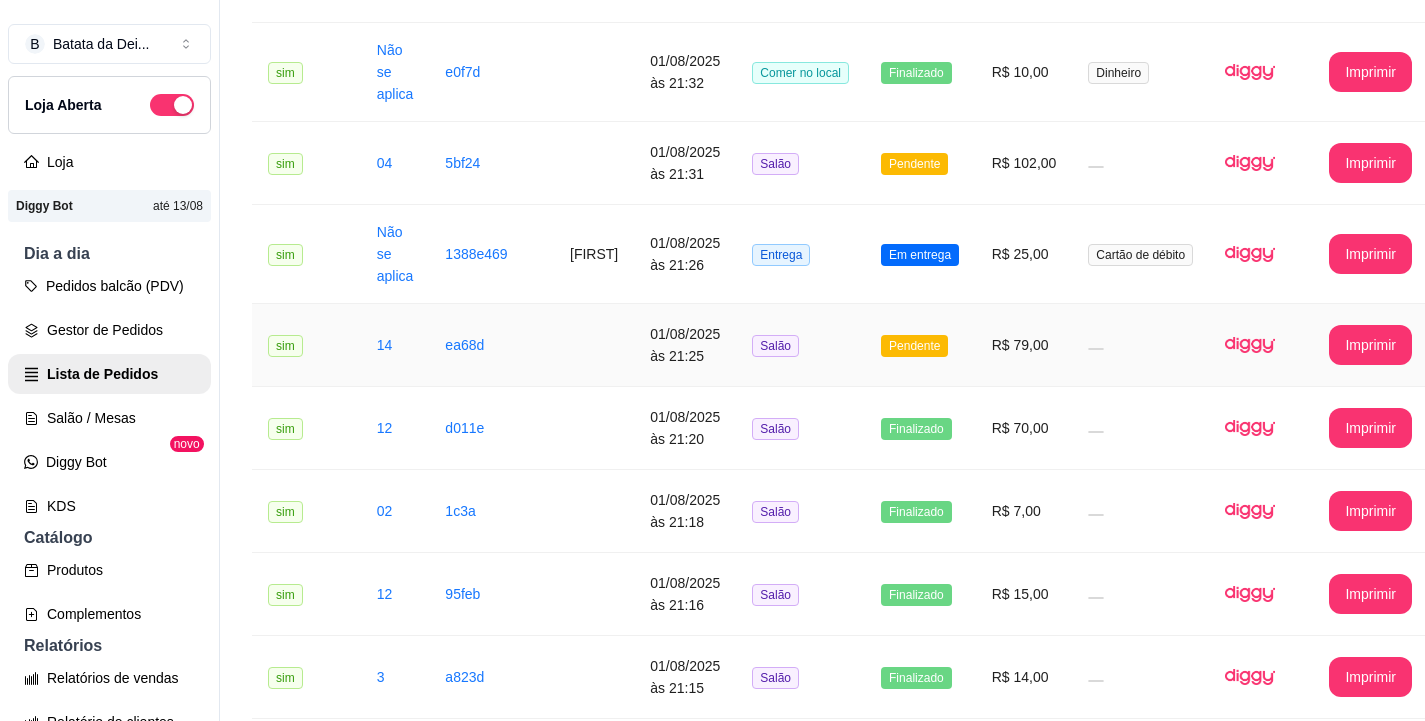 click on "01/08/2025 às 21:25" at bounding box center (685, 345) 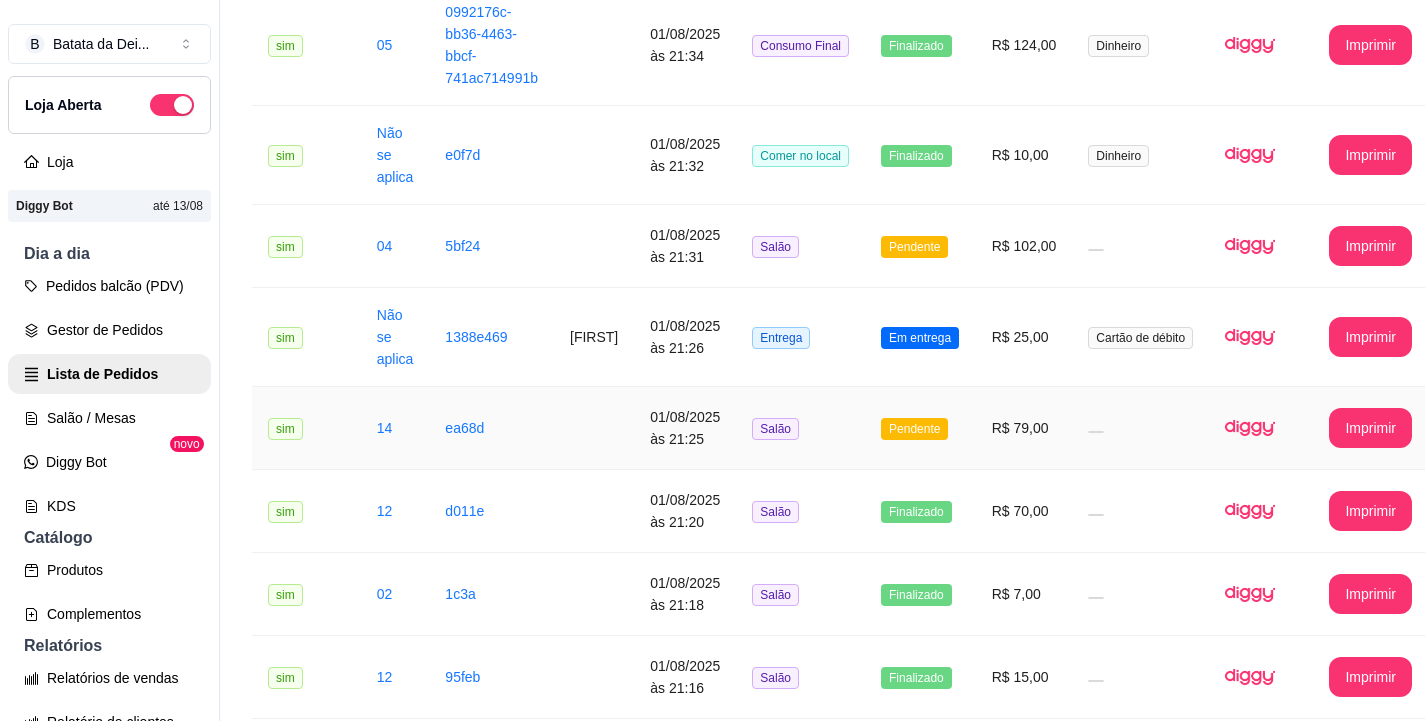click on "Salão" at bounding box center [800, 428] 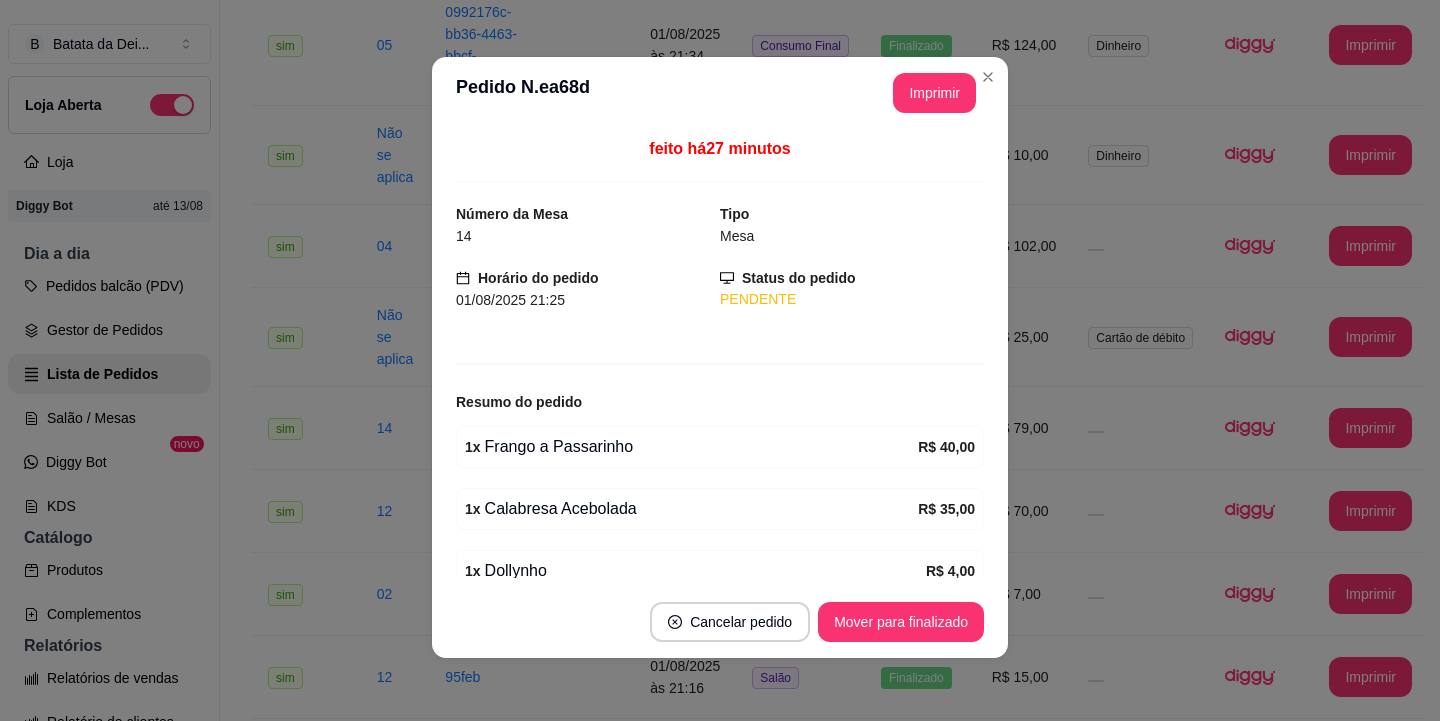 scroll, scrollTop: 4, scrollLeft: 0, axis: vertical 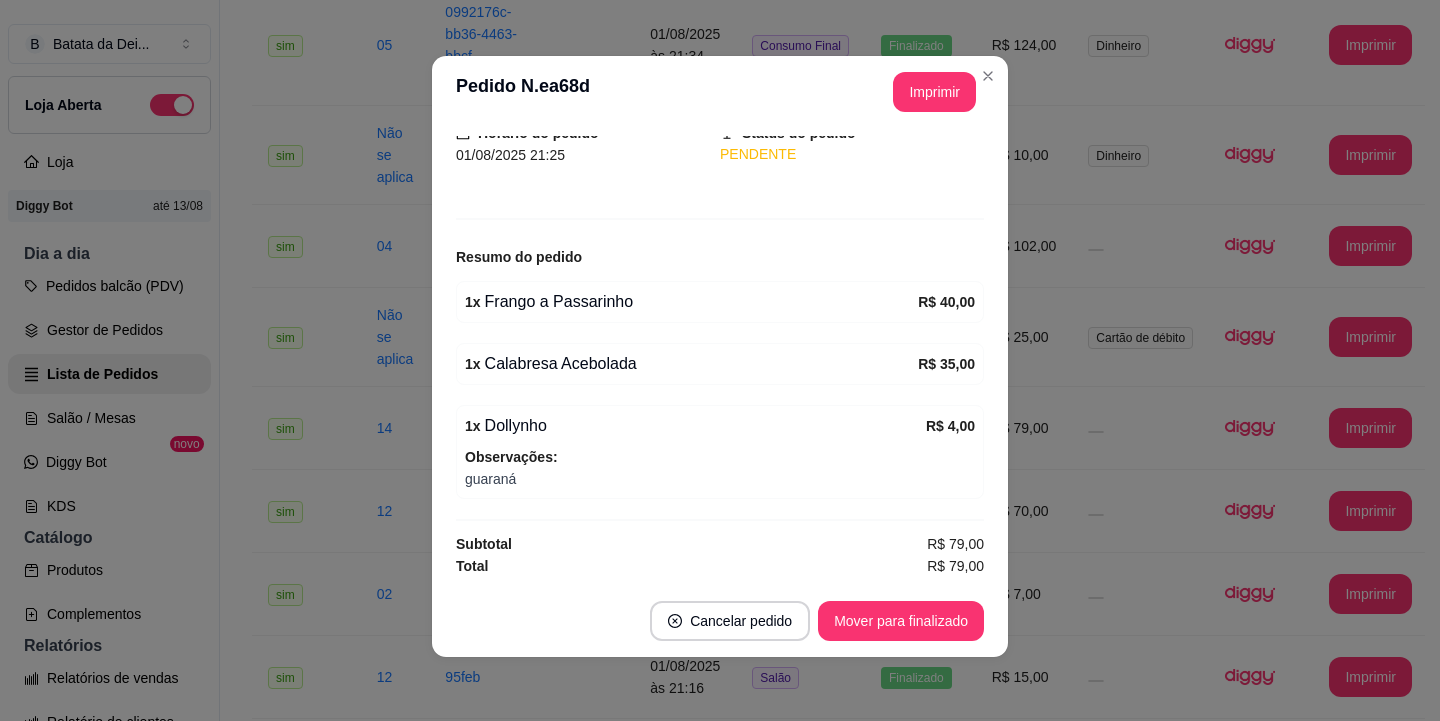 click on "Observações:" at bounding box center (720, 457) 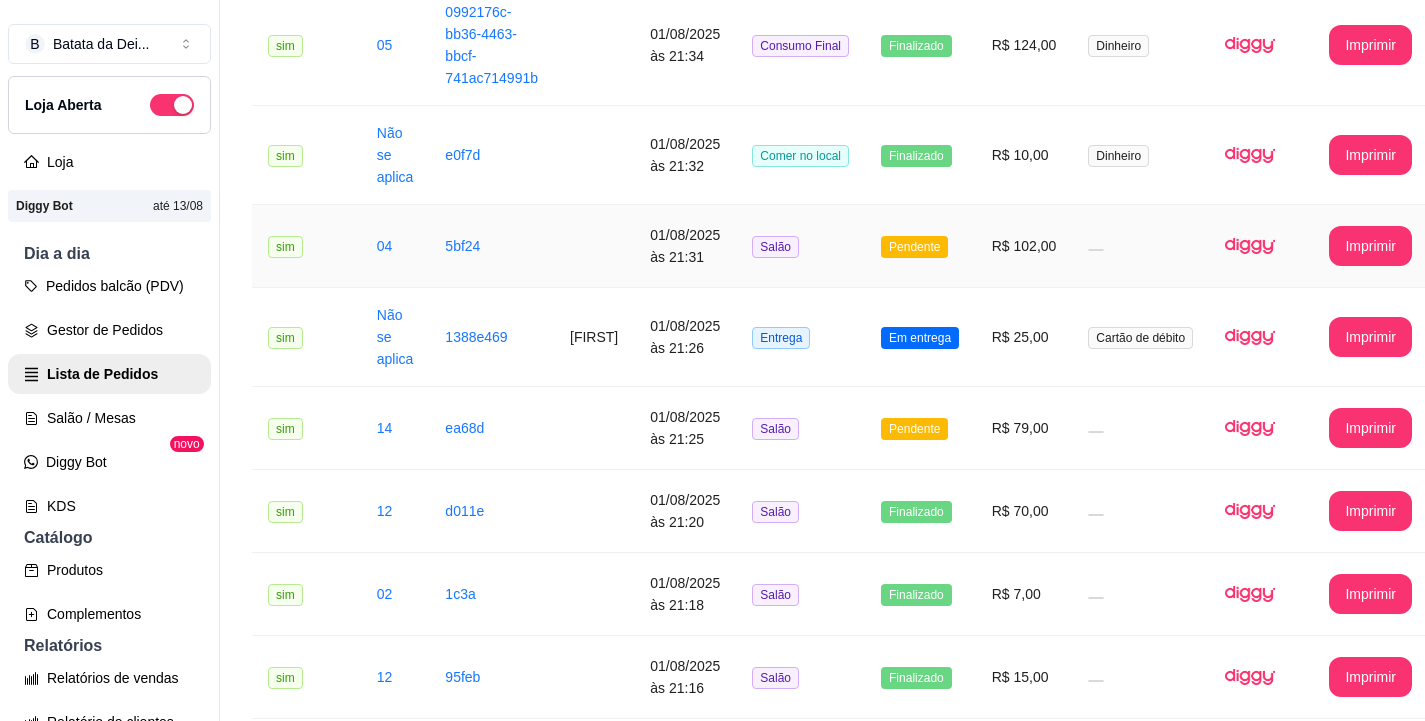click on "Pendente" at bounding box center (914, 247) 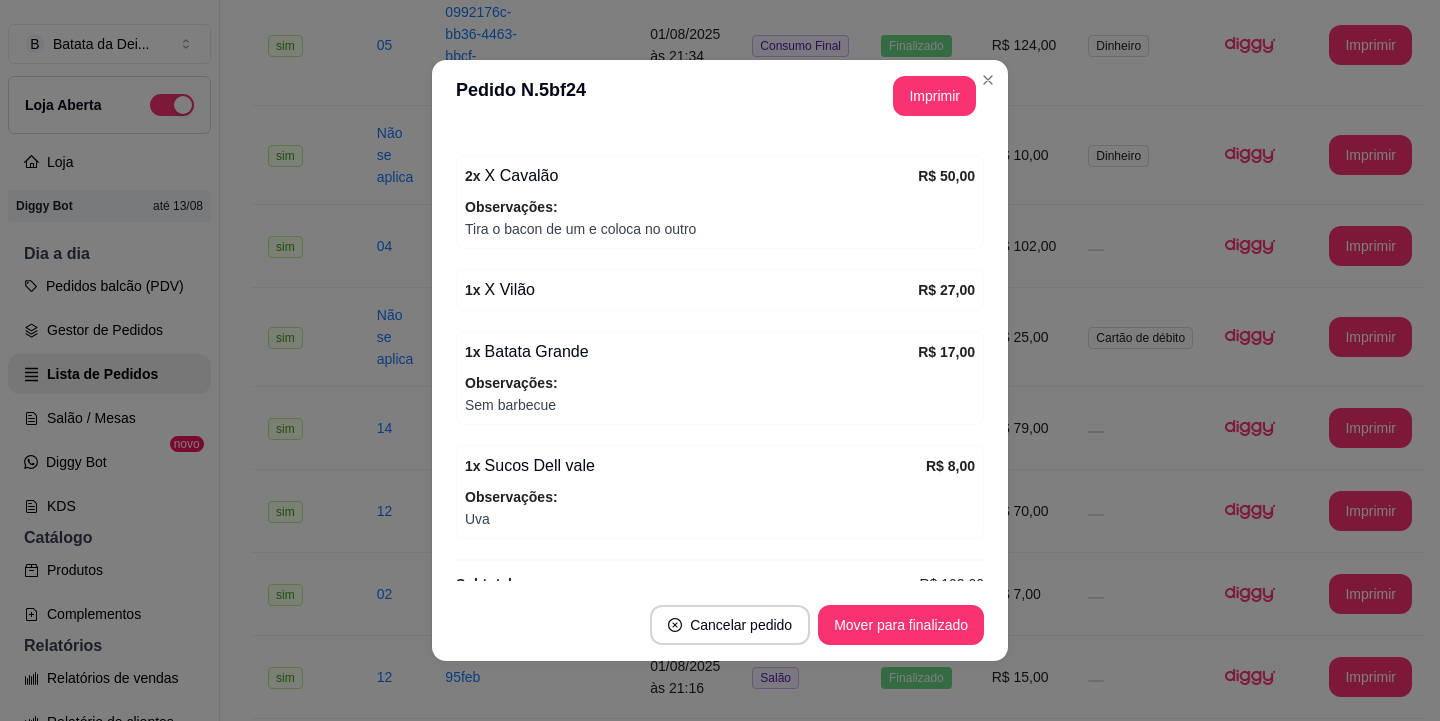 scroll, scrollTop: 310, scrollLeft: 0, axis: vertical 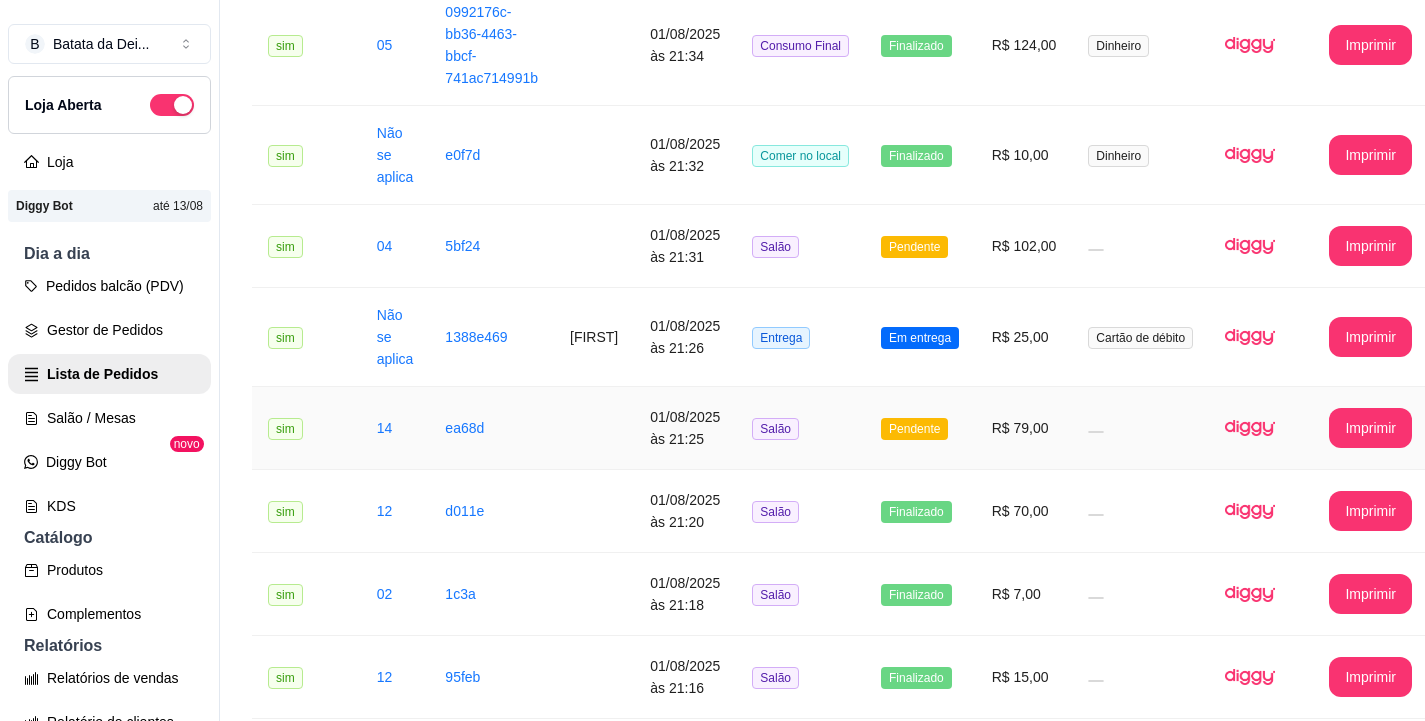 click on "**********" at bounding box center [840, 428] 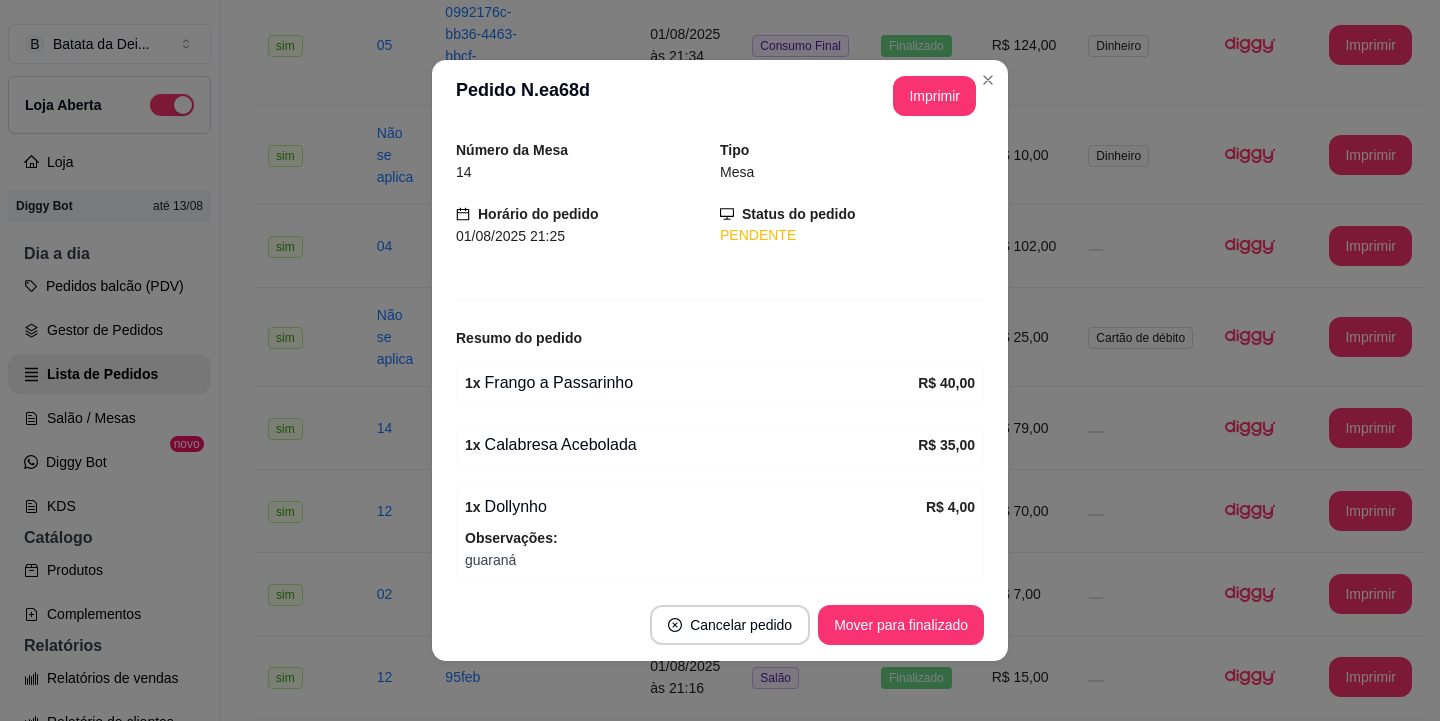 scroll, scrollTop: 144, scrollLeft: 0, axis: vertical 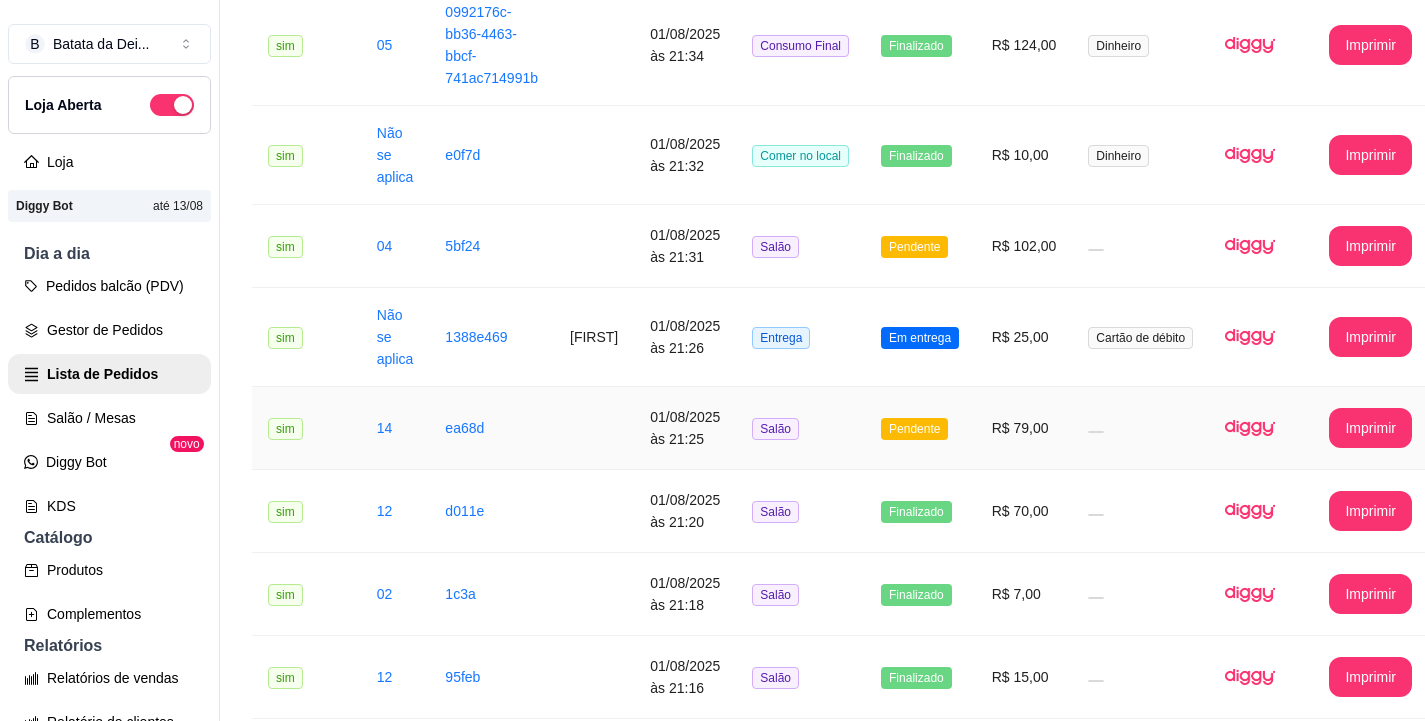 click on "Pendente" at bounding box center (914, 429) 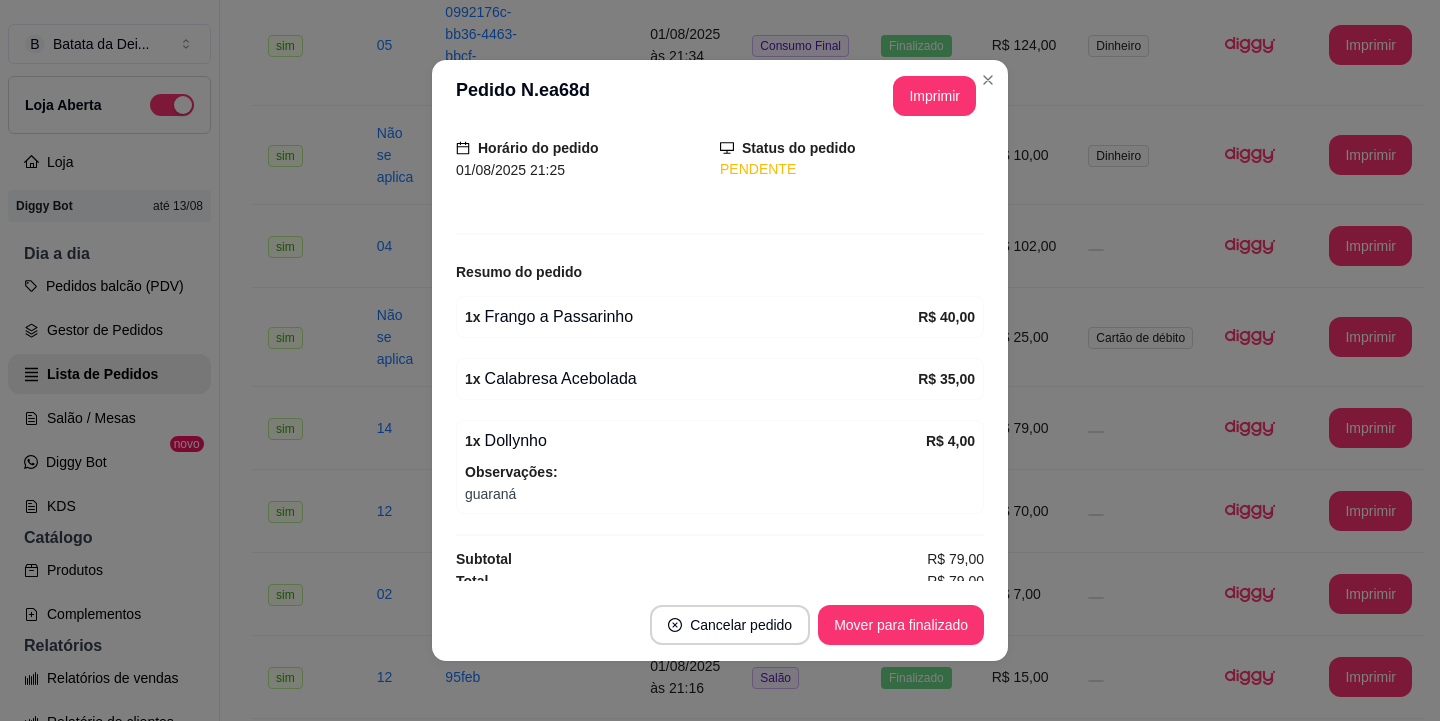 scroll, scrollTop: 144, scrollLeft: 0, axis: vertical 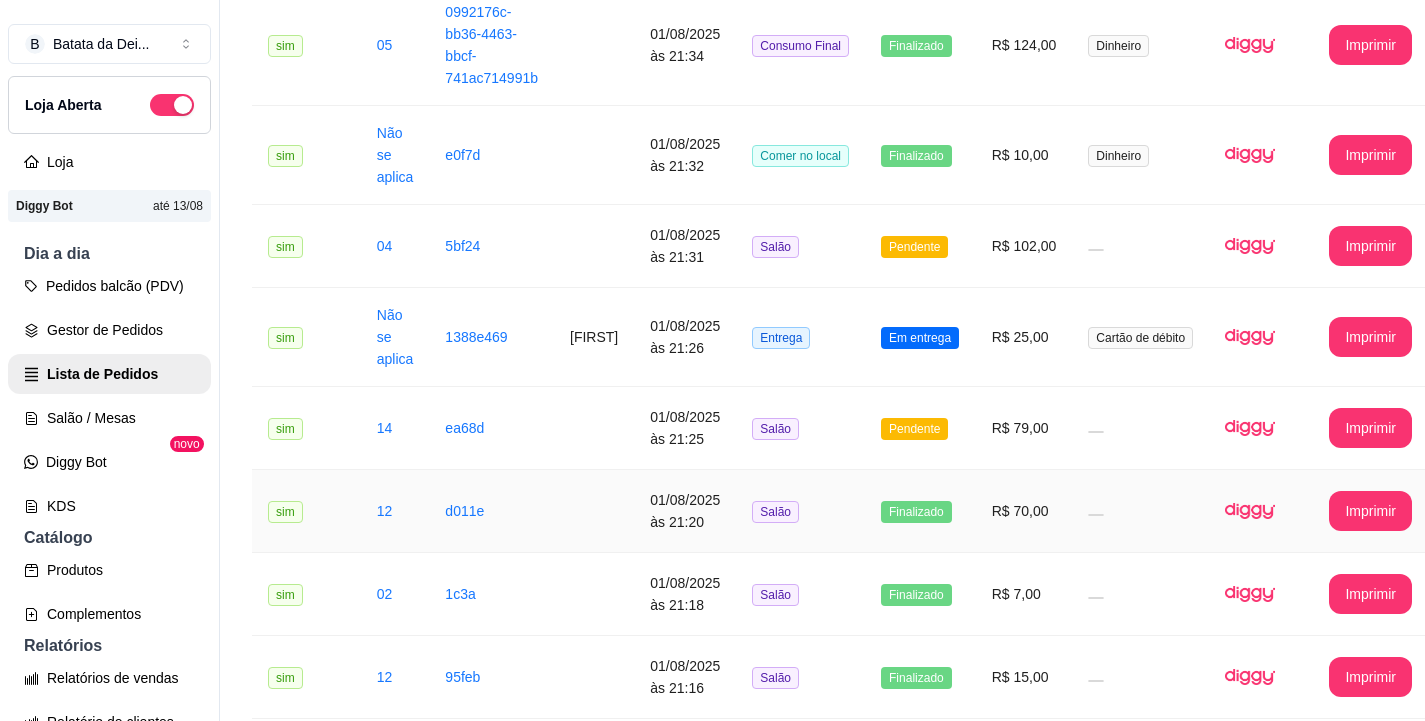 click on "Finalizado" at bounding box center [920, 511] 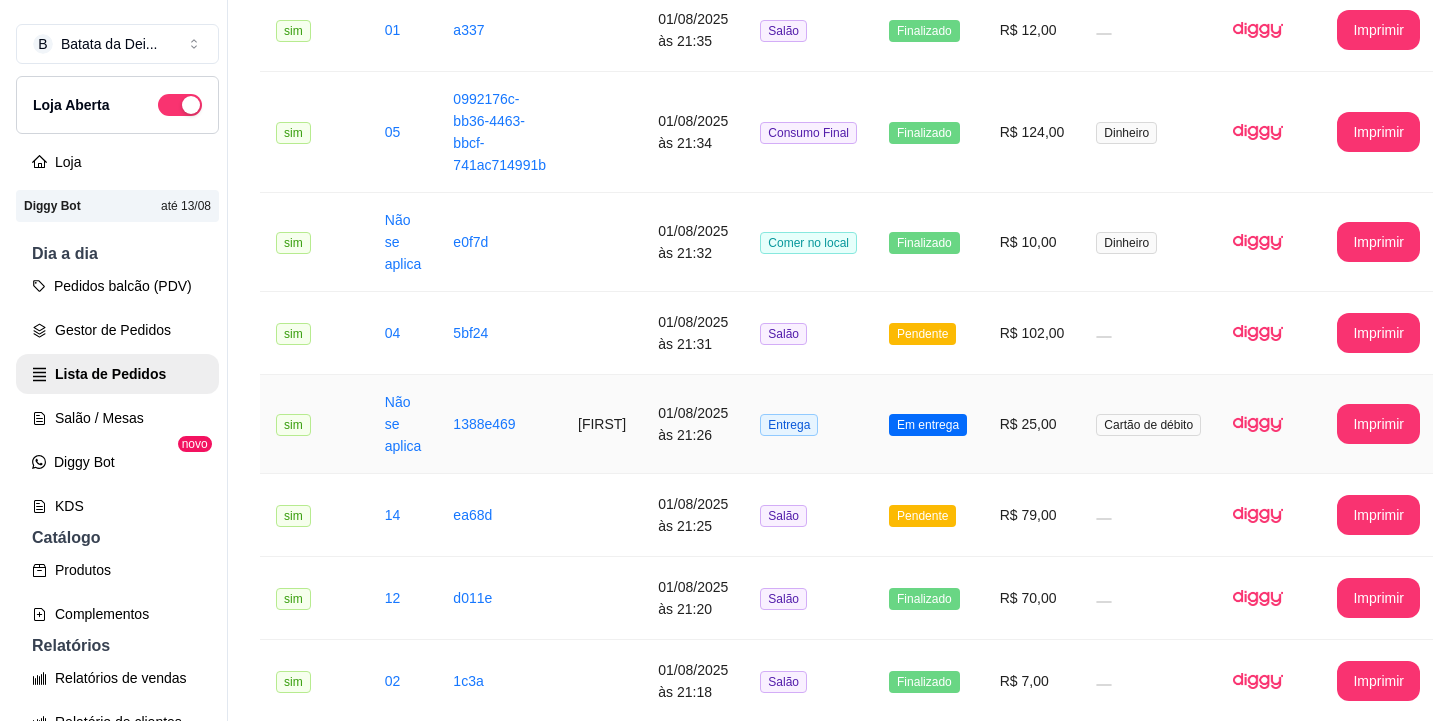 scroll, scrollTop: 900, scrollLeft: 0, axis: vertical 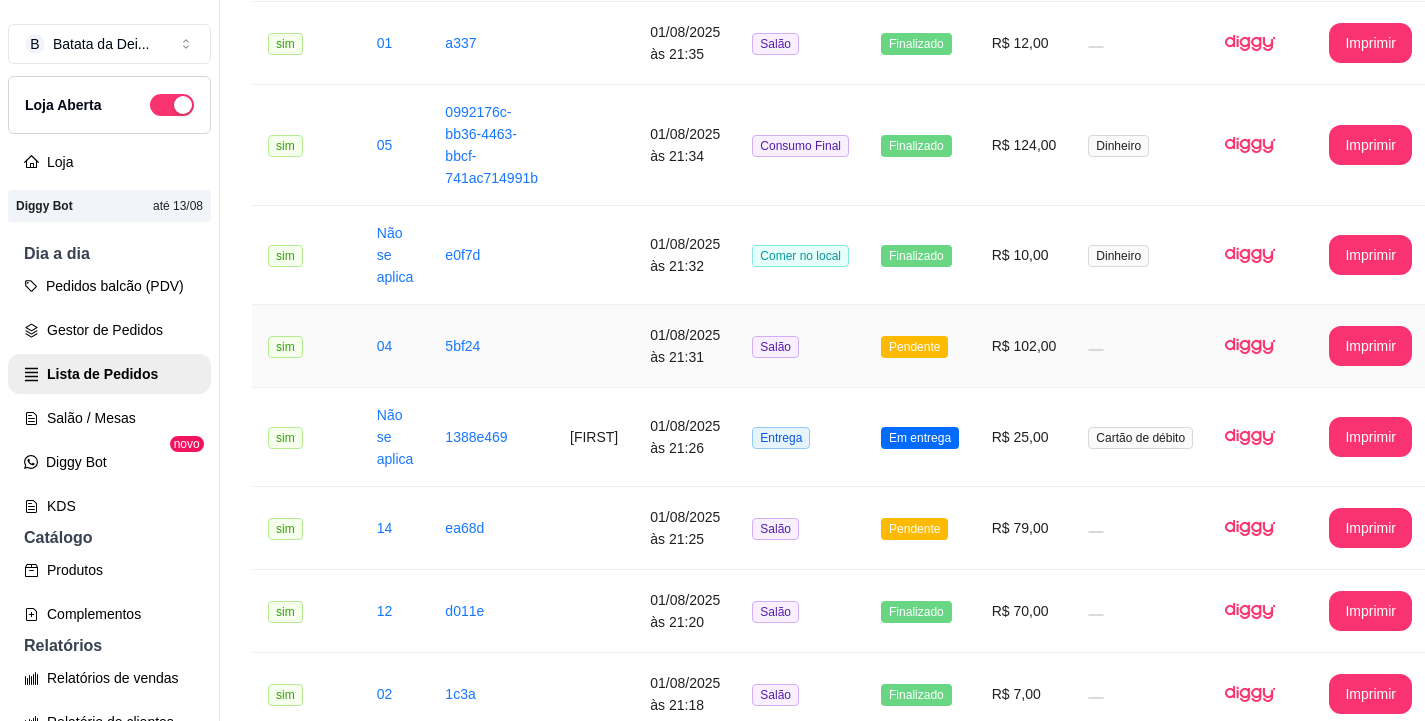 click on "R$ 102,00" at bounding box center [1024, 346] 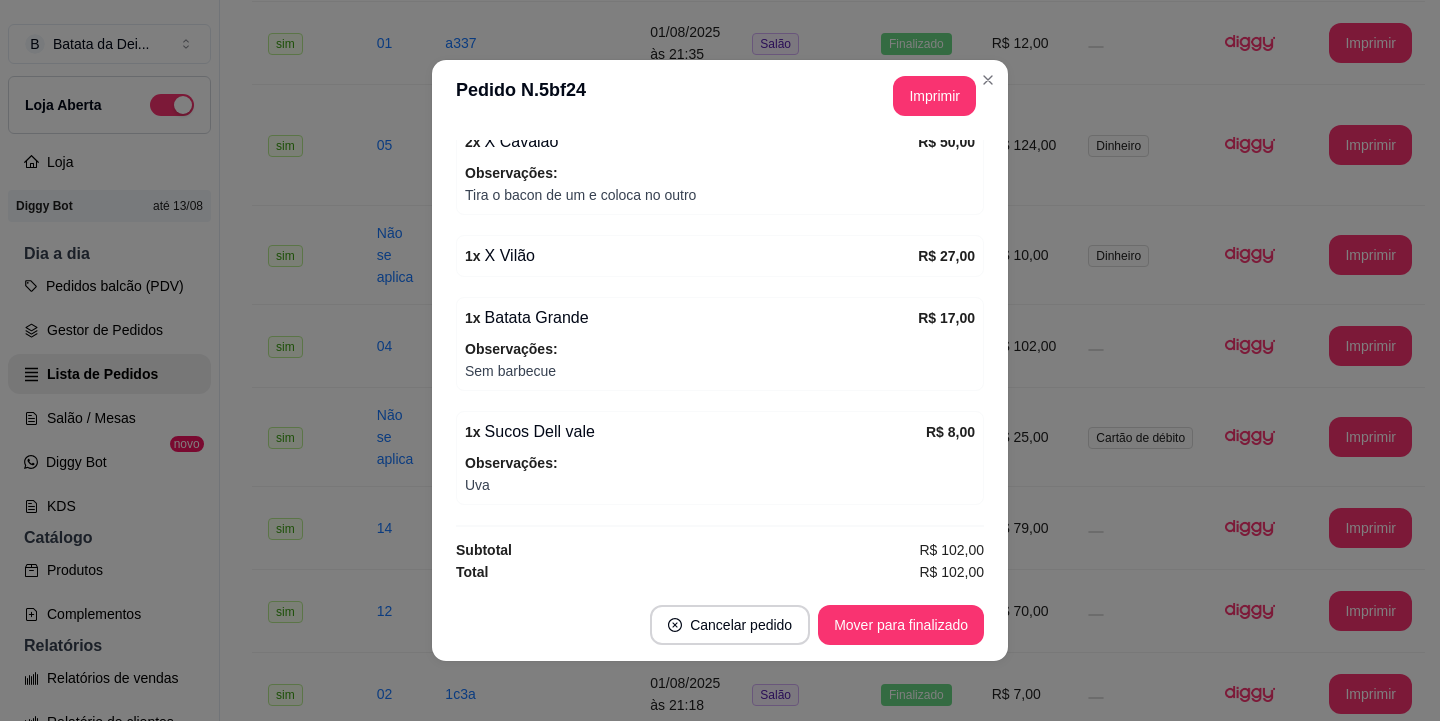 scroll, scrollTop: 310, scrollLeft: 0, axis: vertical 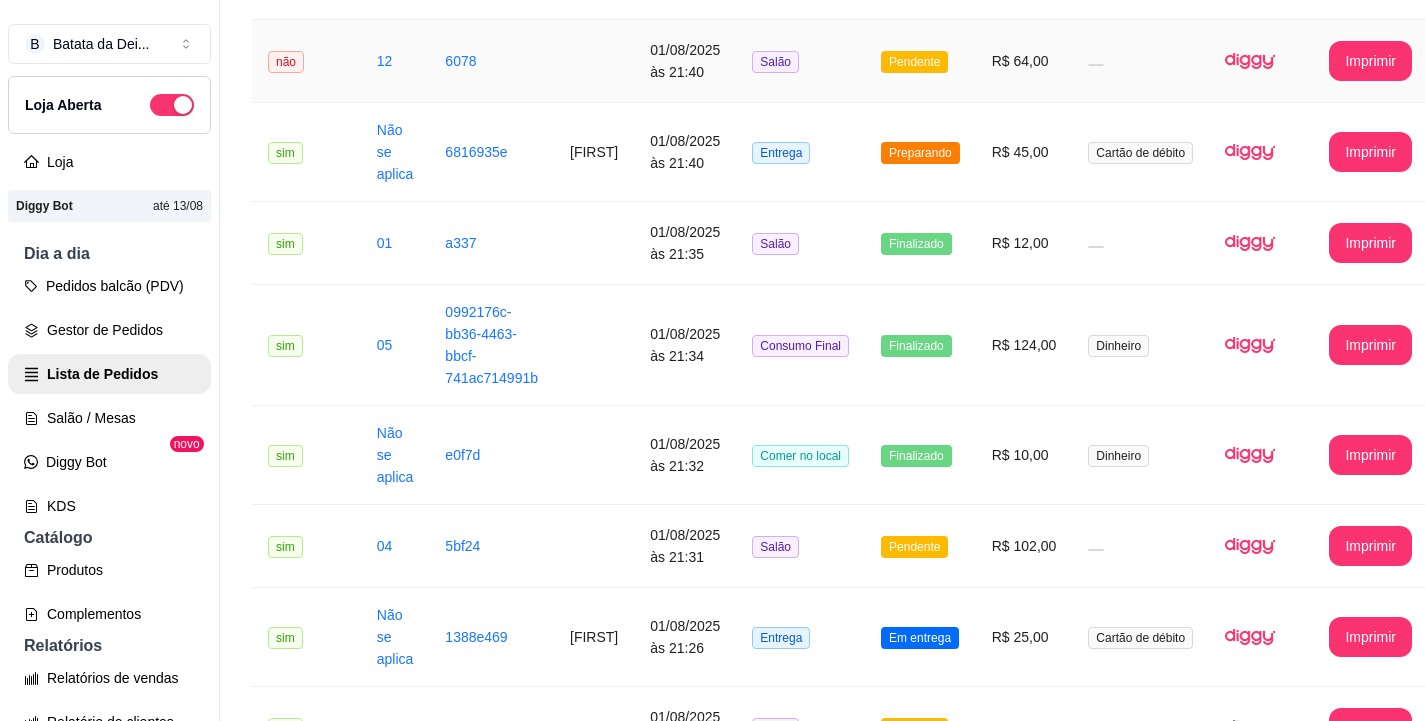 click on "Preparando" at bounding box center (920, 152) 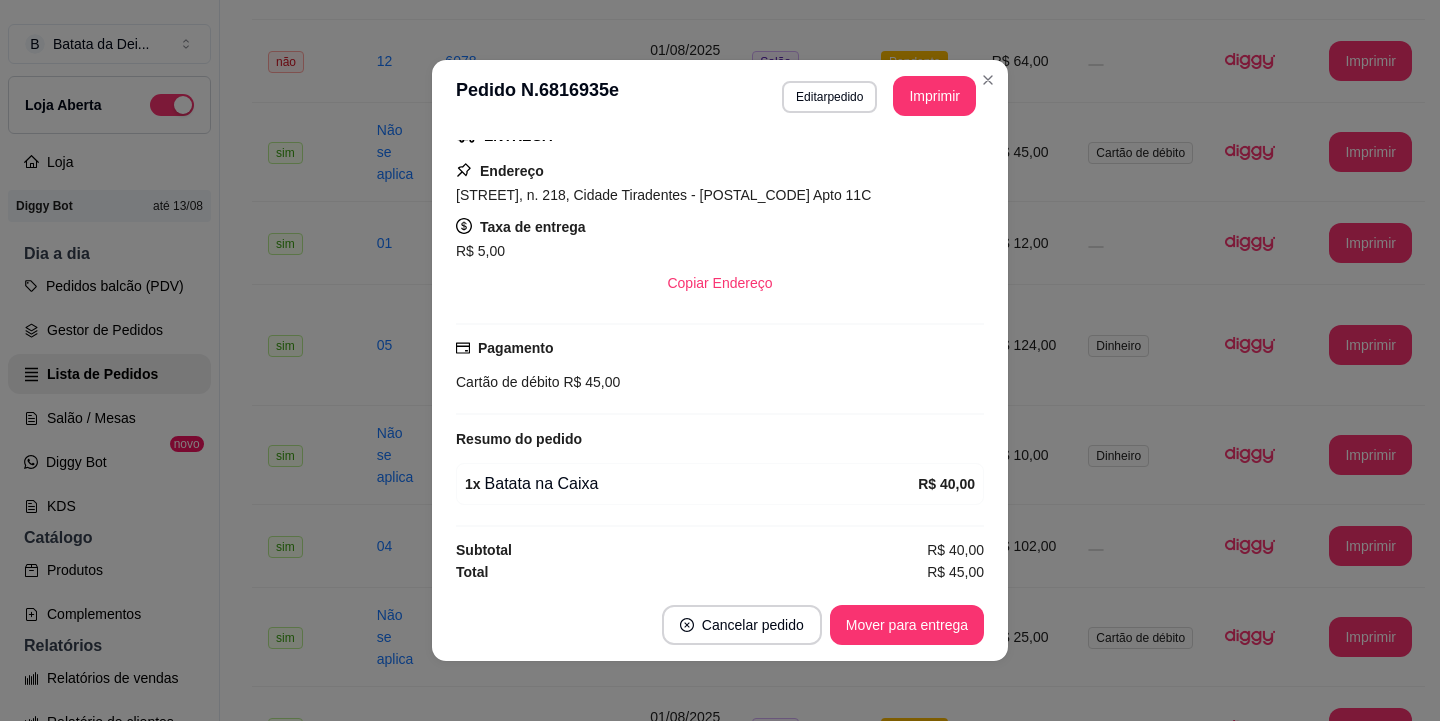 scroll, scrollTop: 336, scrollLeft: 0, axis: vertical 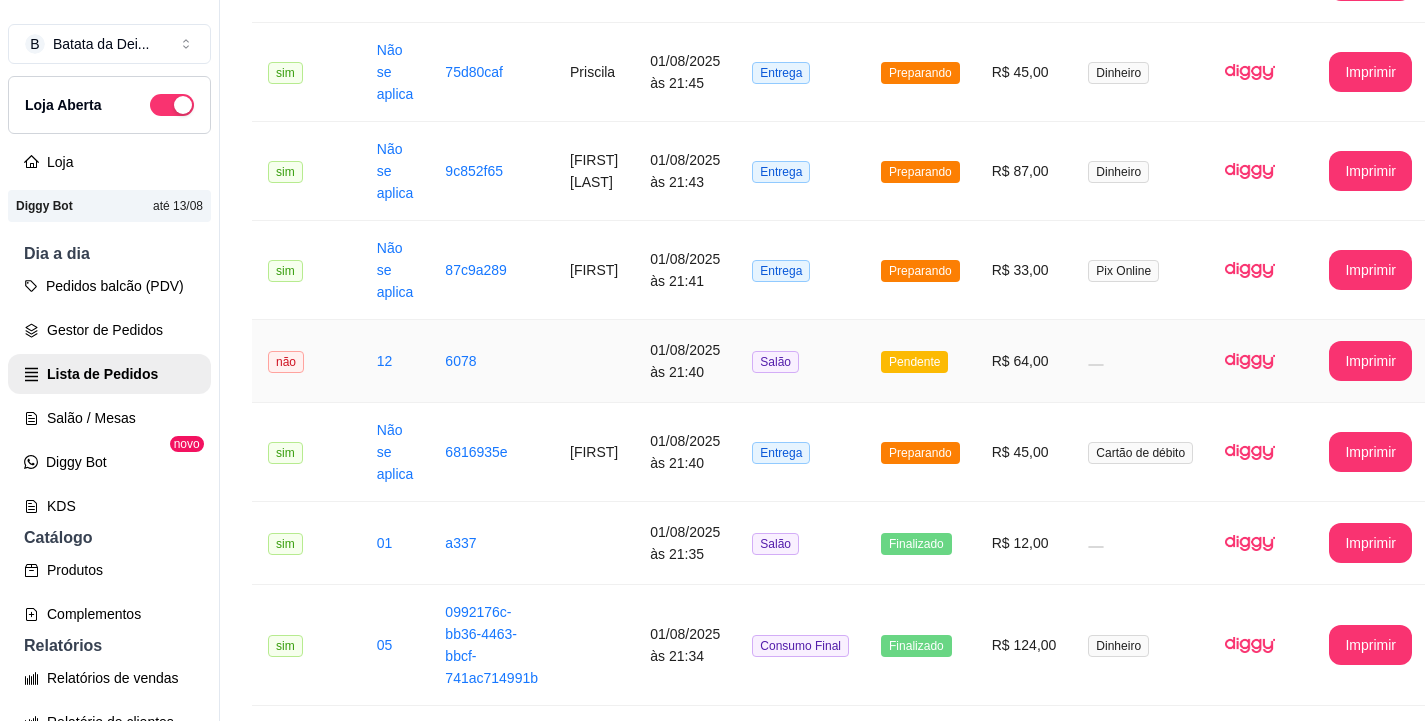 click on "Pendente" at bounding box center (920, 361) 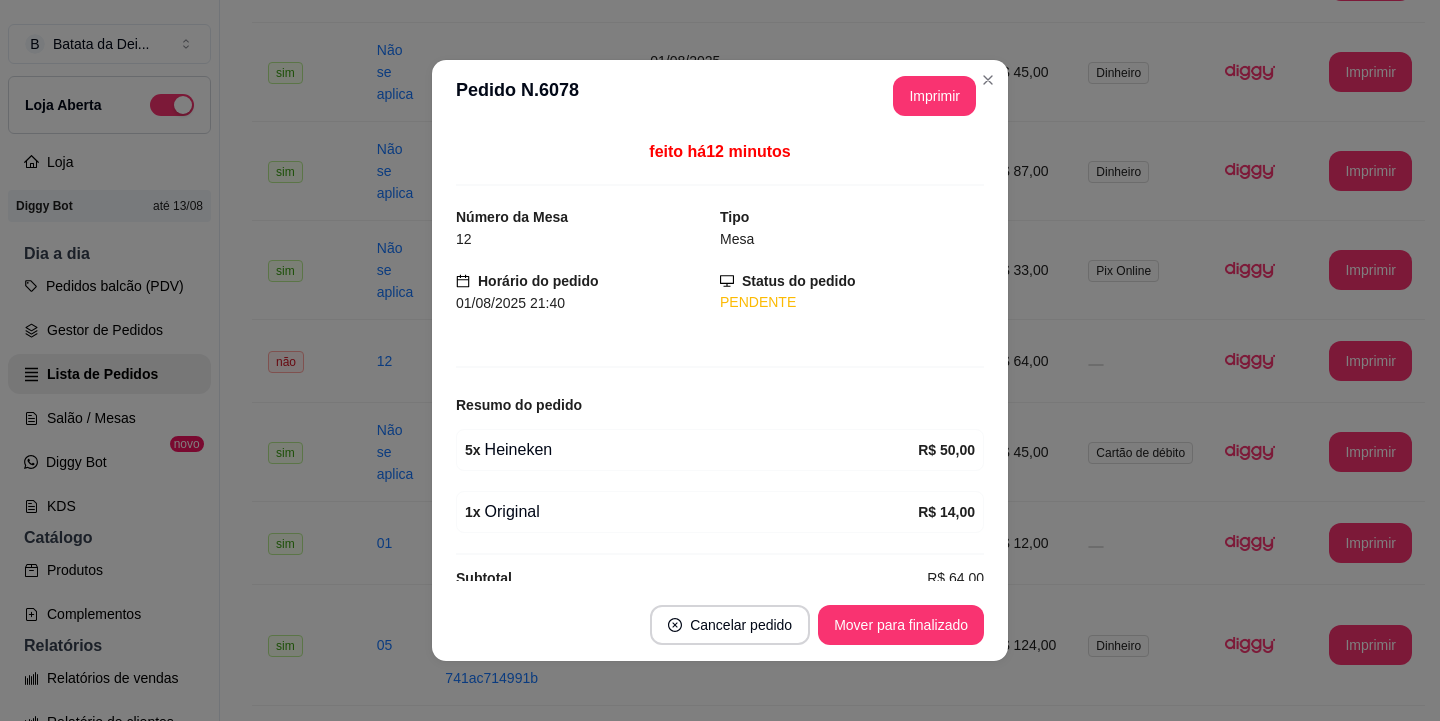 scroll, scrollTop: 30, scrollLeft: 0, axis: vertical 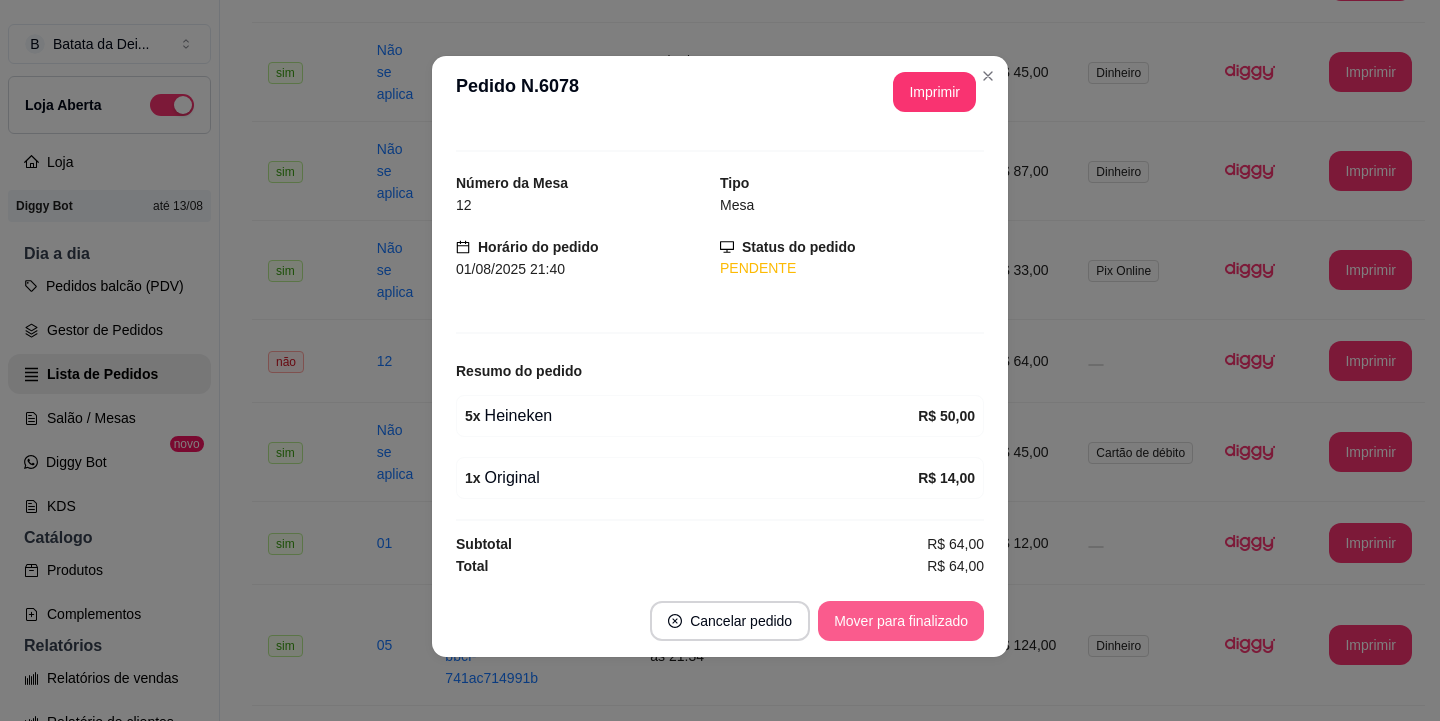 click on "Mover para finalizado" at bounding box center [901, 621] 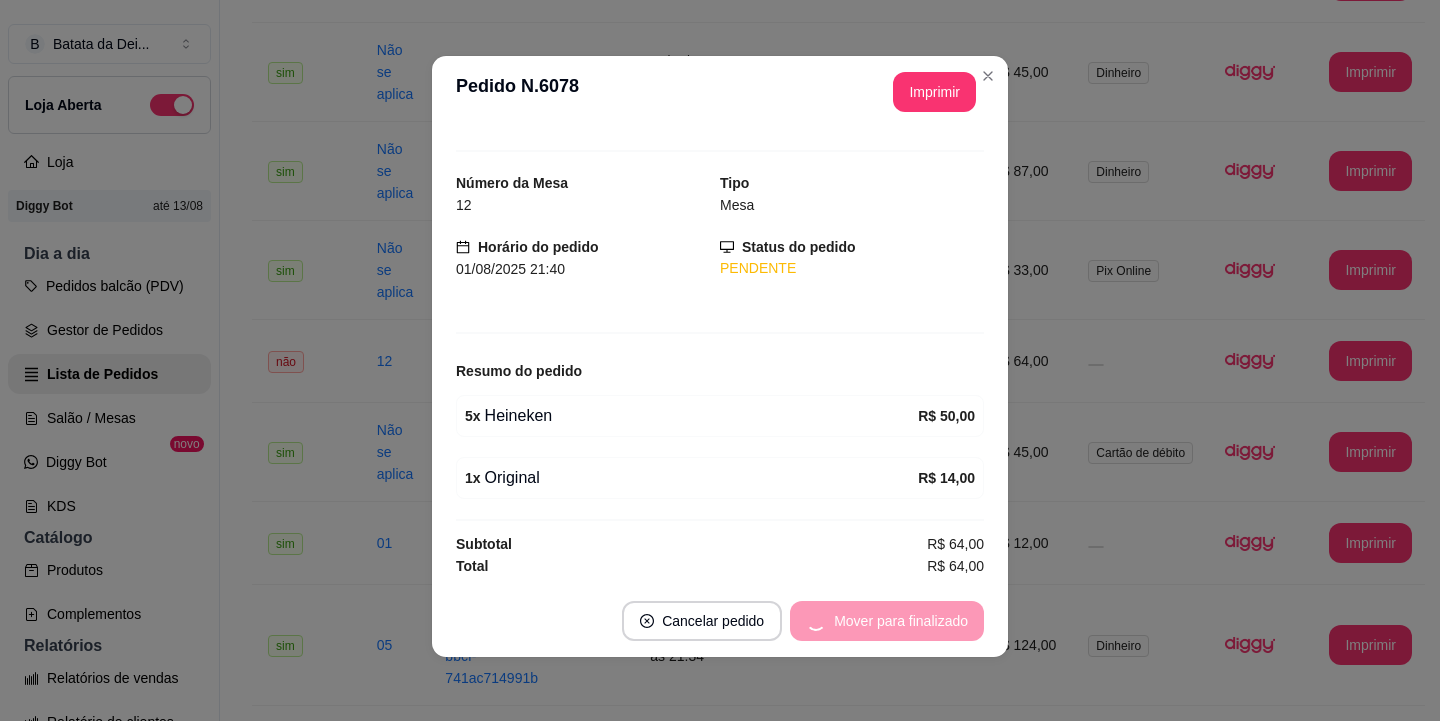 scroll, scrollTop: 0, scrollLeft: 0, axis: both 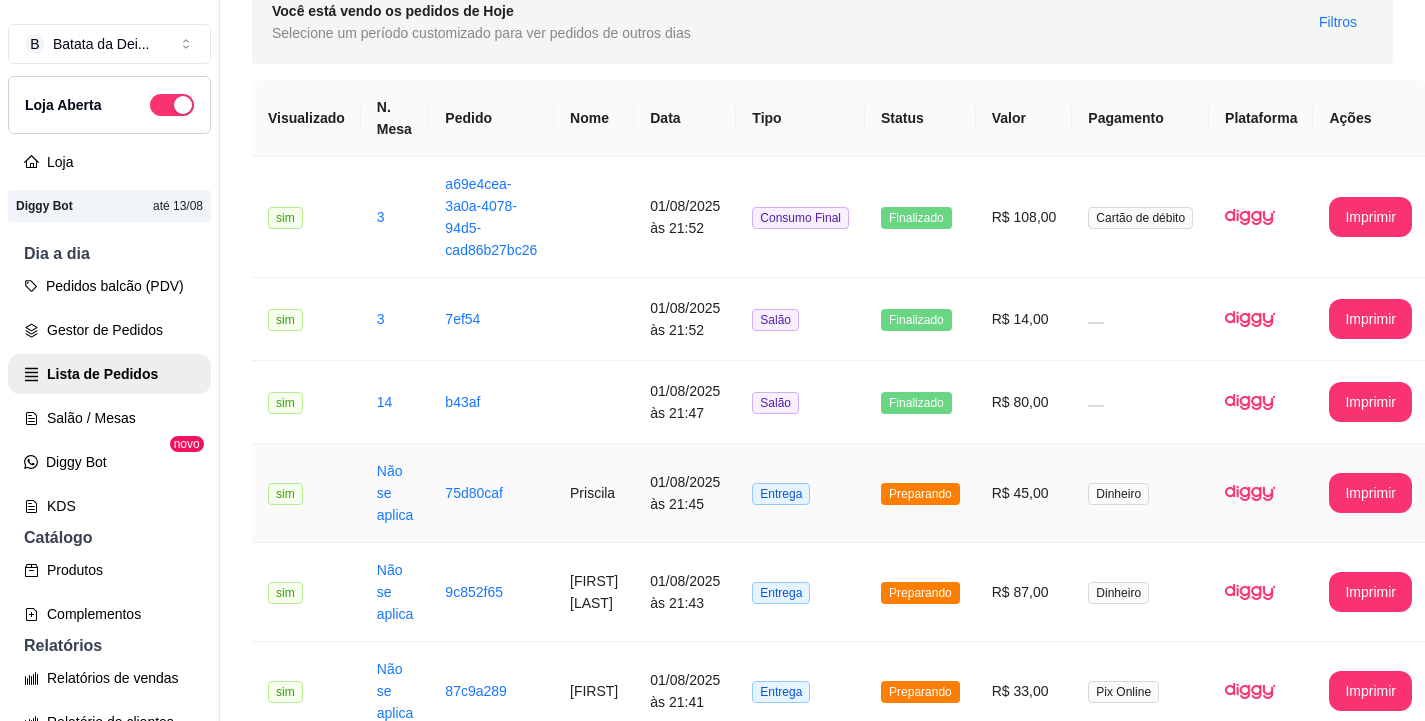 click on "R$ 45,00" at bounding box center [1024, 493] 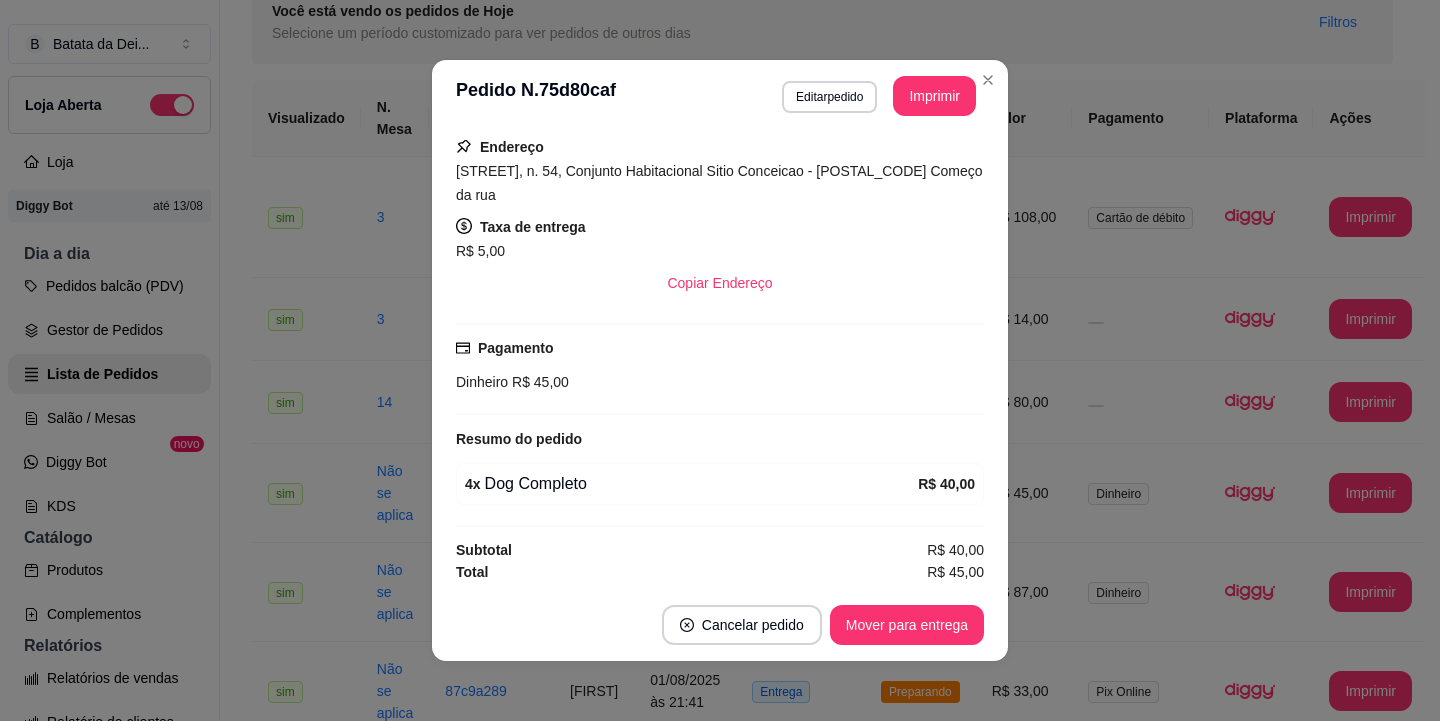 scroll, scrollTop: 360, scrollLeft: 0, axis: vertical 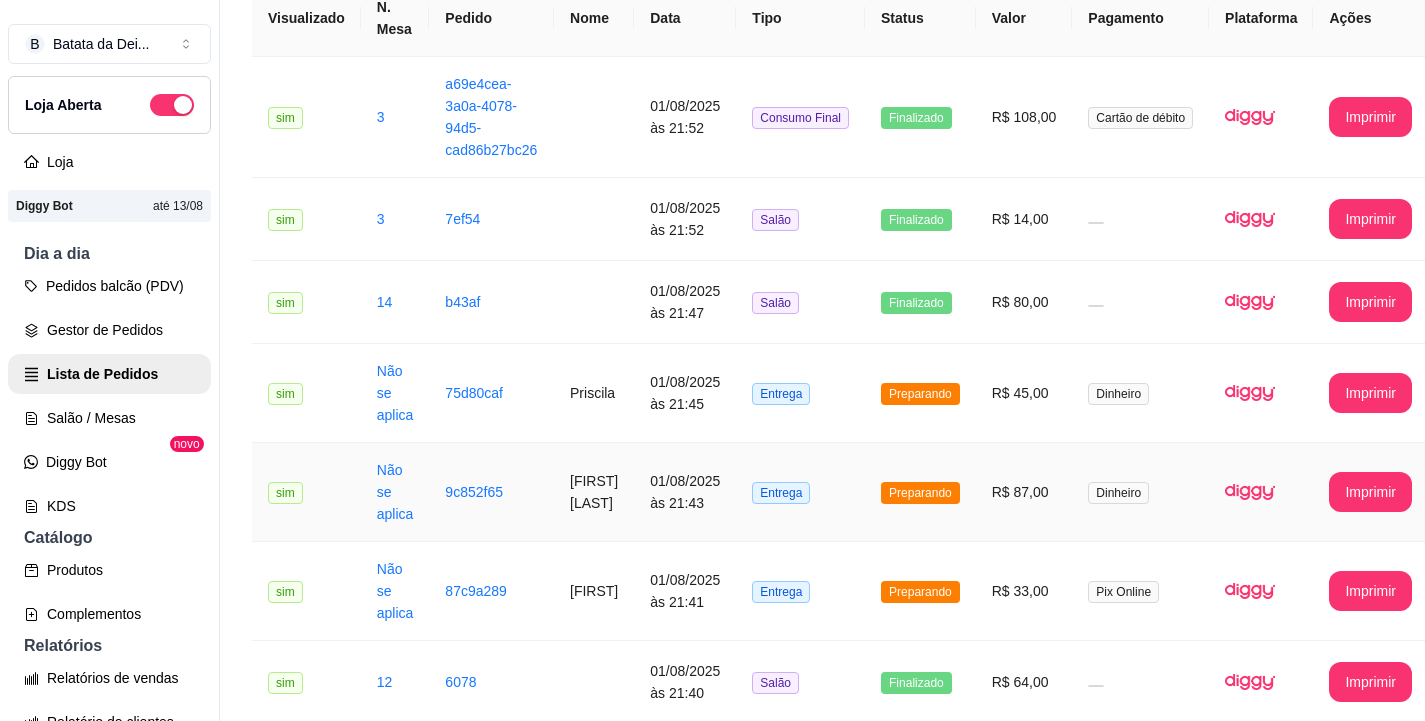click on "Entrega" at bounding box center (800, 492) 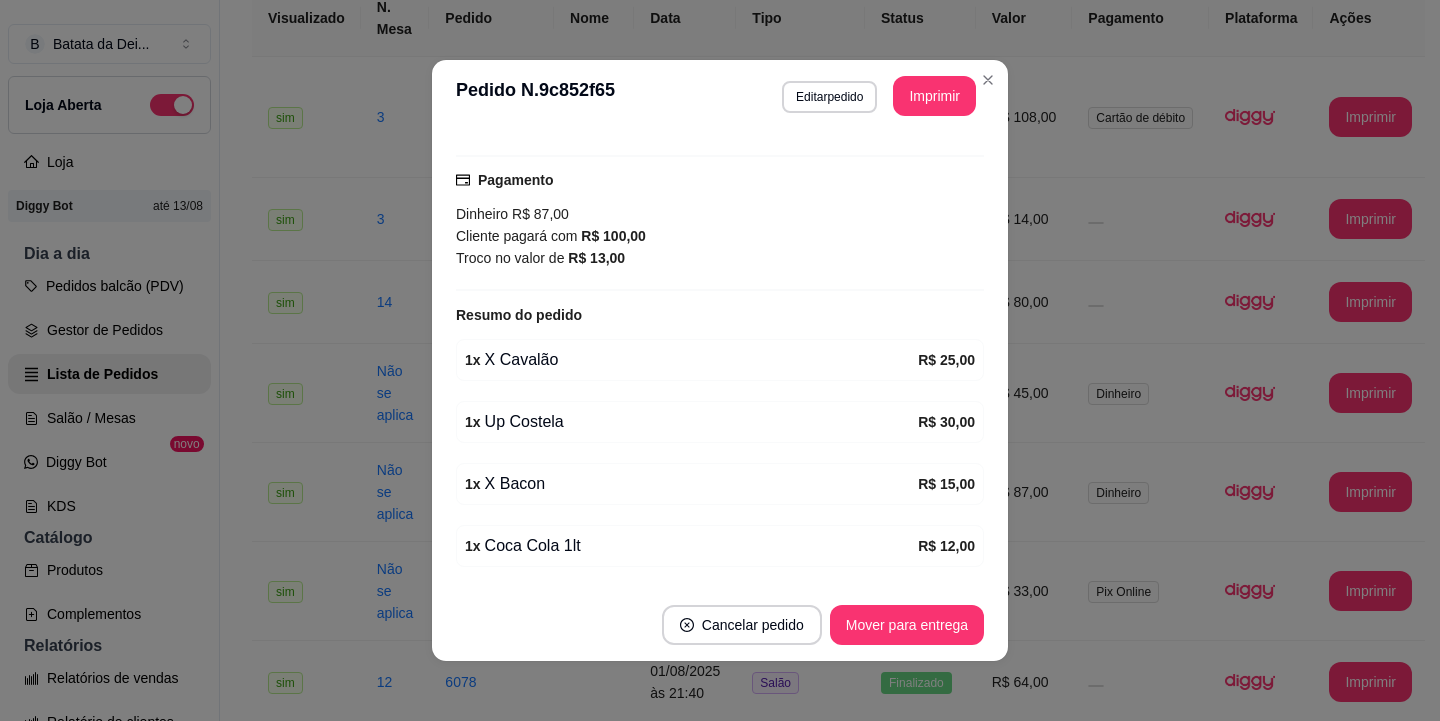 scroll, scrollTop: 590, scrollLeft: 0, axis: vertical 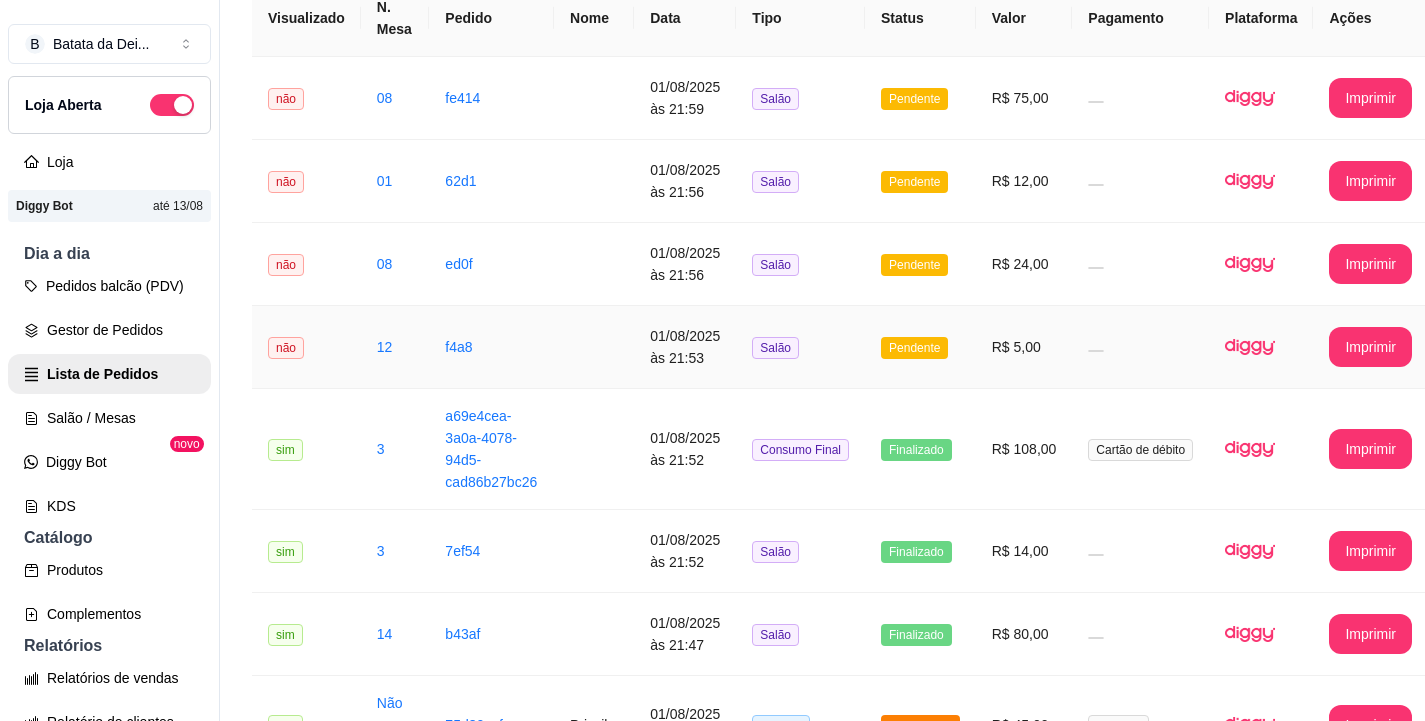 click on "01/08/2025 às 21:53" at bounding box center (685, 347) 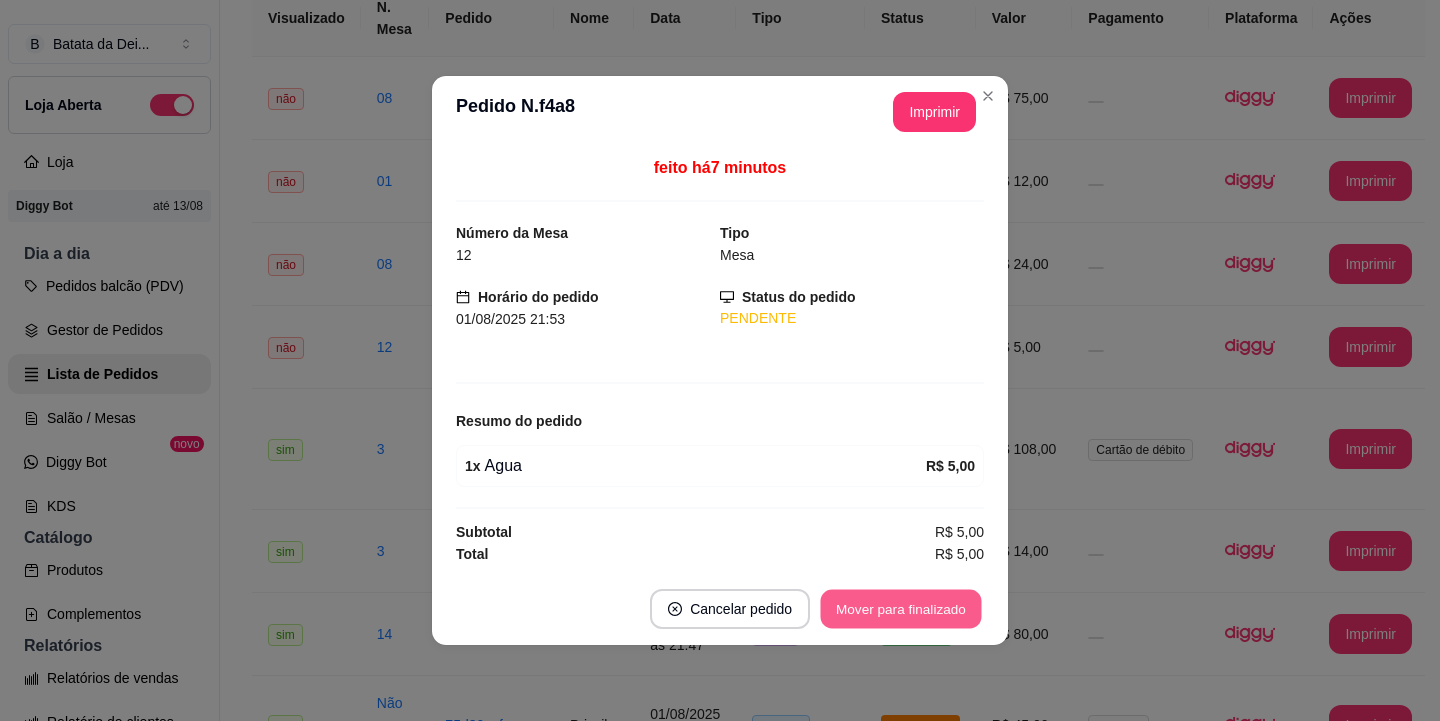 click on "Mover para finalizado" at bounding box center (901, 609) 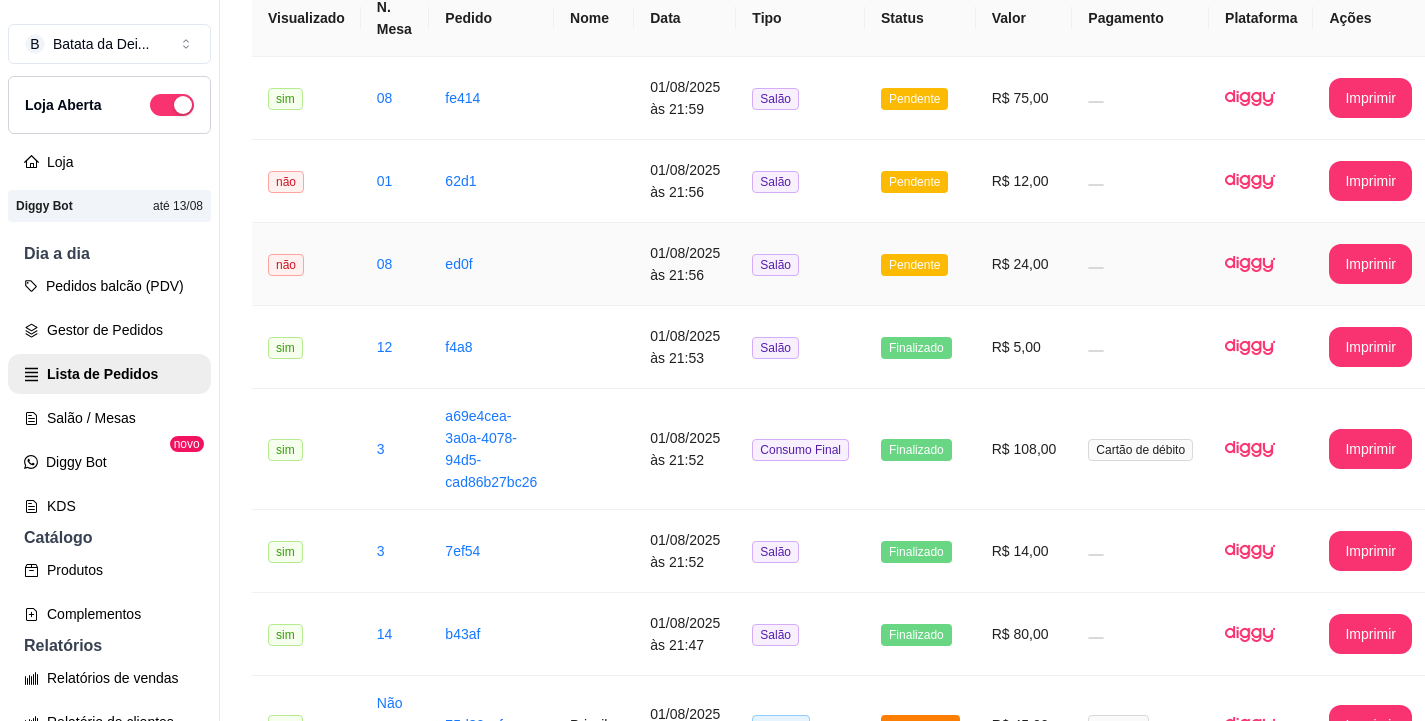 click on "R$ 24,00" at bounding box center (1024, 264) 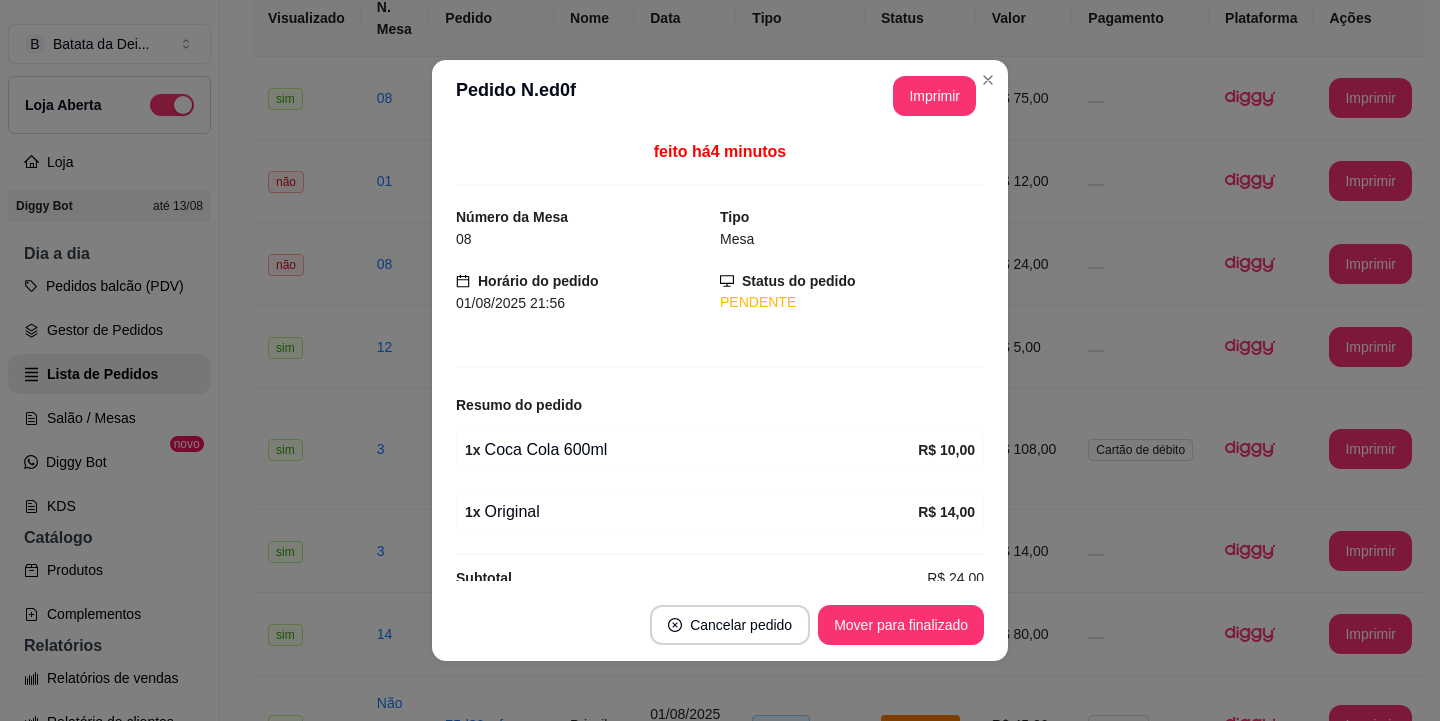 scroll, scrollTop: 30, scrollLeft: 0, axis: vertical 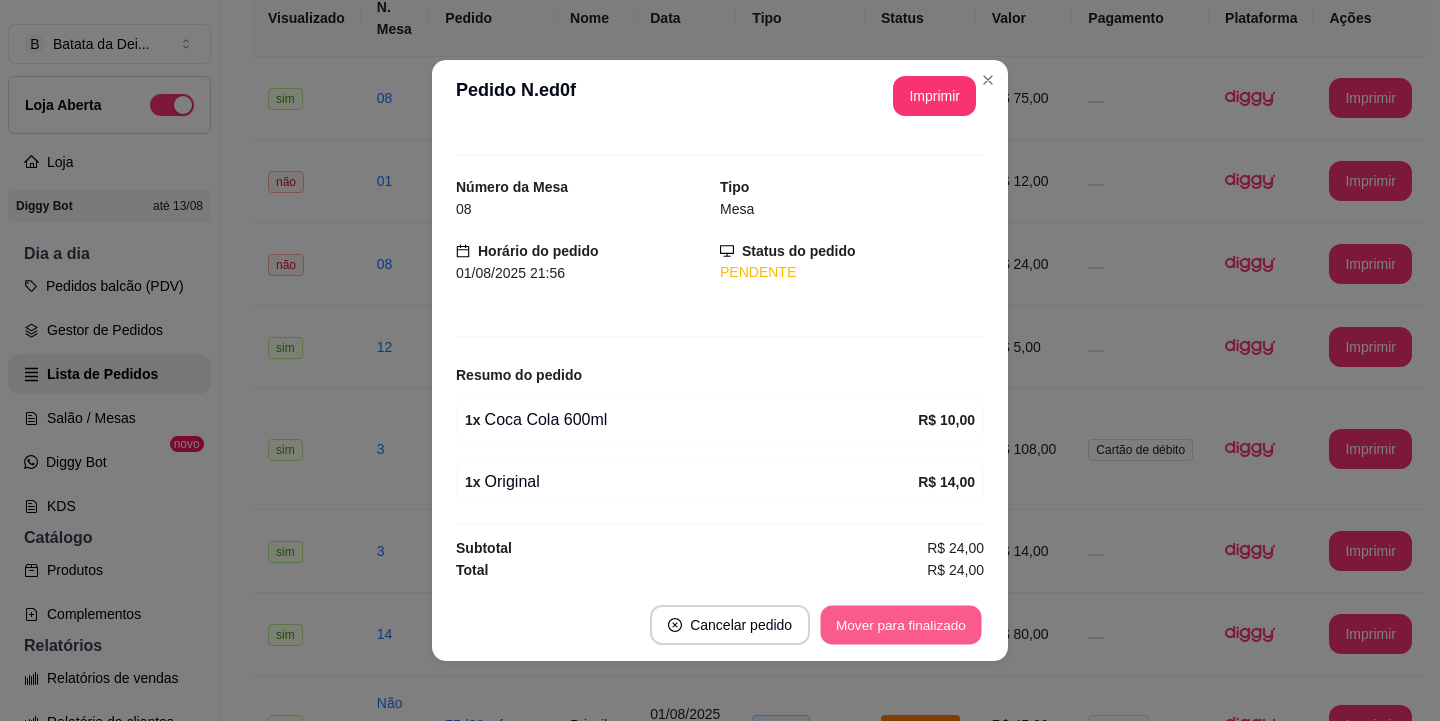 click on "Mover para finalizado" at bounding box center [901, 625] 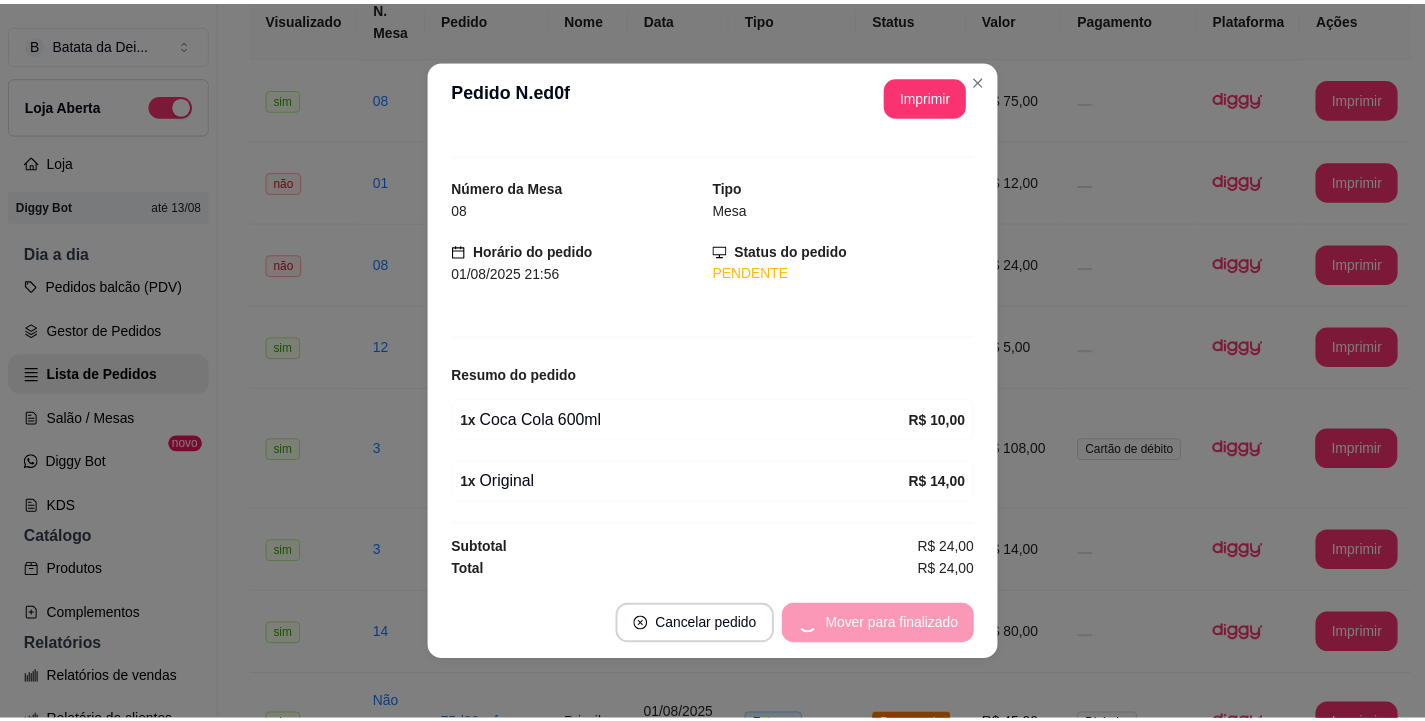 scroll, scrollTop: 0, scrollLeft: 0, axis: both 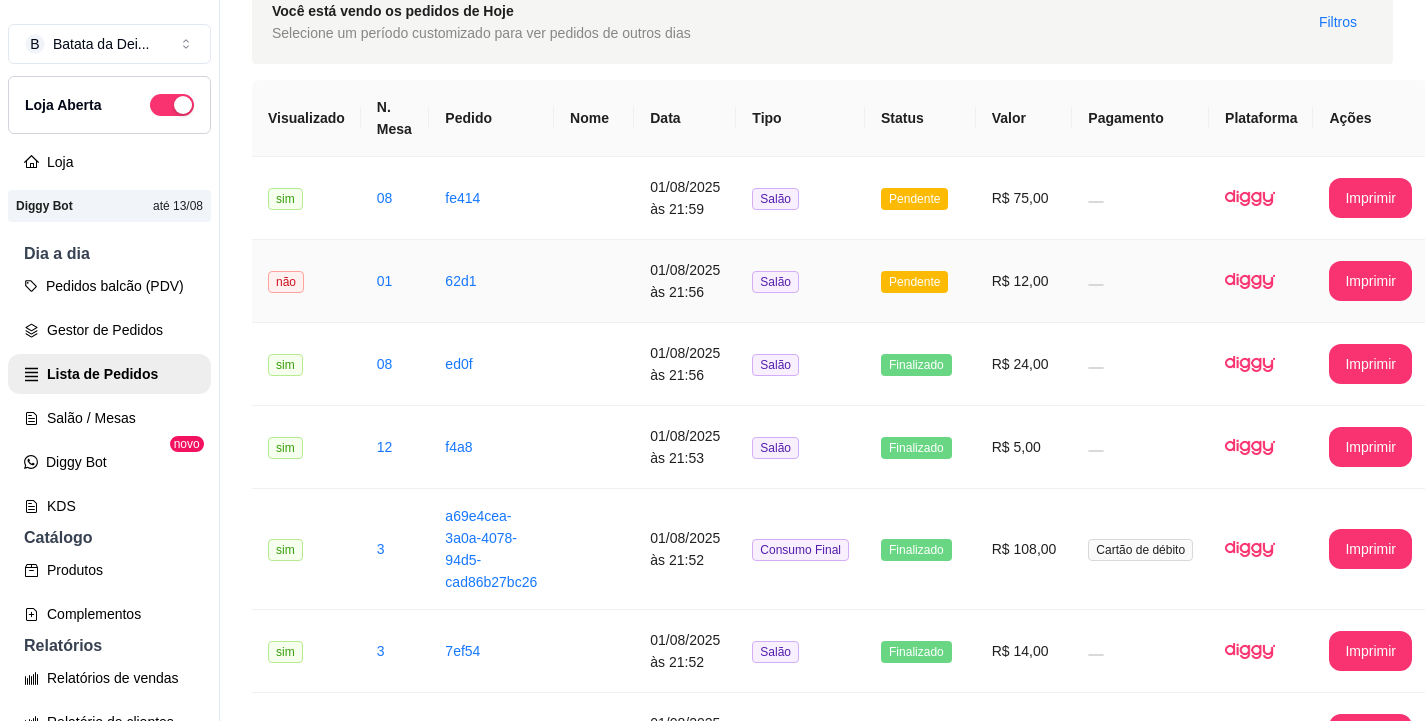 click at bounding box center (1140, 281) 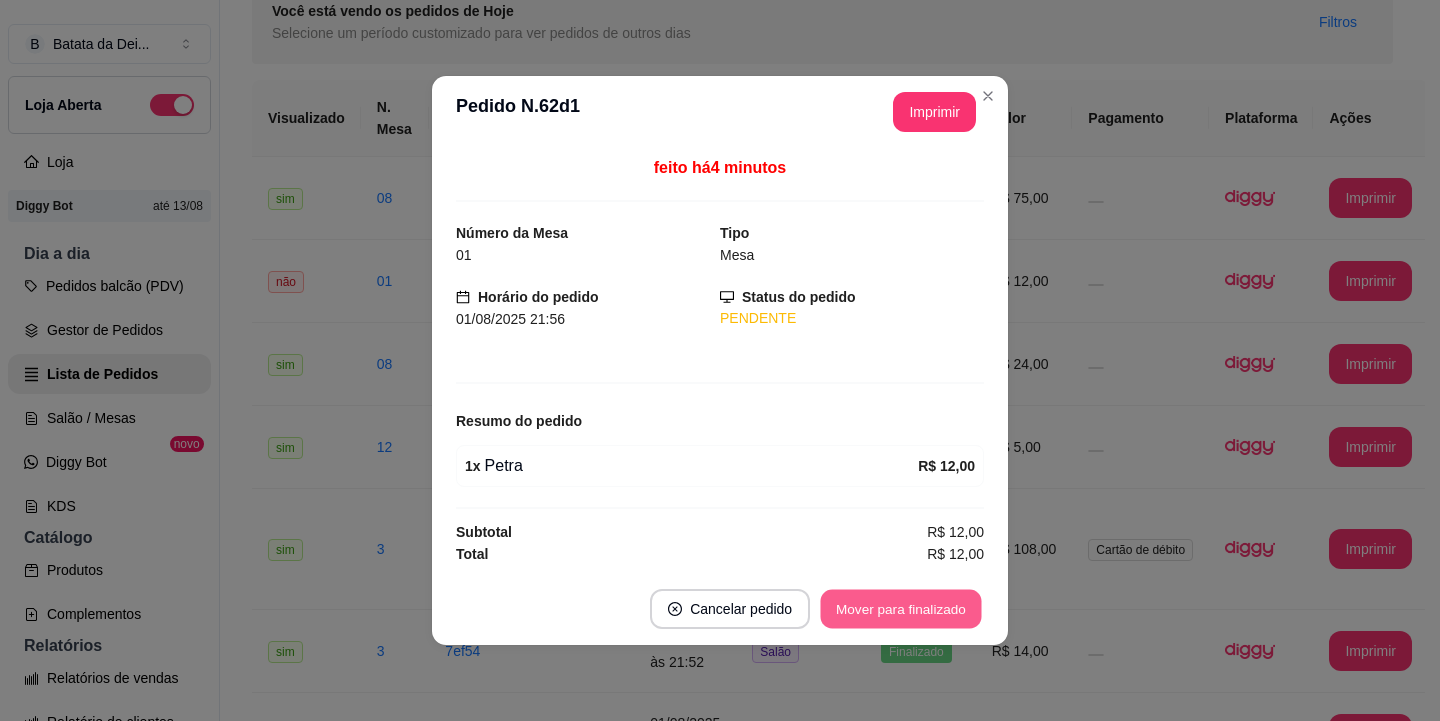 click on "Mover para finalizado" at bounding box center [901, 609] 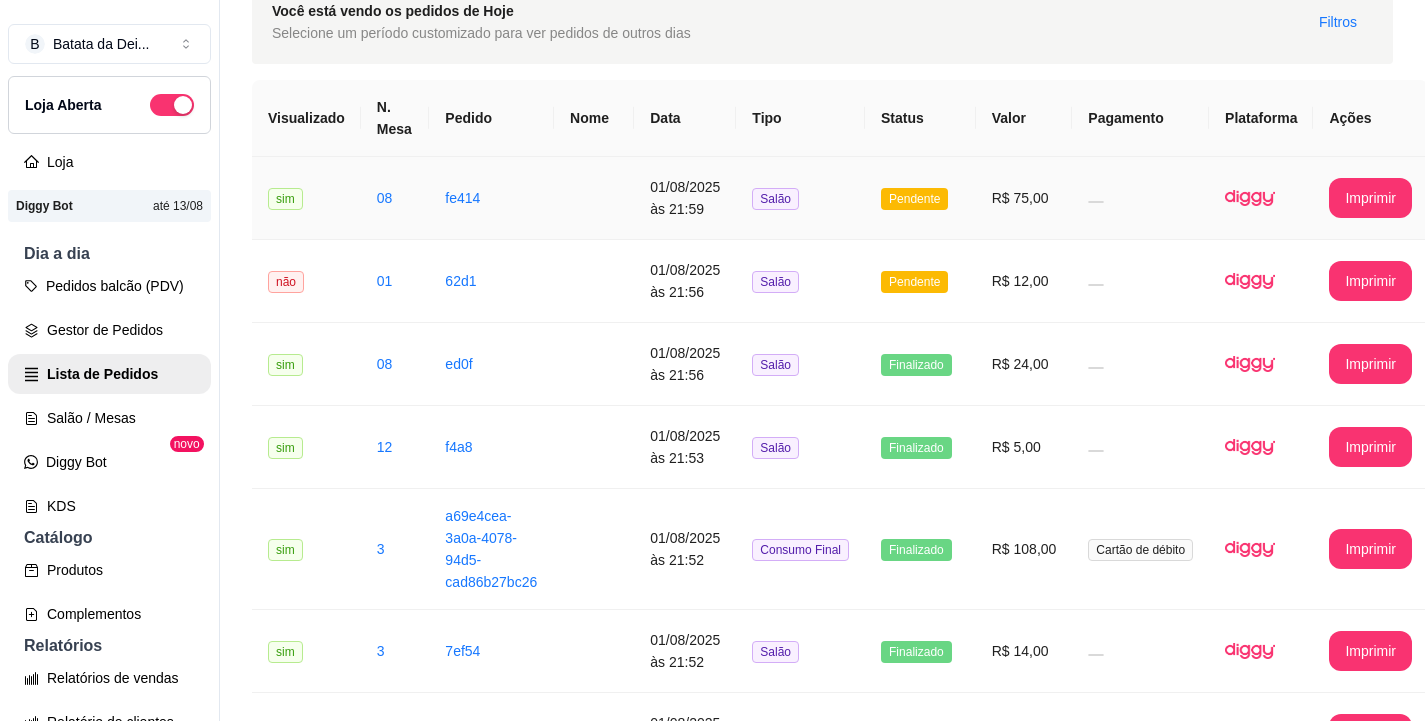 click at bounding box center [1140, 198] 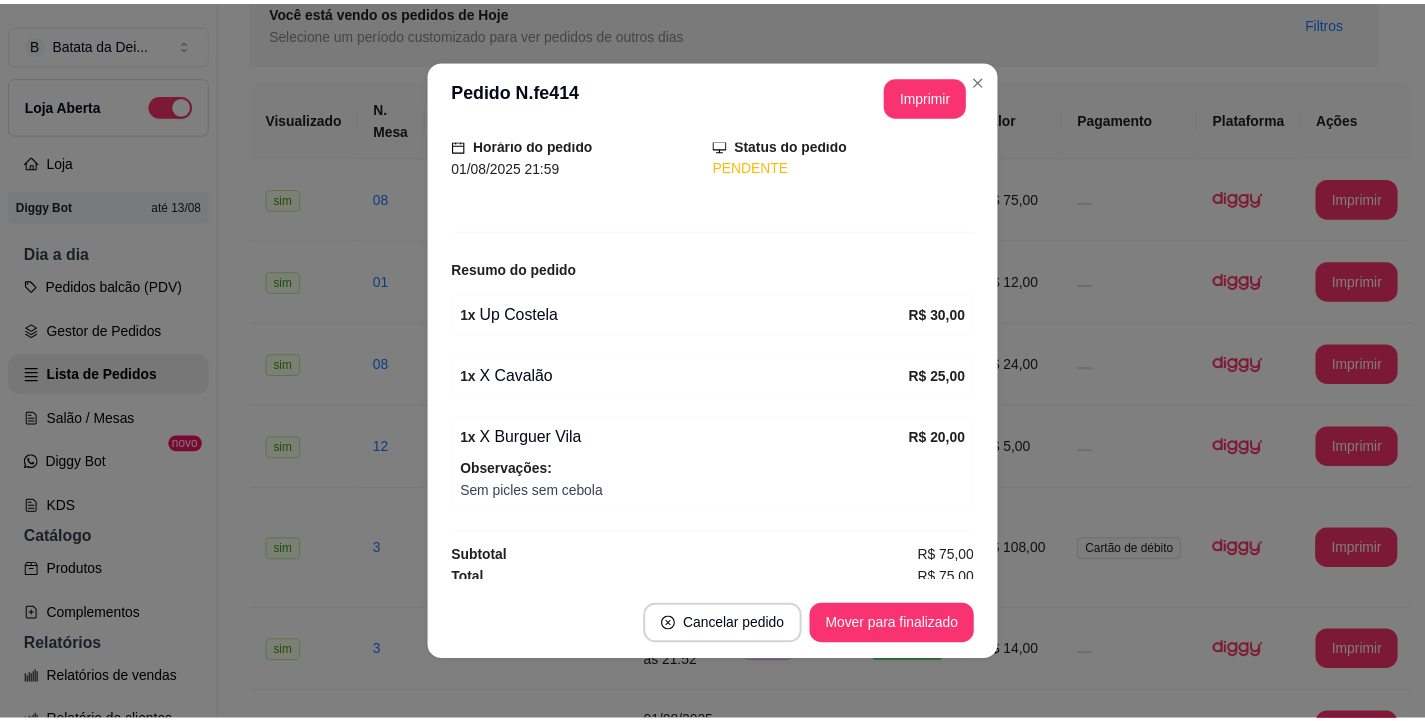 scroll, scrollTop: 144, scrollLeft: 0, axis: vertical 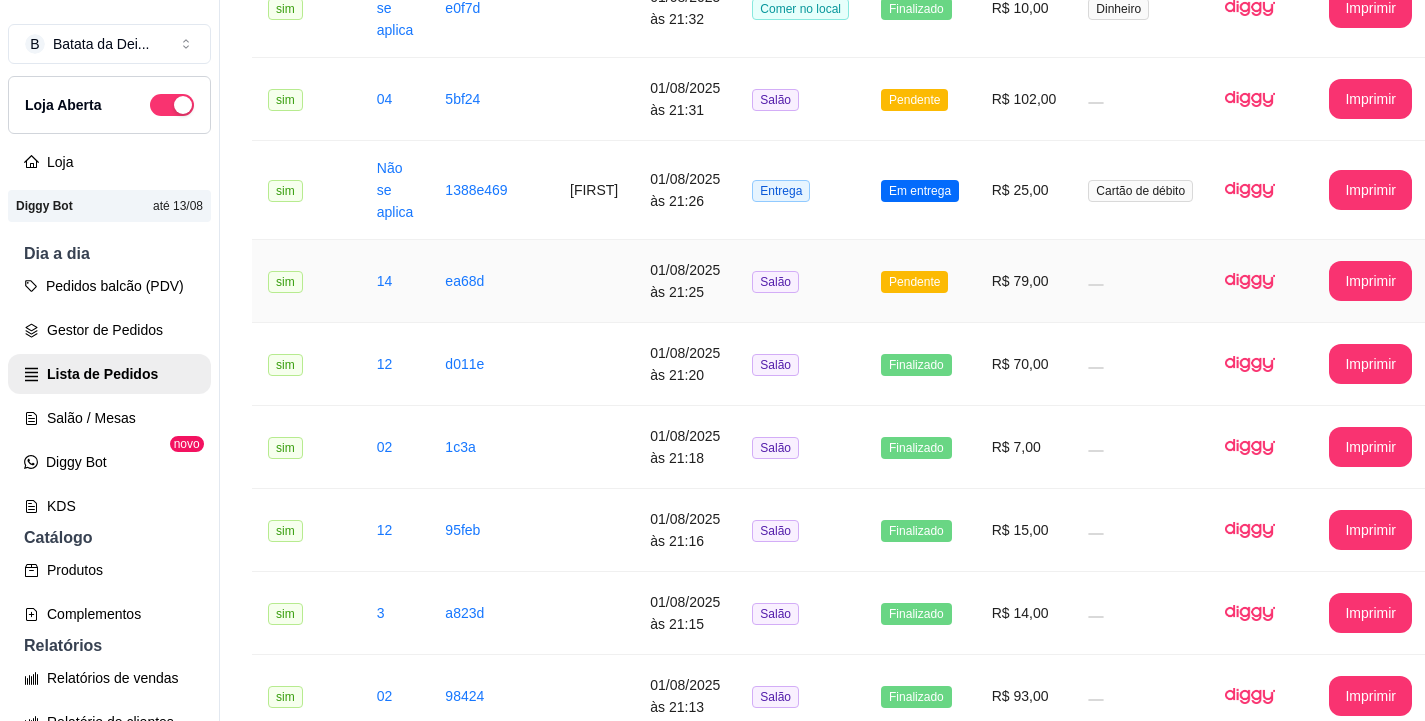 click on "Pendente" at bounding box center (920, 281) 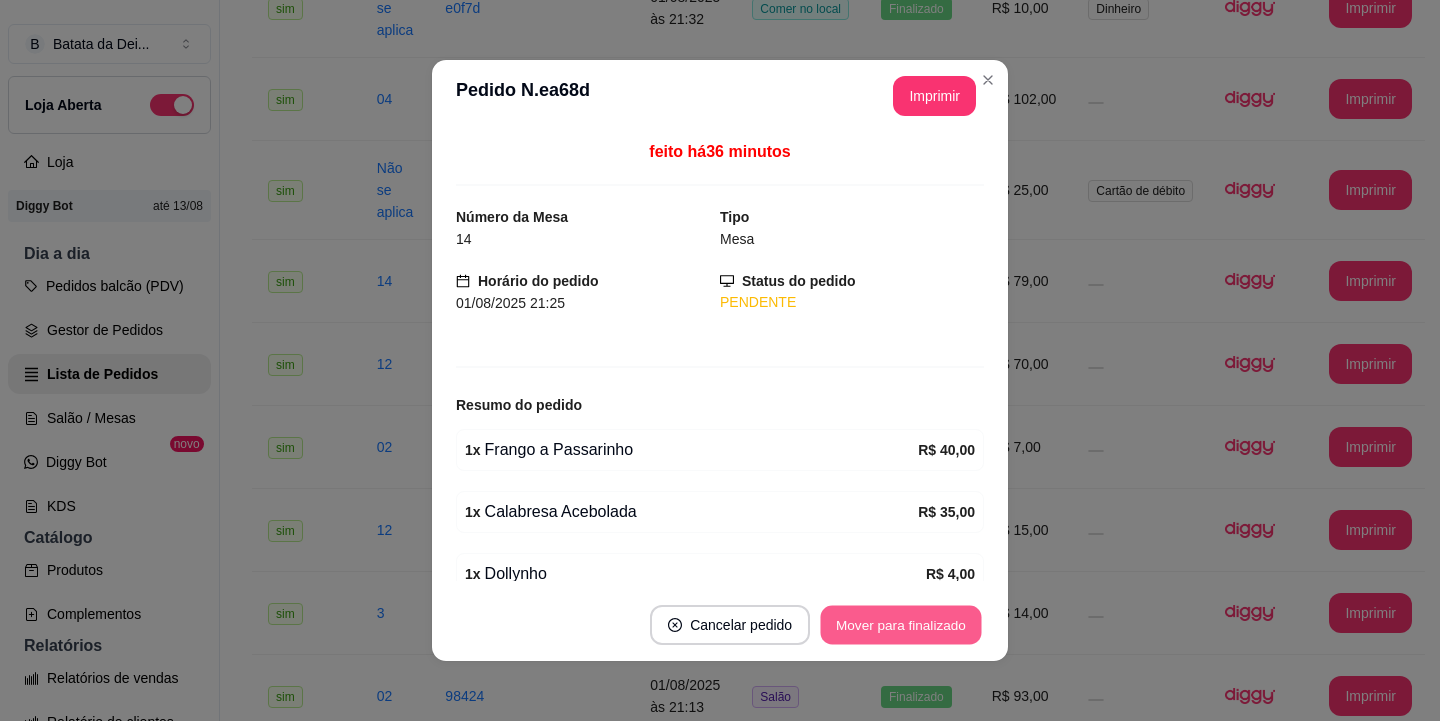 click on "Mover para finalizado" at bounding box center [901, 625] 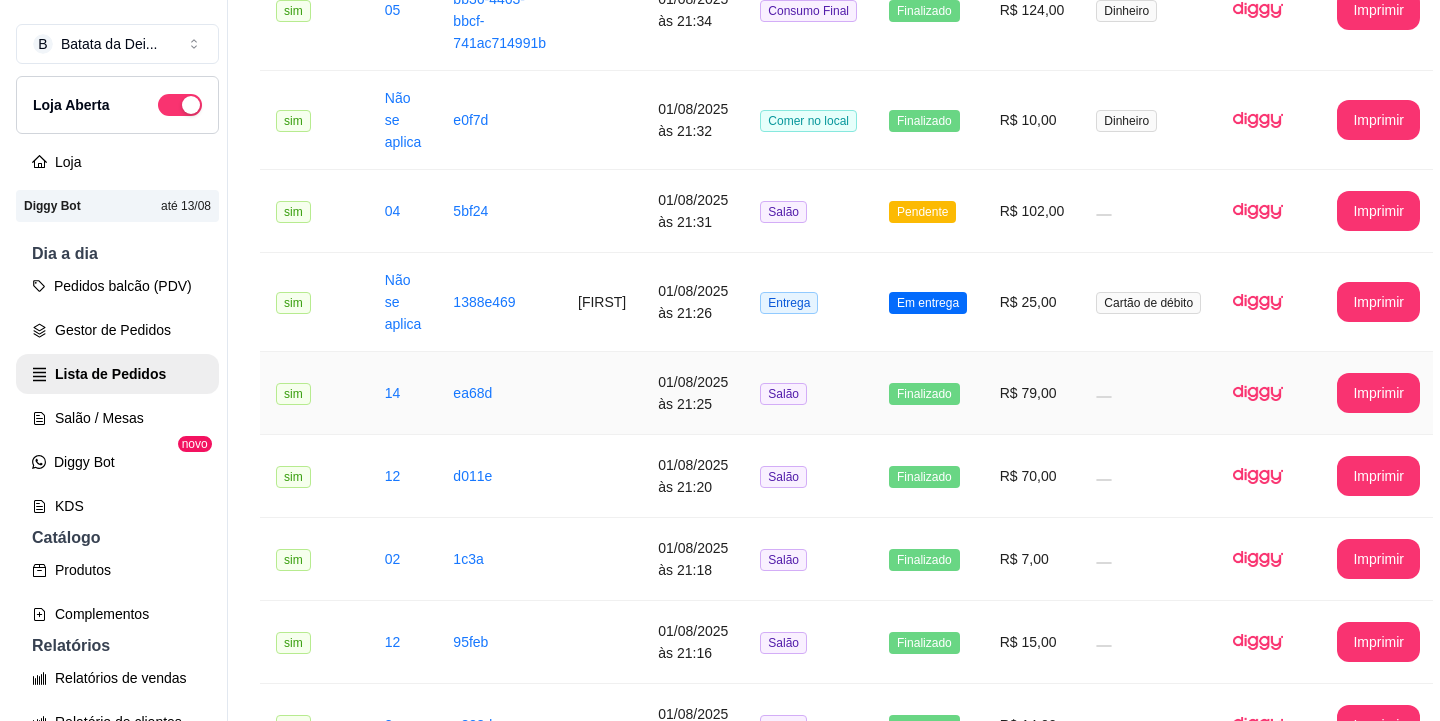 scroll, scrollTop: 1400, scrollLeft: 0, axis: vertical 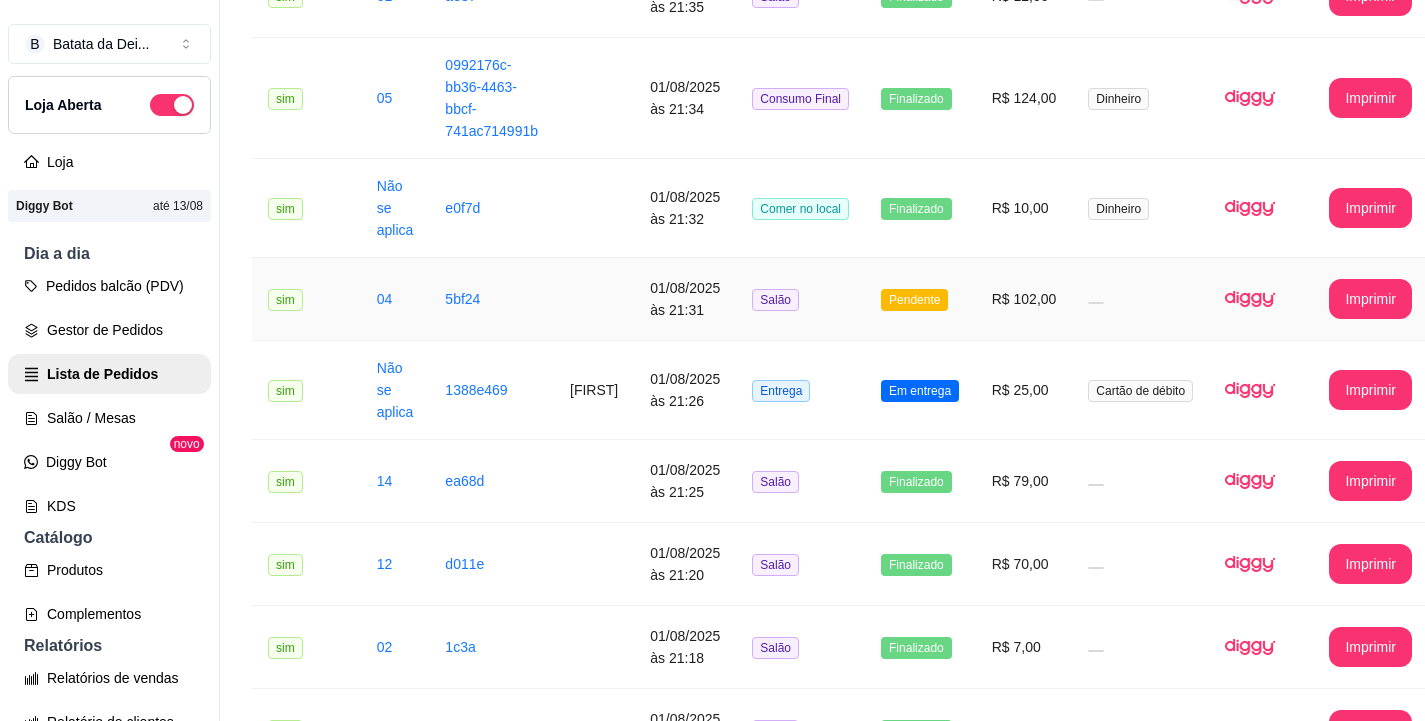 drag, startPoint x: 934, startPoint y: 321, endPoint x: 940, endPoint y: 338, distance: 18.027756 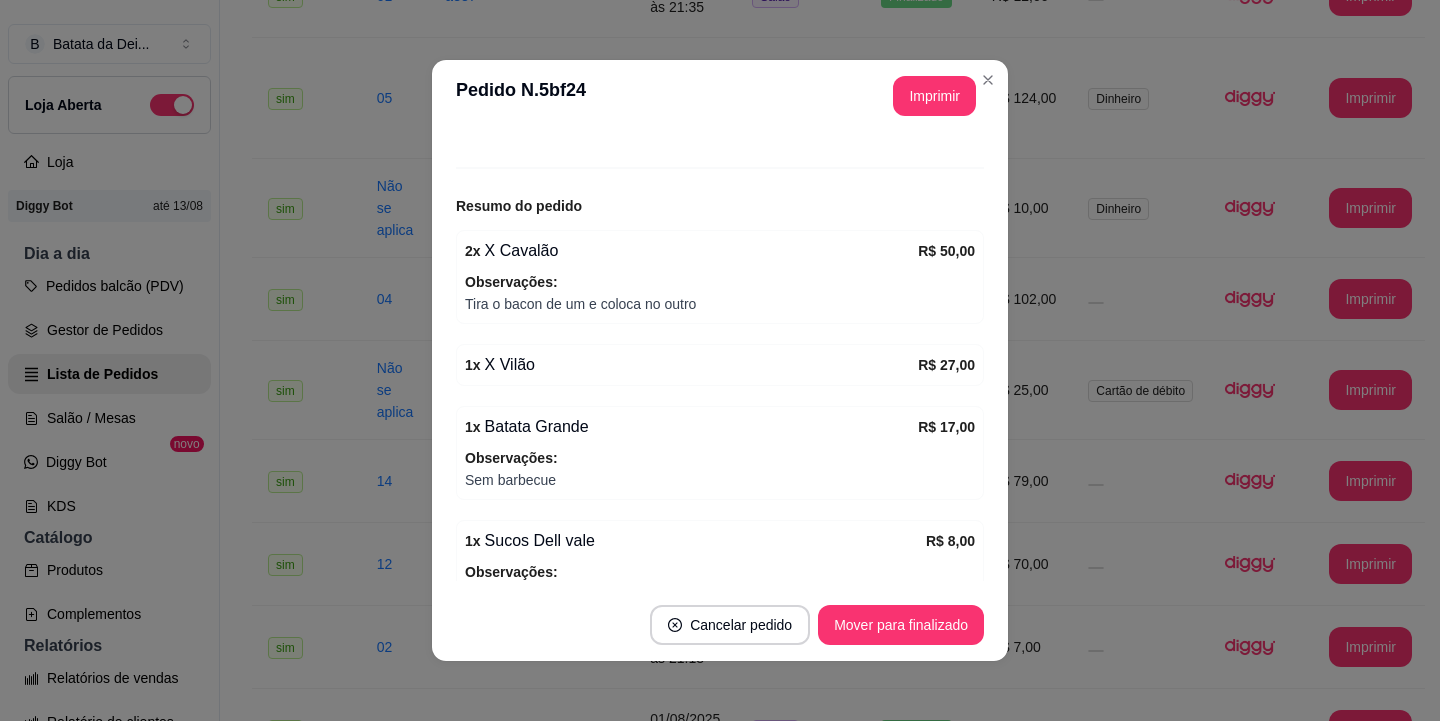 scroll, scrollTop: 200, scrollLeft: 0, axis: vertical 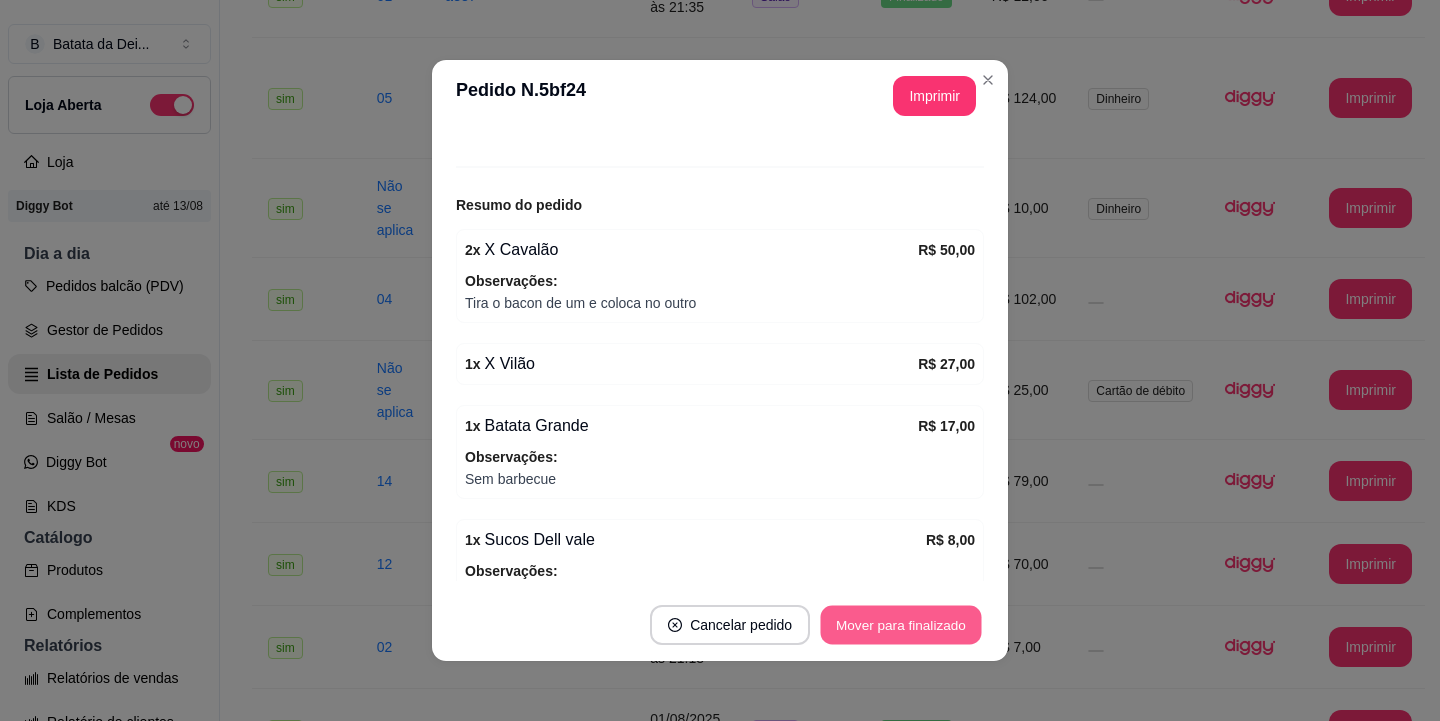 click on "Mover para finalizado" at bounding box center (901, 625) 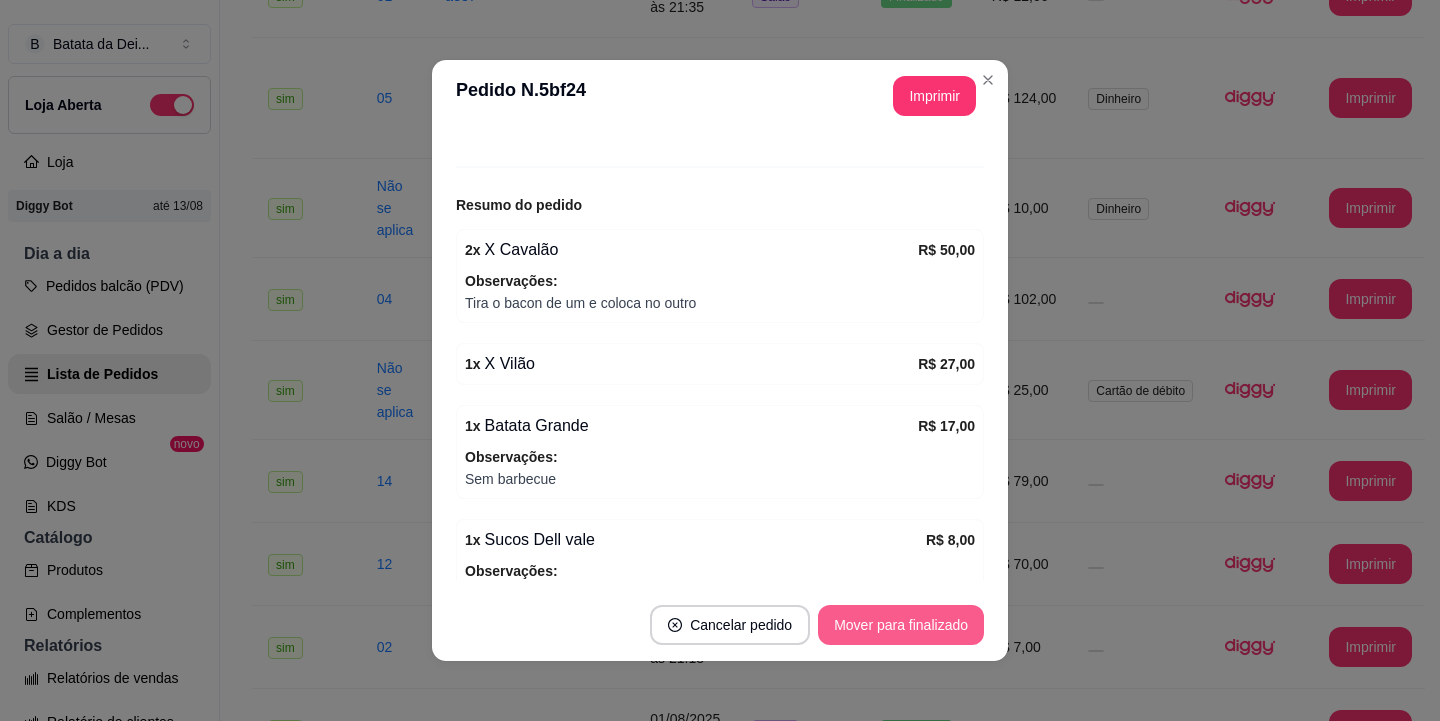 click on "Mover para finalizado" at bounding box center (901, 625) 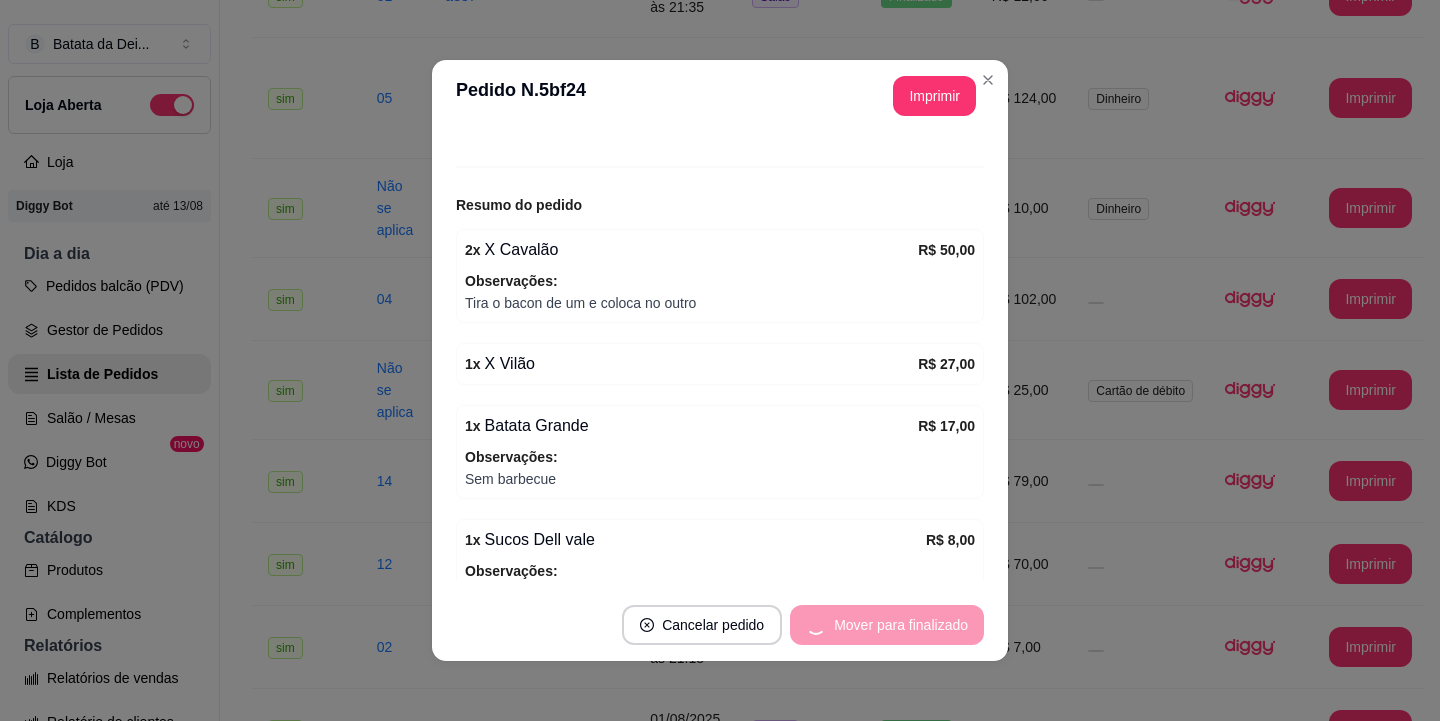 scroll, scrollTop: 134, scrollLeft: 0, axis: vertical 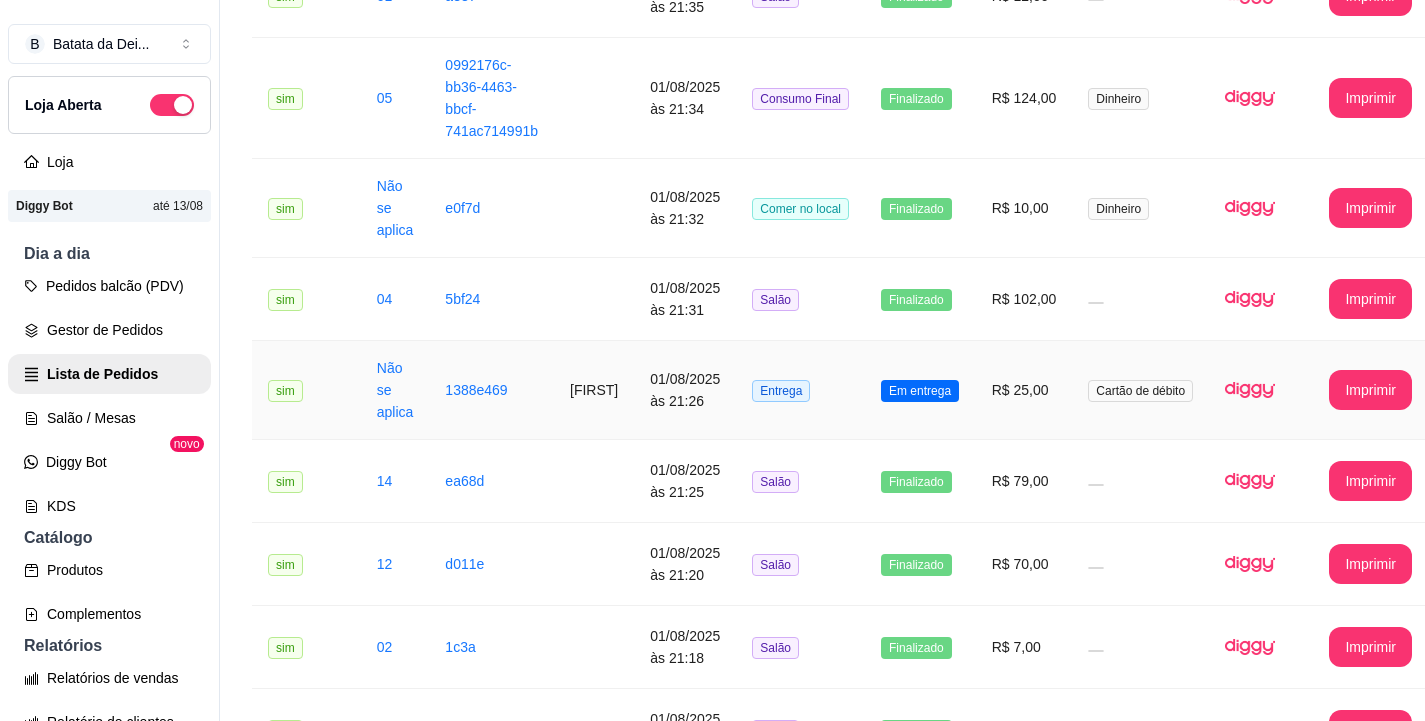 click on "Em entrega" at bounding box center (920, 390) 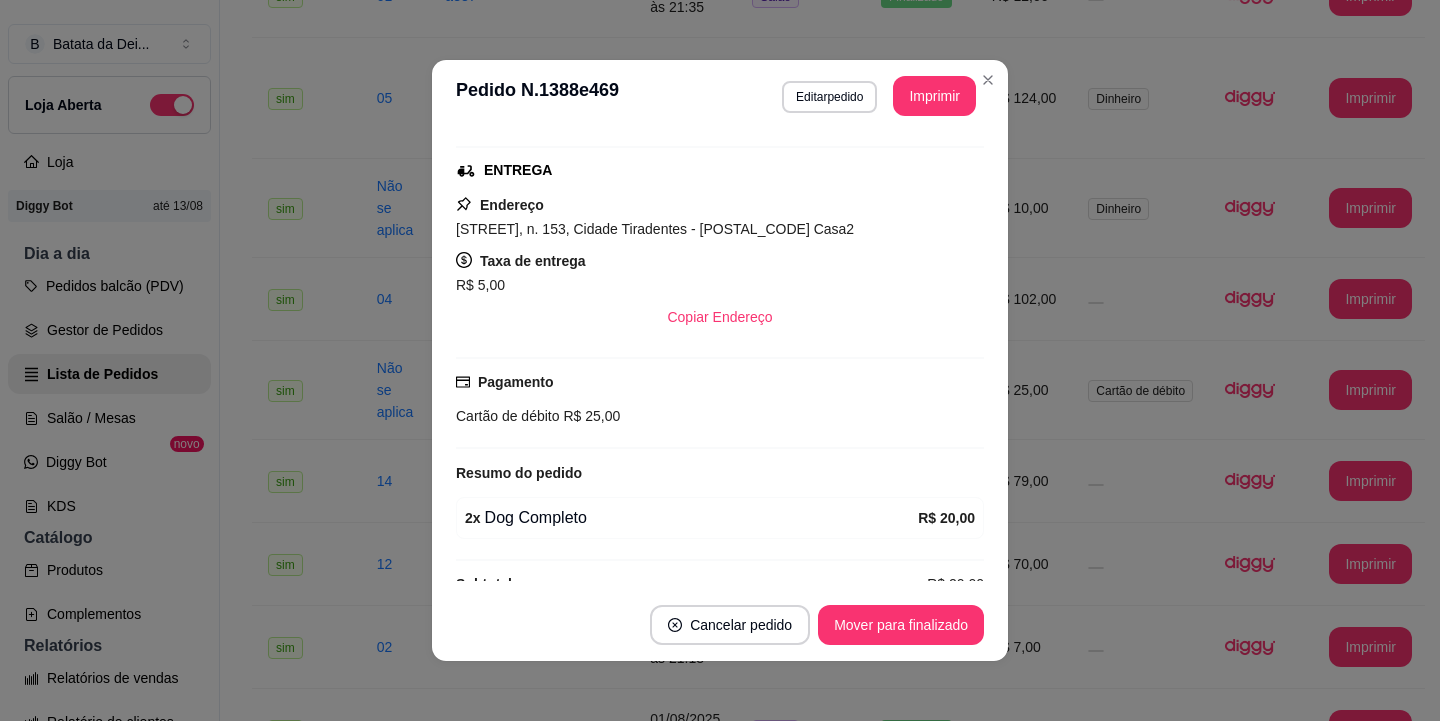 scroll, scrollTop: 336, scrollLeft: 0, axis: vertical 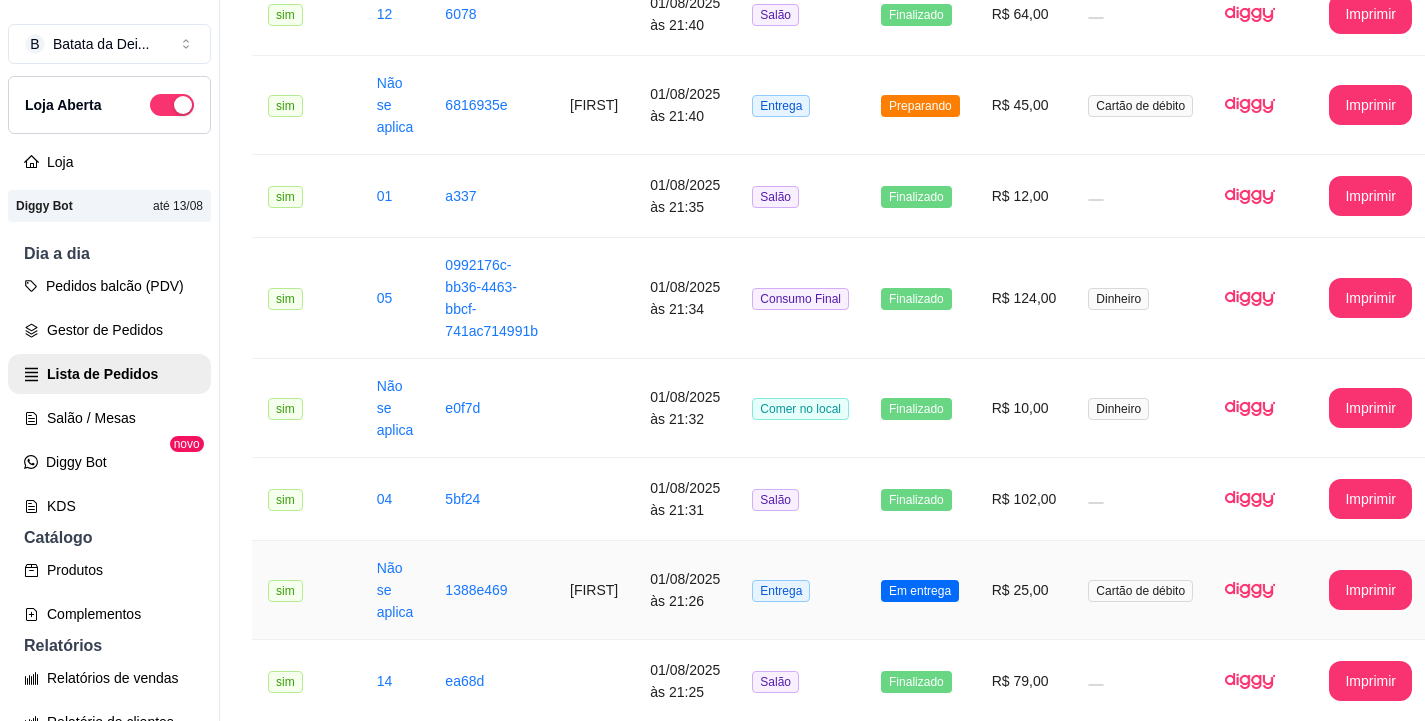 click on "Entrega" at bounding box center (781, 591) 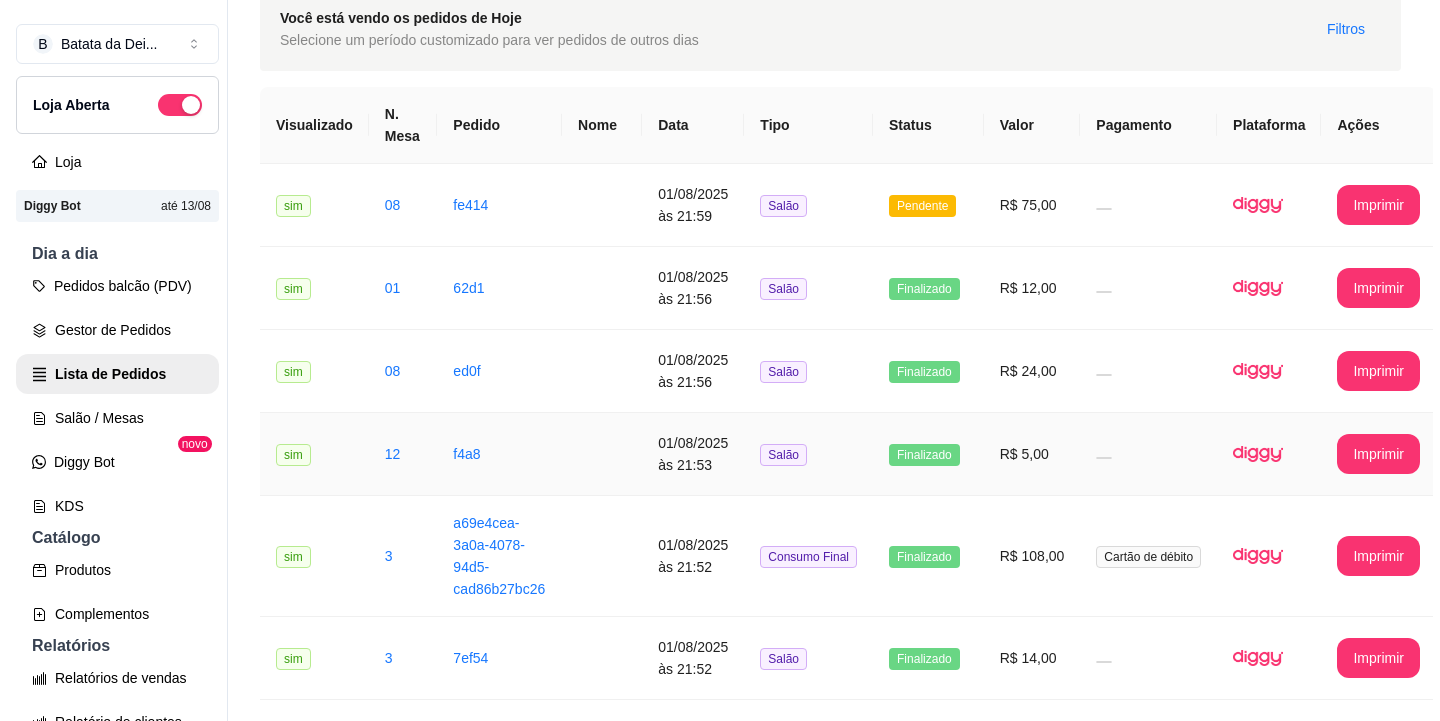 scroll, scrollTop: 0, scrollLeft: 0, axis: both 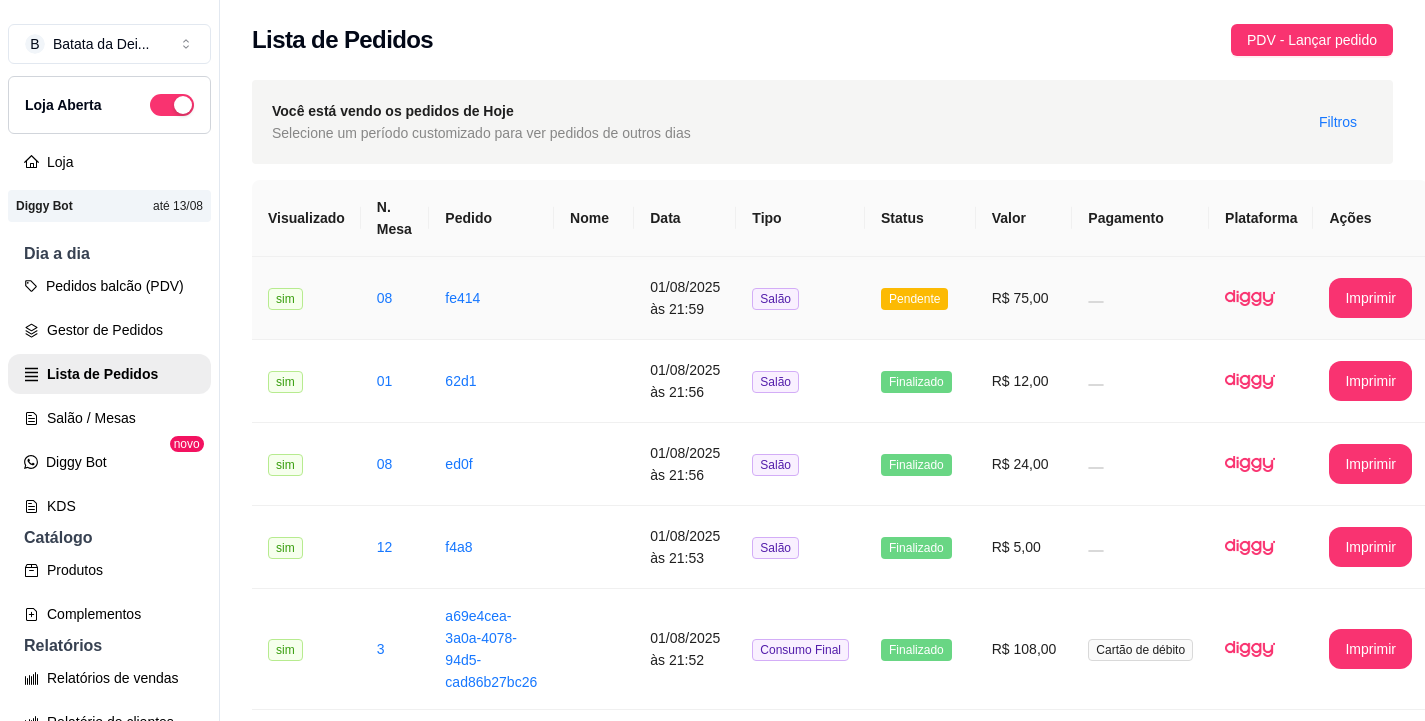 click on "R$ 75,00" at bounding box center [1024, 298] 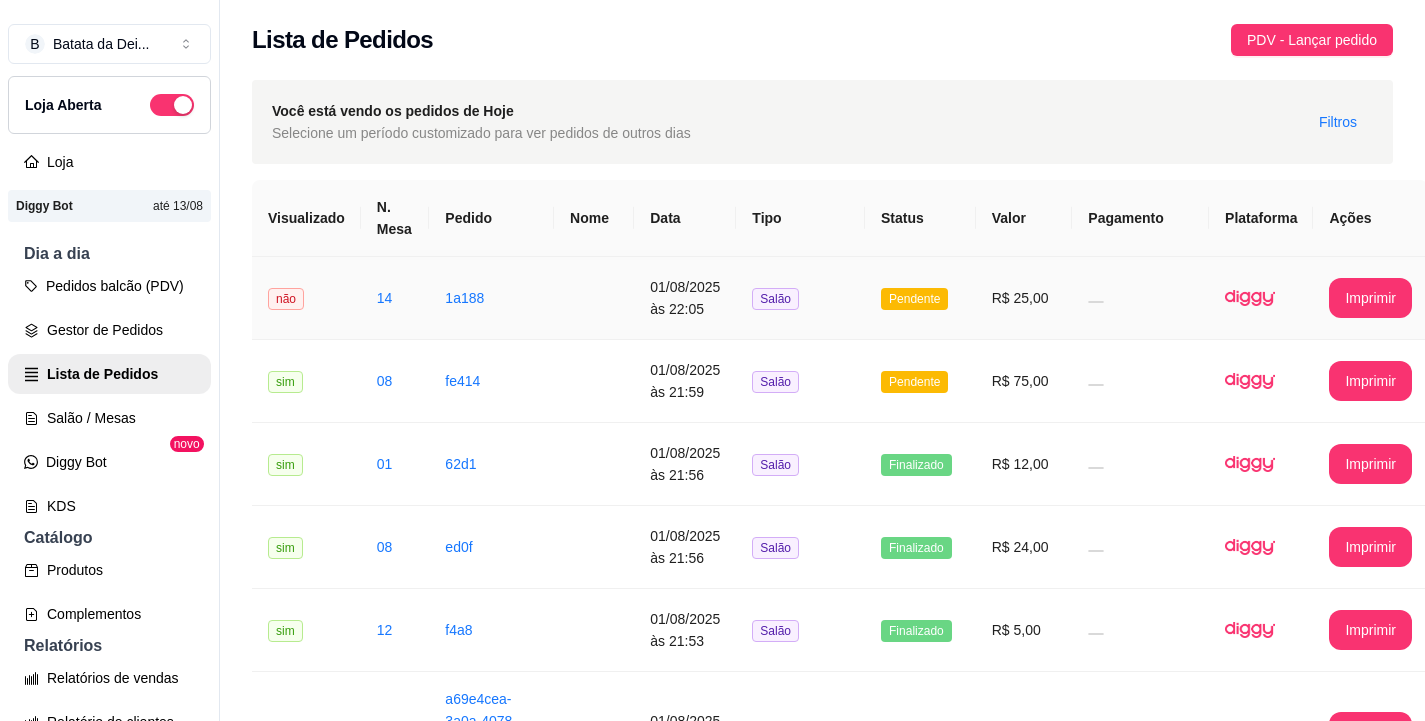 click on "01/08/2025 às 22:05" at bounding box center [685, 298] 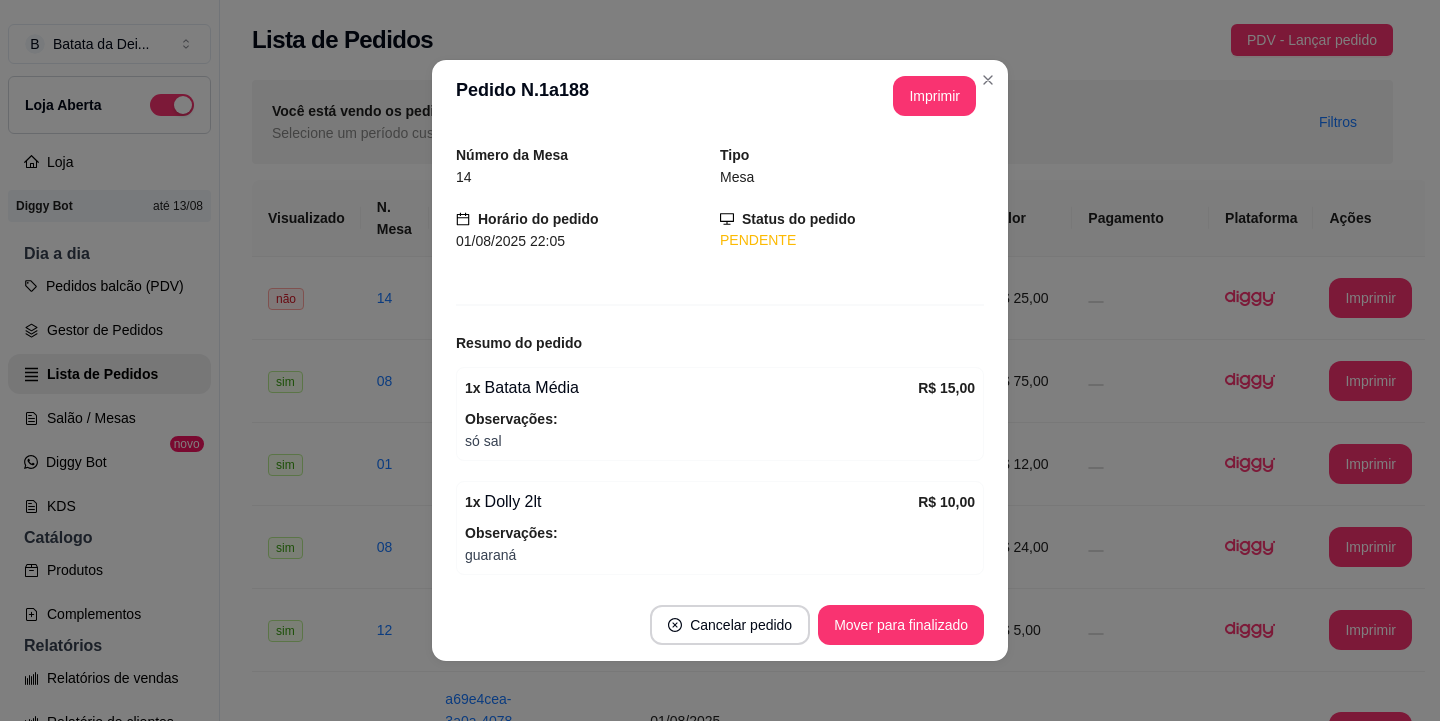 scroll, scrollTop: 134, scrollLeft: 0, axis: vertical 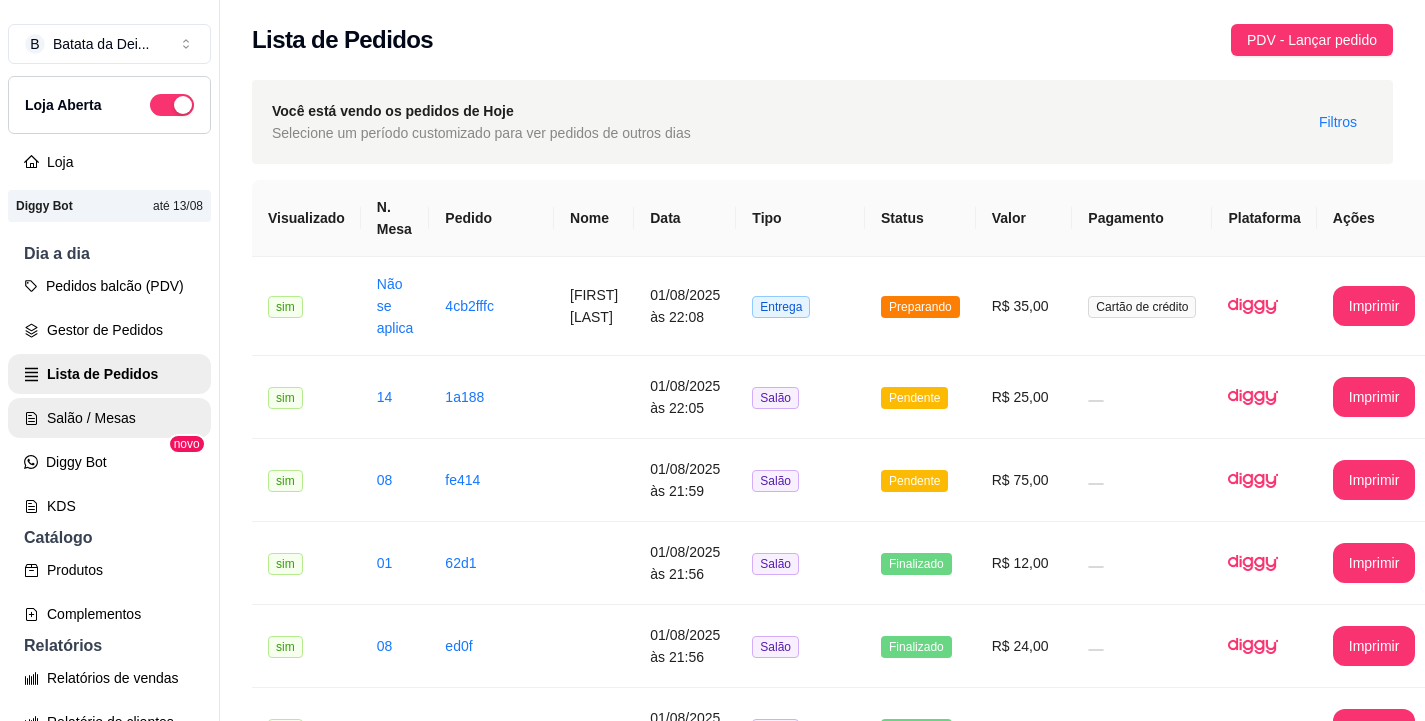 click on "Salão / Mesas" at bounding box center [109, 418] 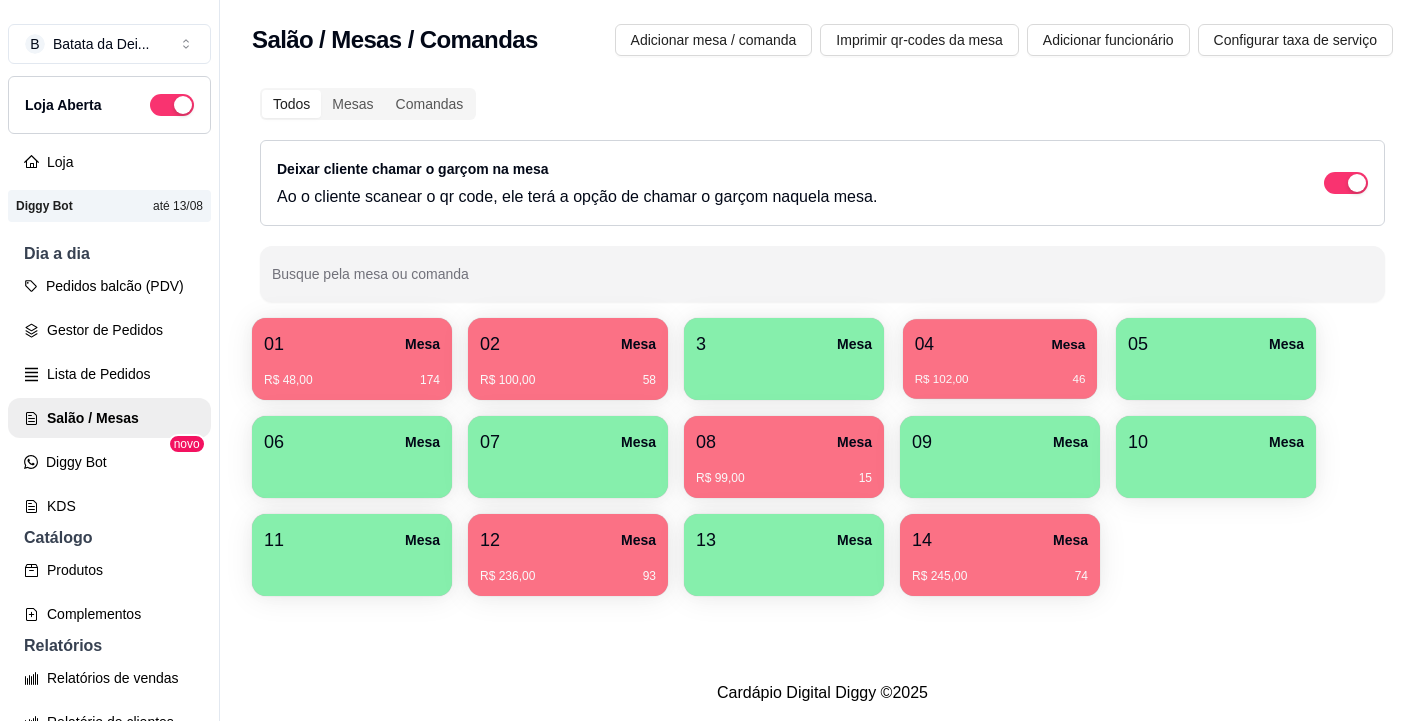 click on "R$ 102,00 46" at bounding box center [1000, 380] 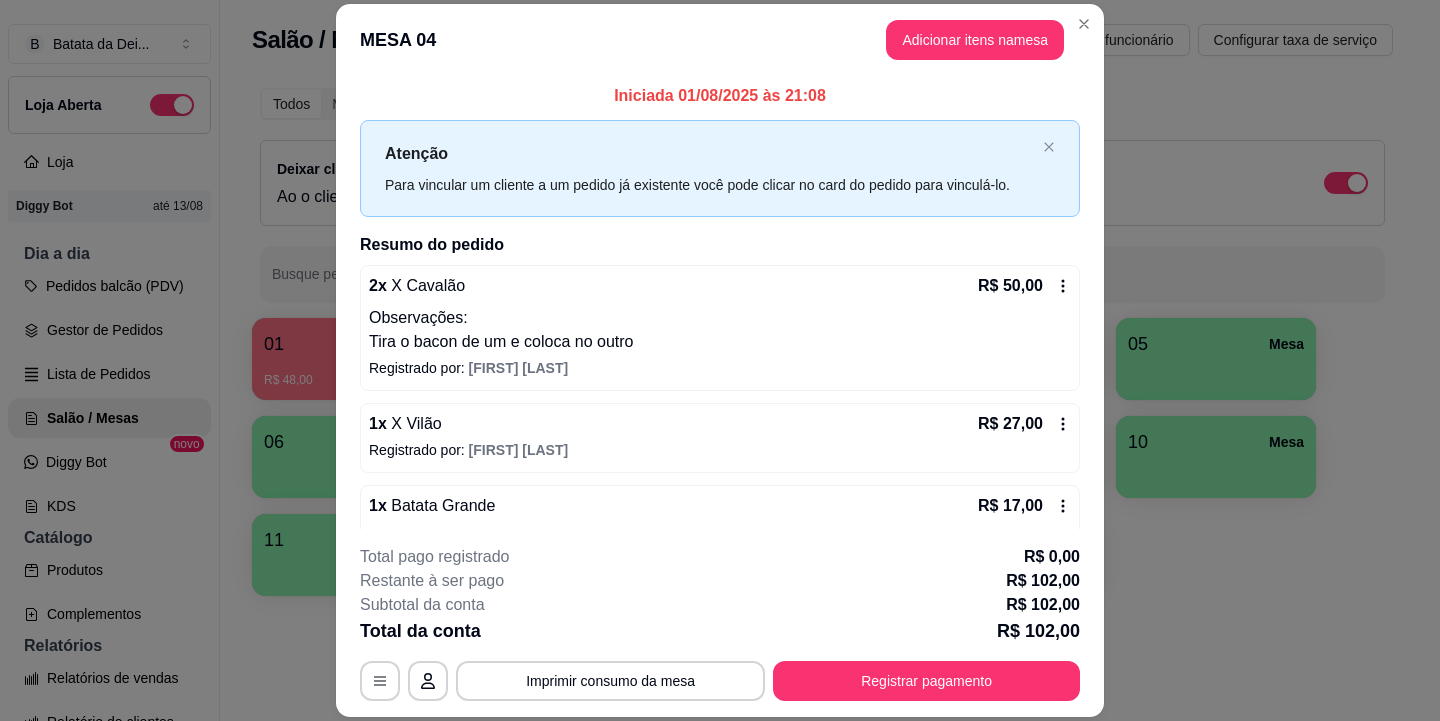 click on "MESA 04 Adicionar itens na mesa" at bounding box center (720, 40) 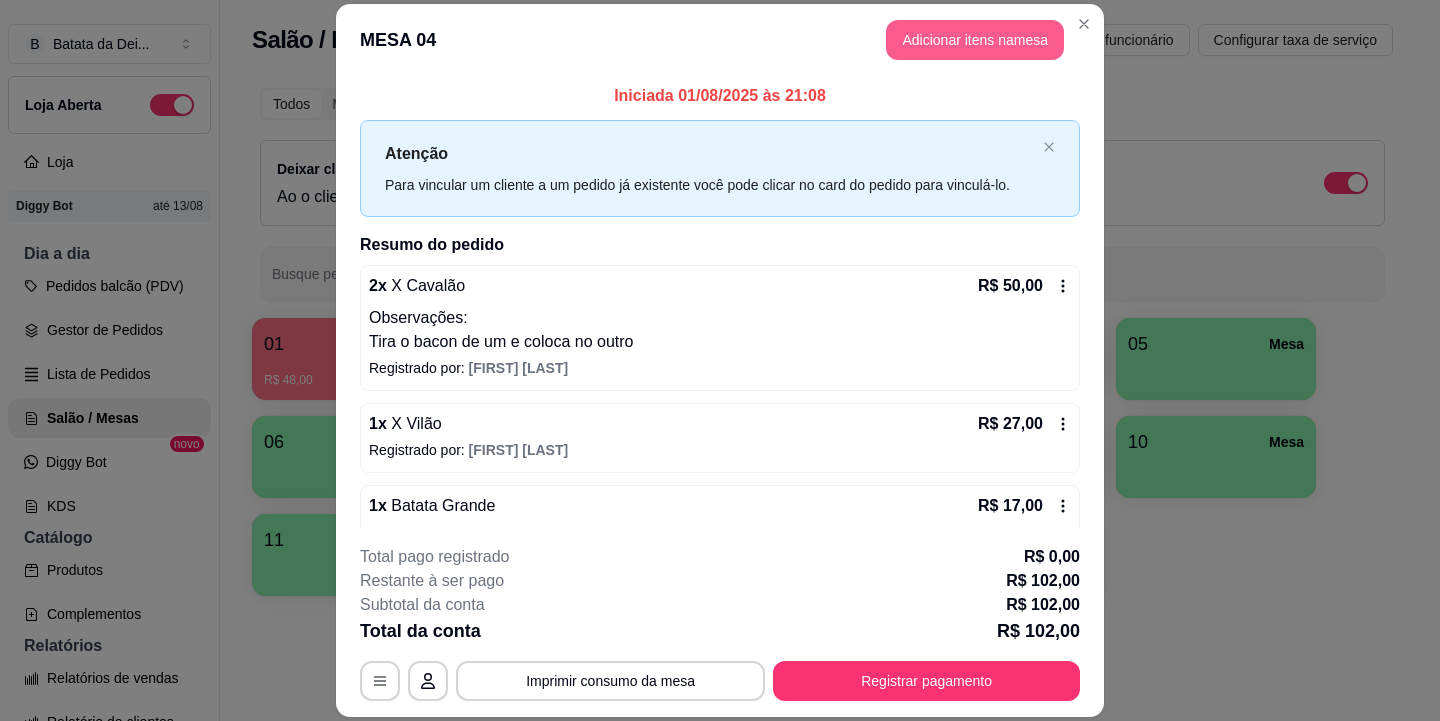 click on "Adicionar itens na  mesa" at bounding box center [975, 40] 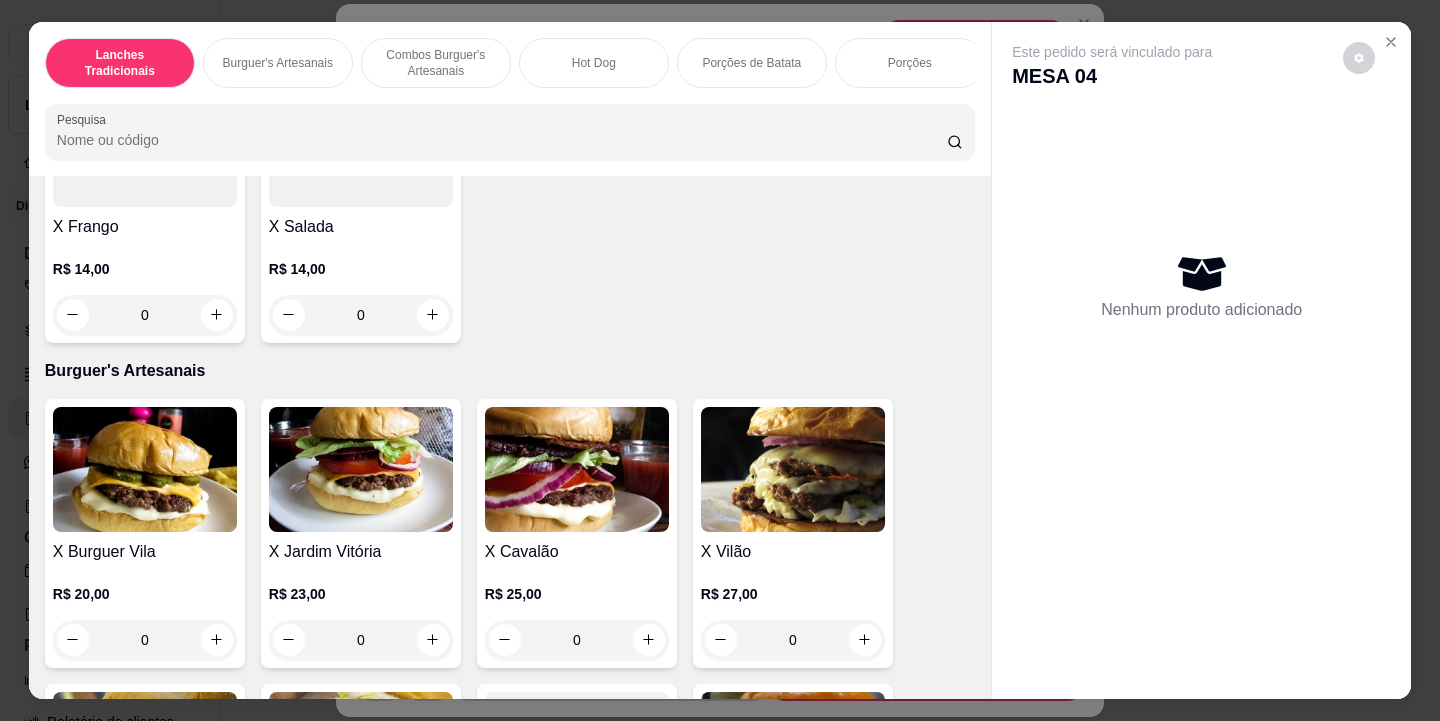 scroll, scrollTop: 901, scrollLeft: 0, axis: vertical 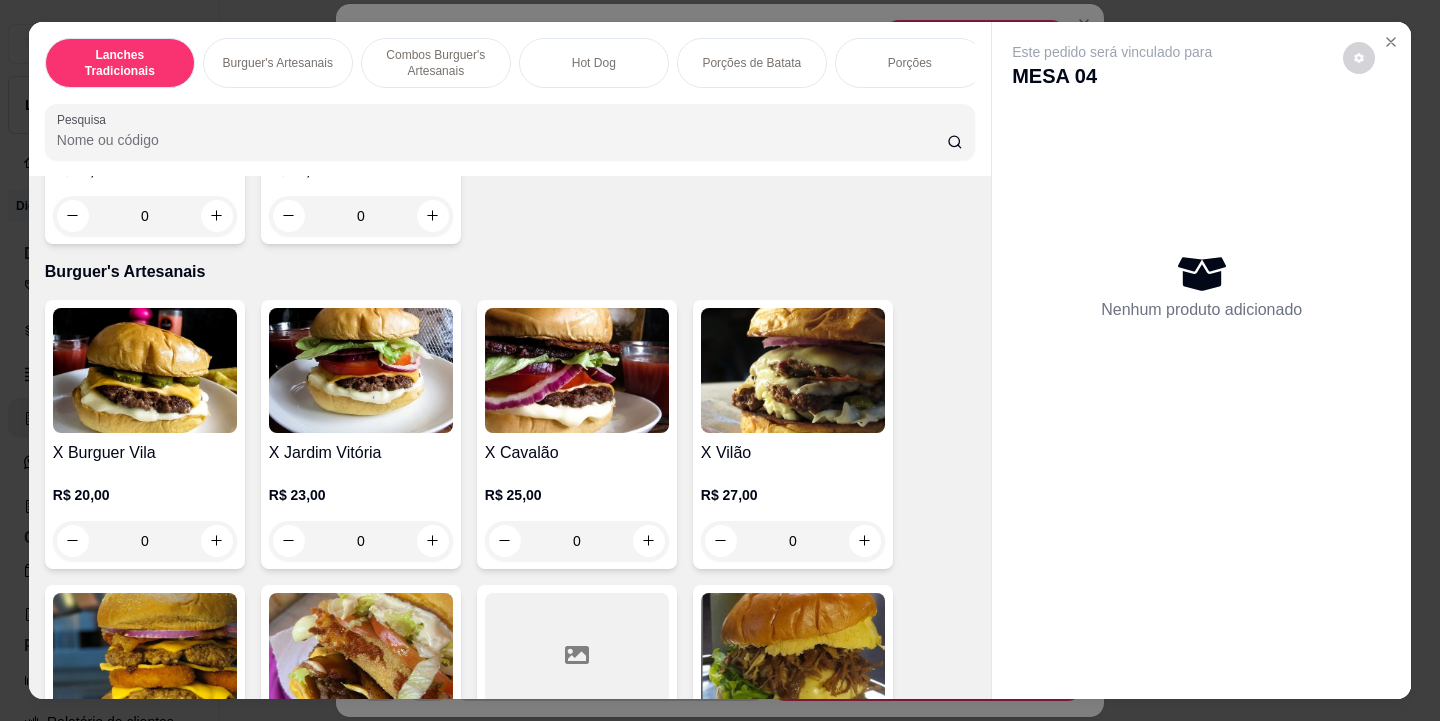 click on "0" at bounding box center [577, 541] 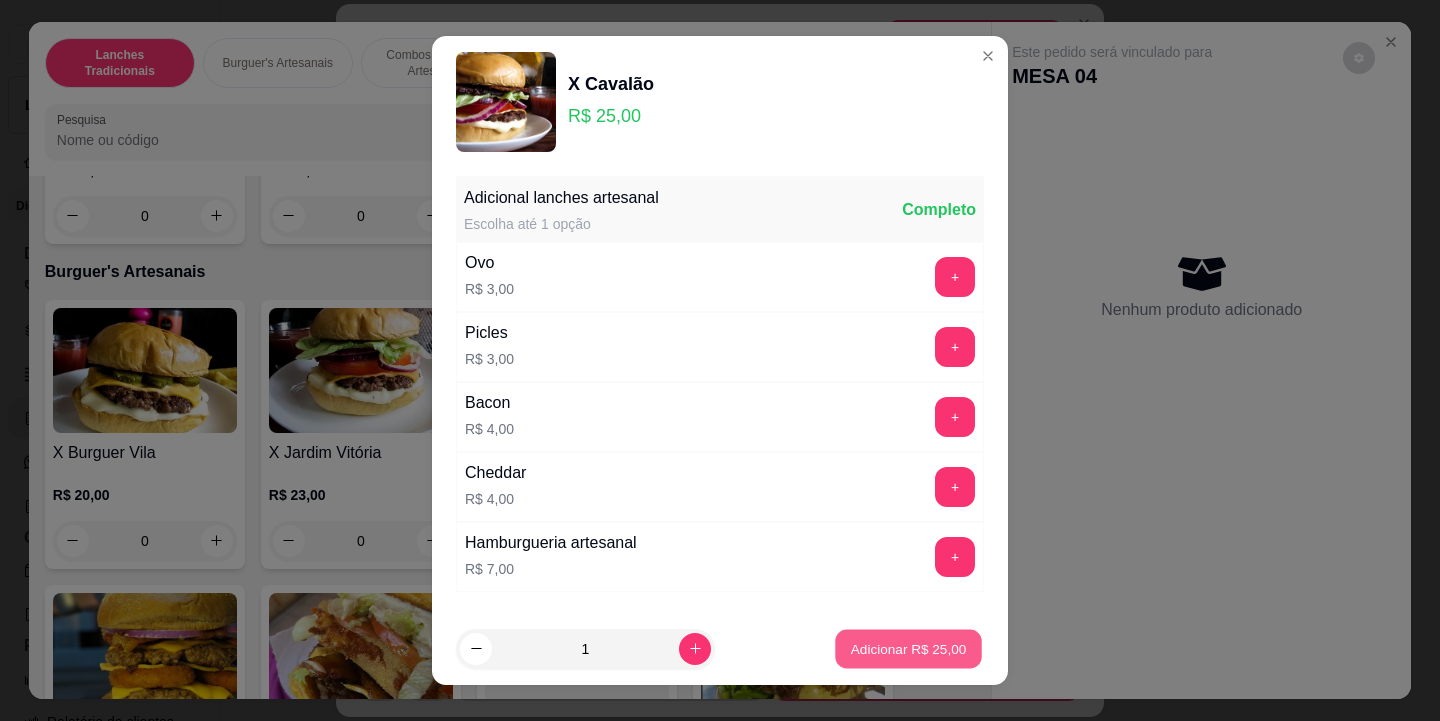 click on "Adicionar   R$ 25,00" at bounding box center [909, 648] 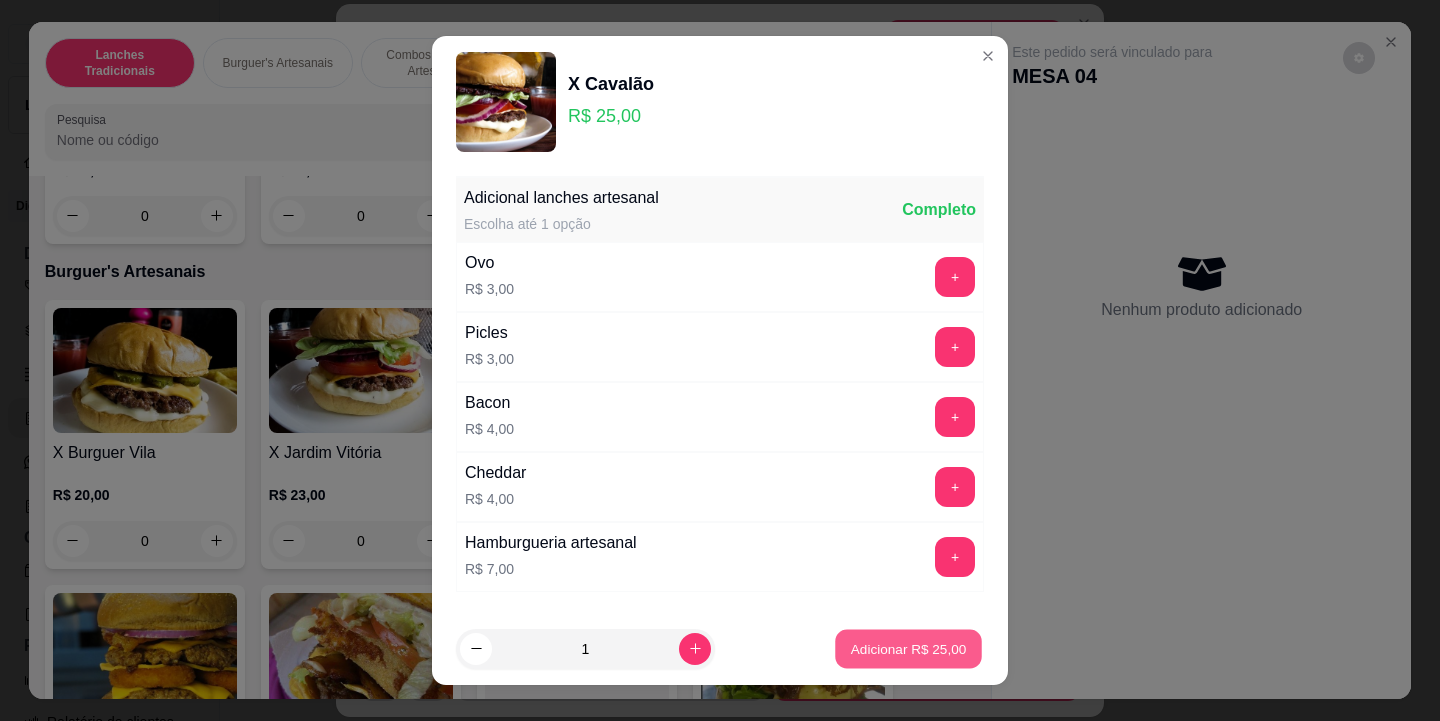 type on "1" 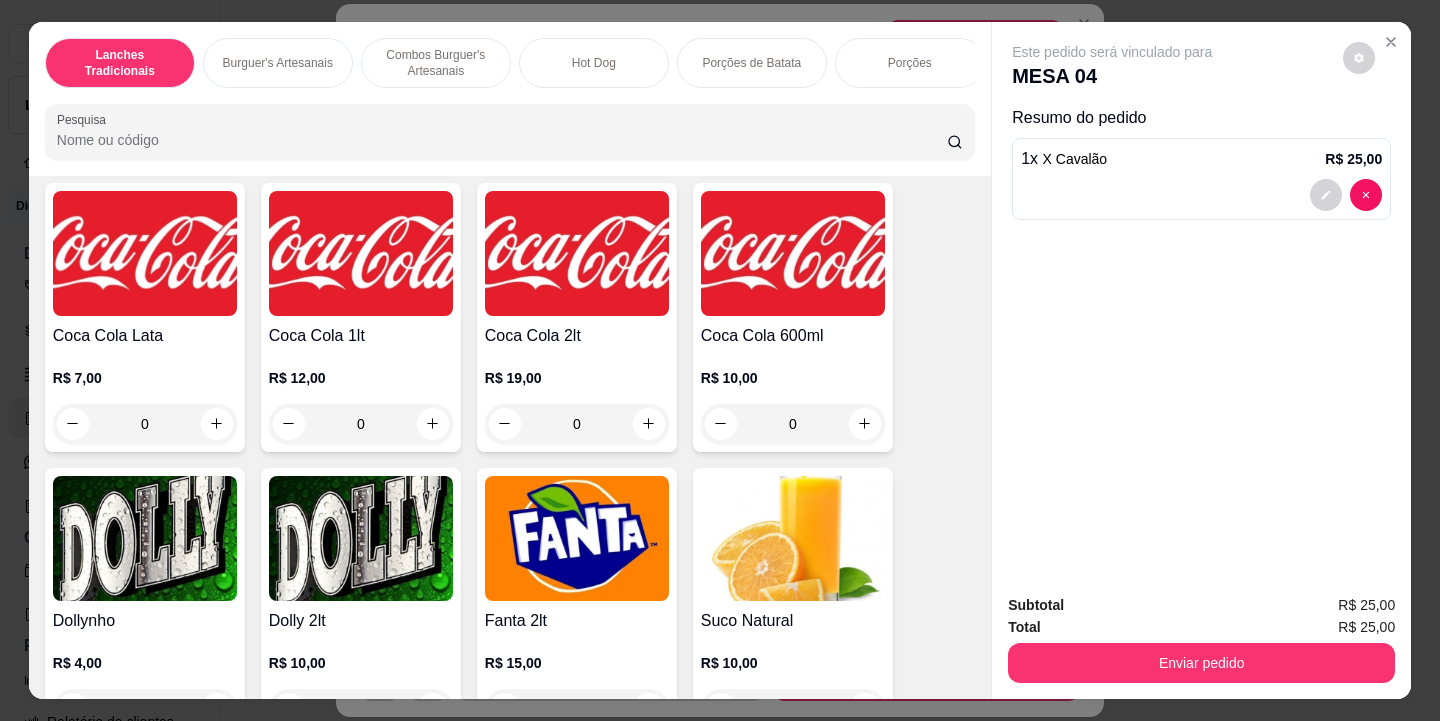 scroll, scrollTop: 5301, scrollLeft: 0, axis: vertical 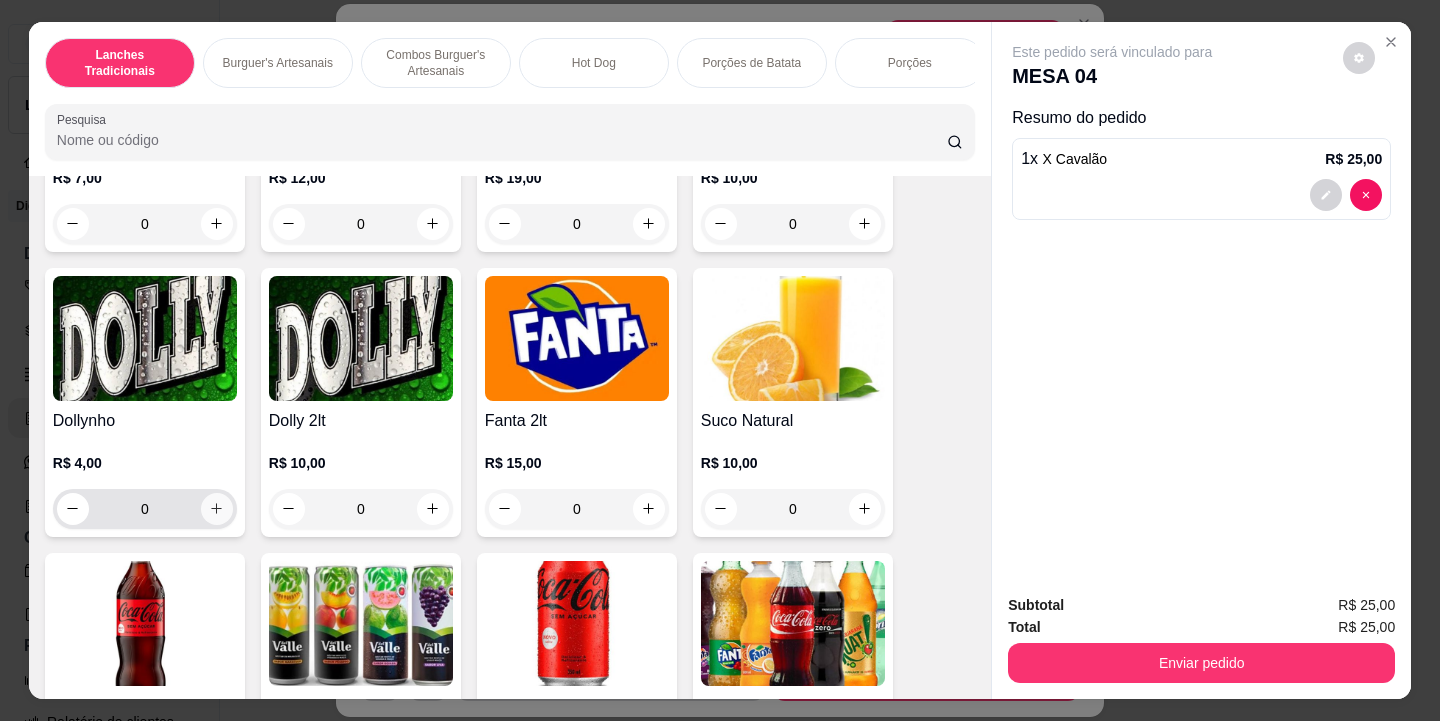 click 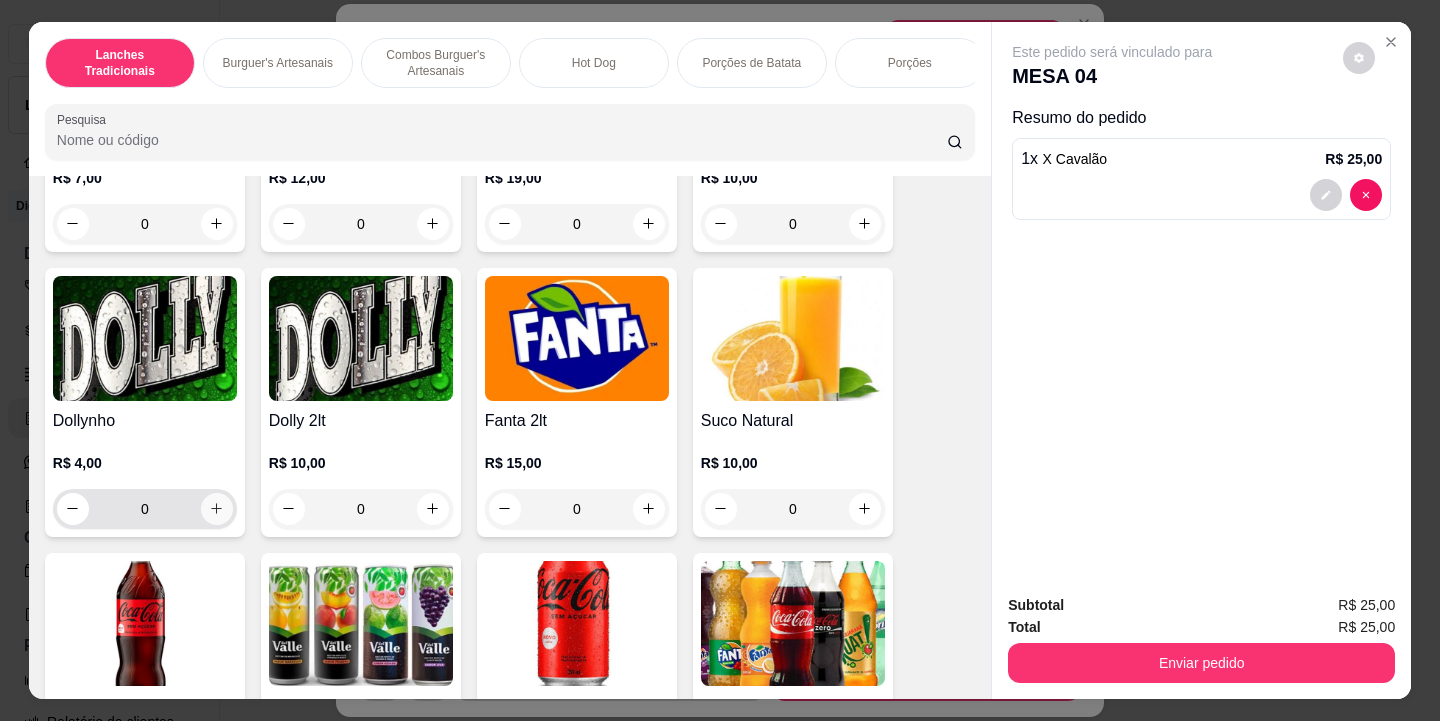 type on "1" 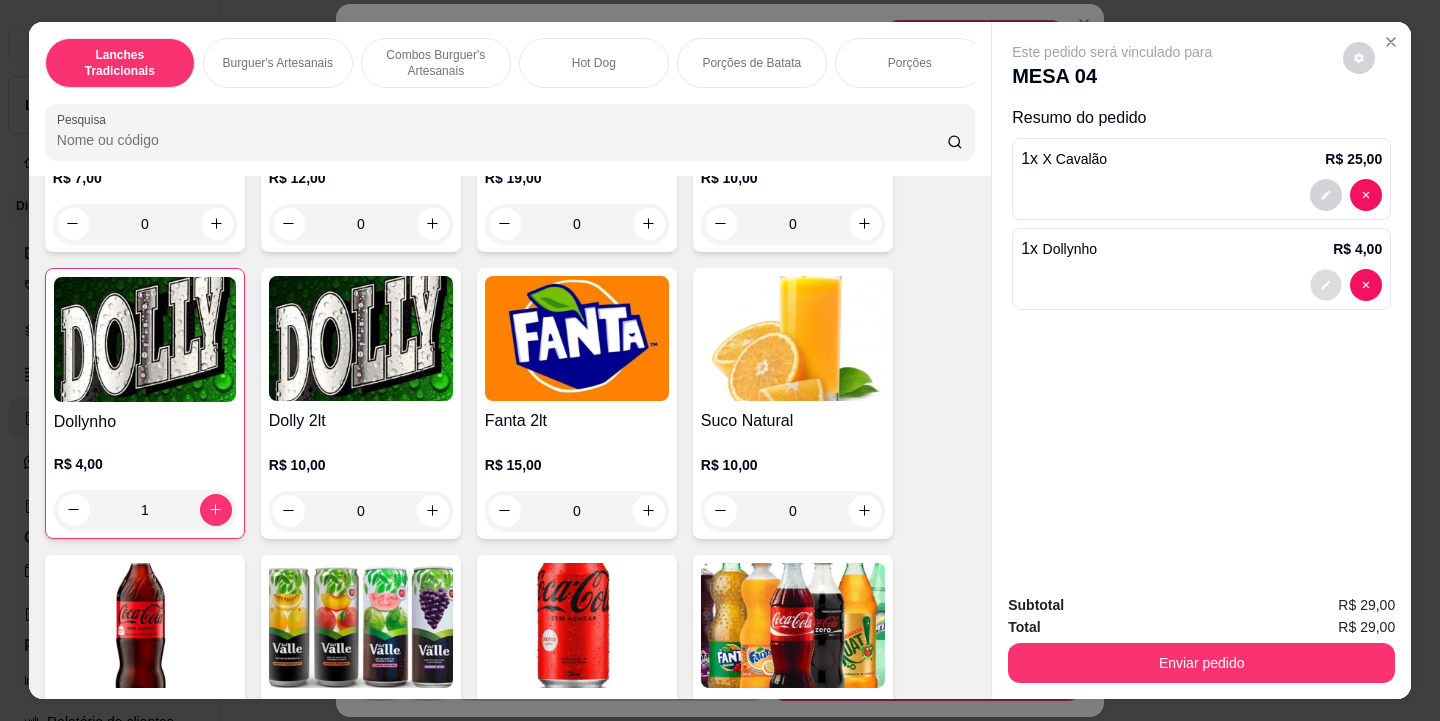 click at bounding box center (1326, 284) 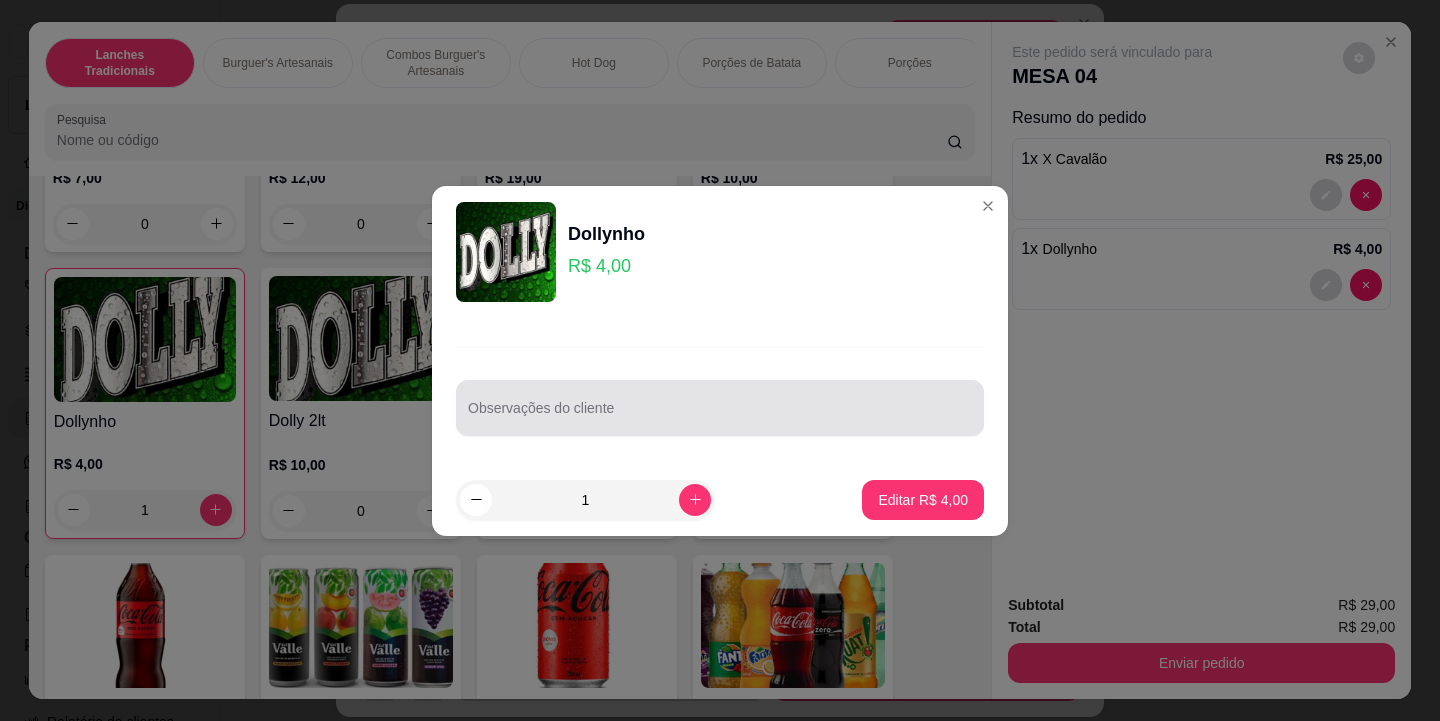 click at bounding box center (720, 408) 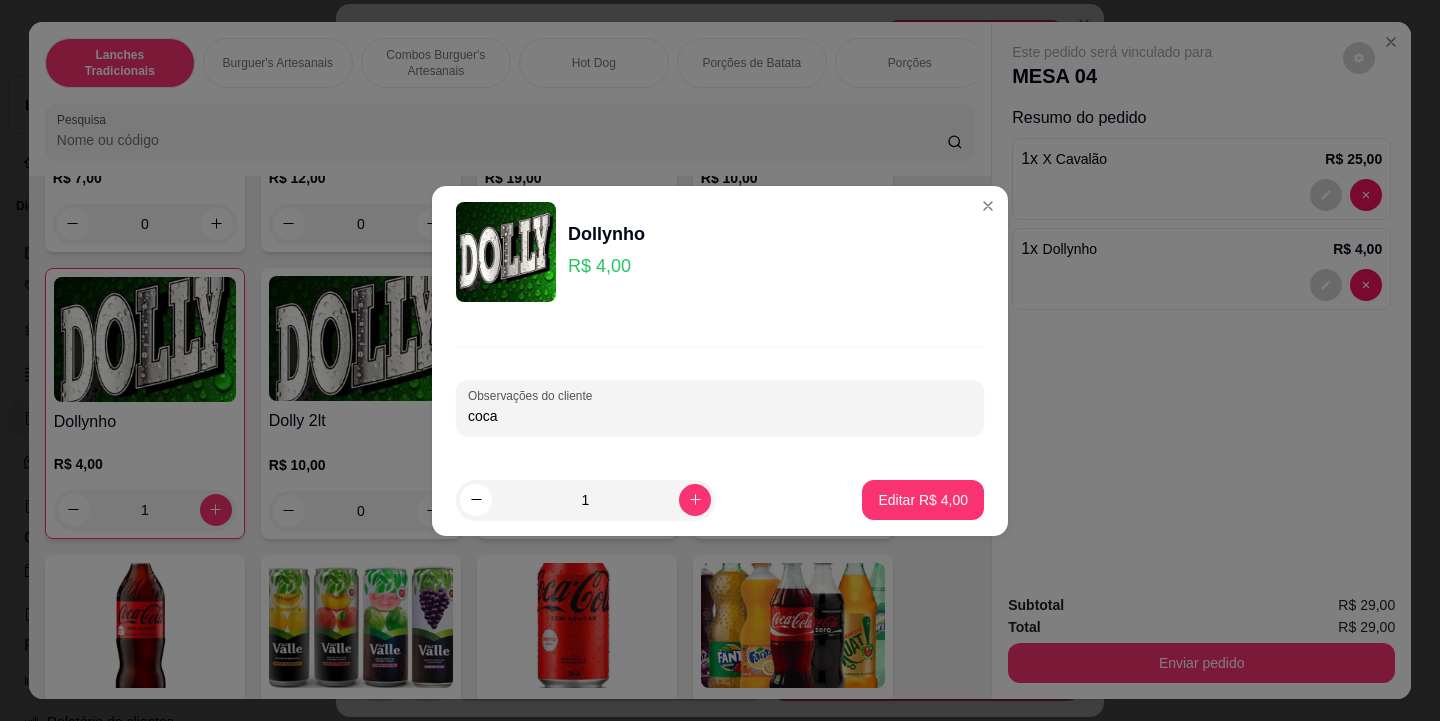 type on "coca" 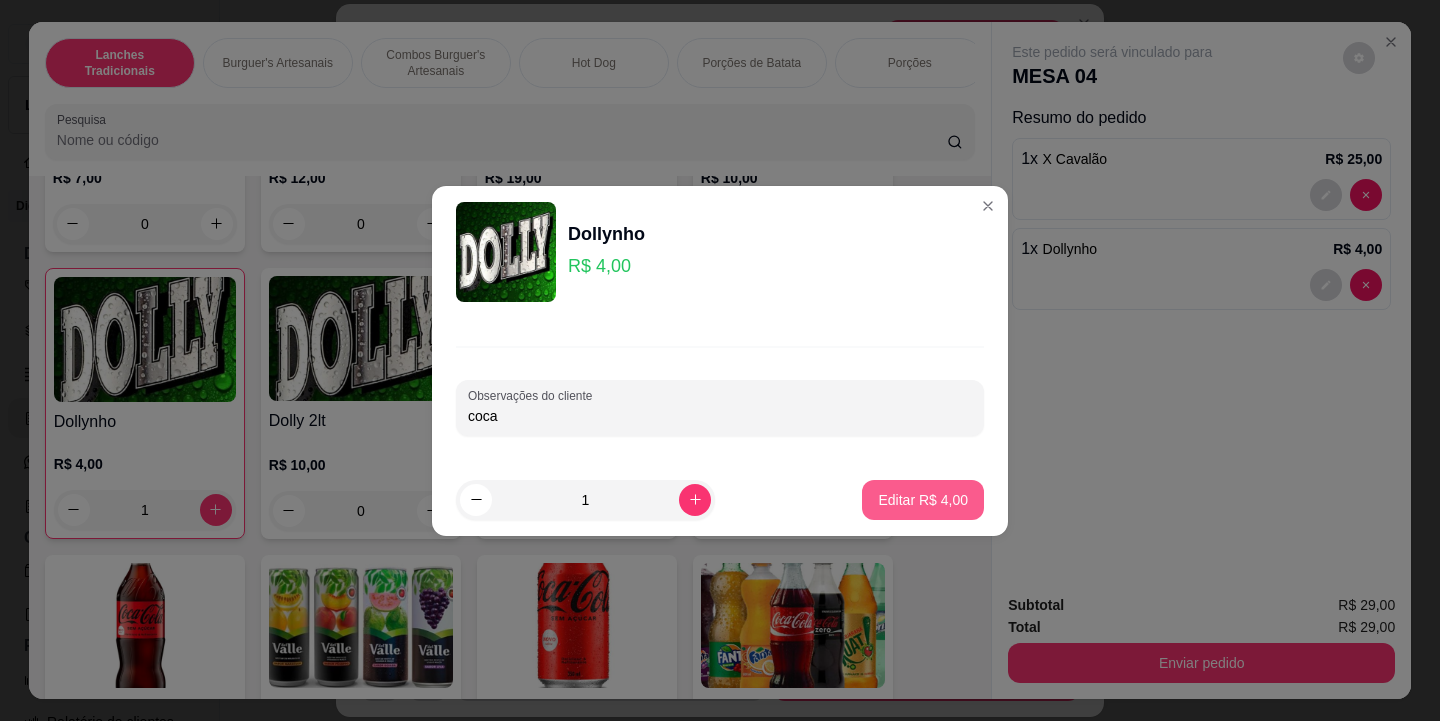 click on "Editar   R$ 4,00" at bounding box center (923, 500) 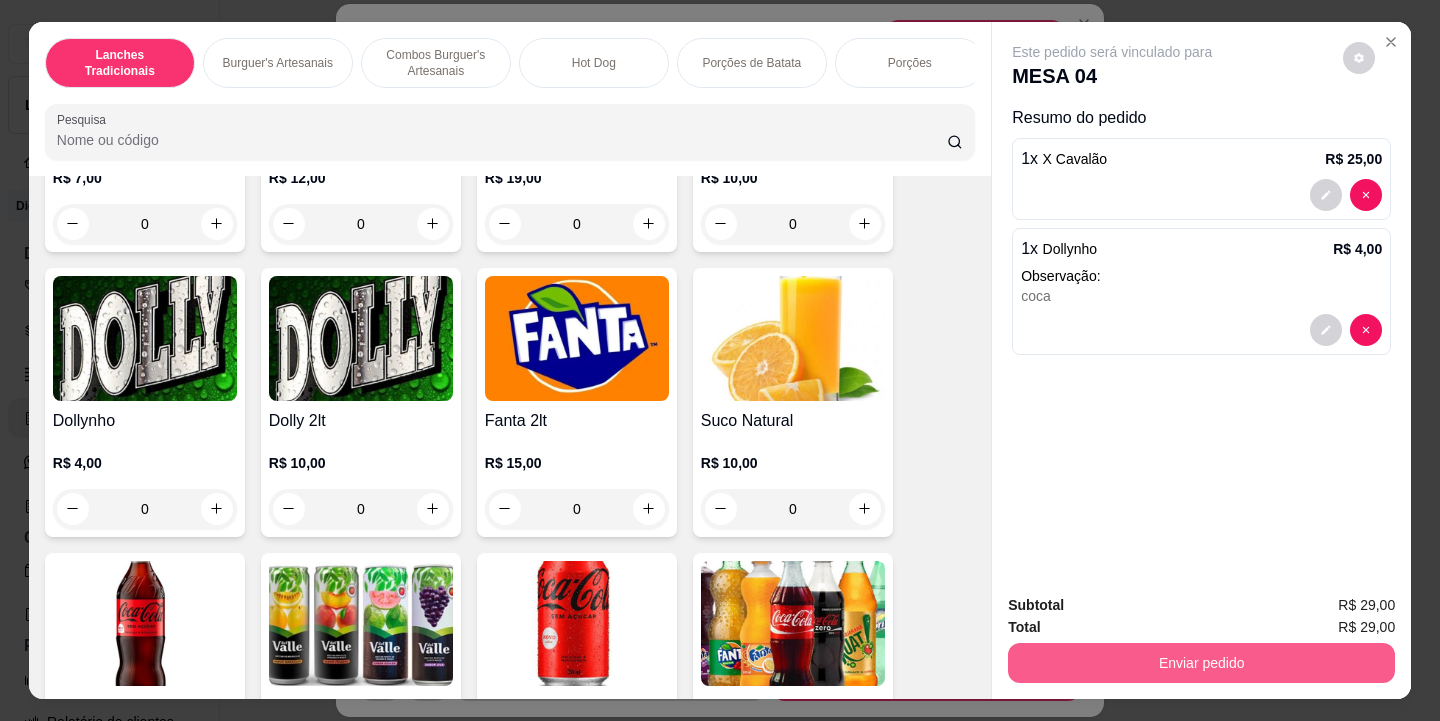 click on "Enviar pedido" at bounding box center (1201, 663) 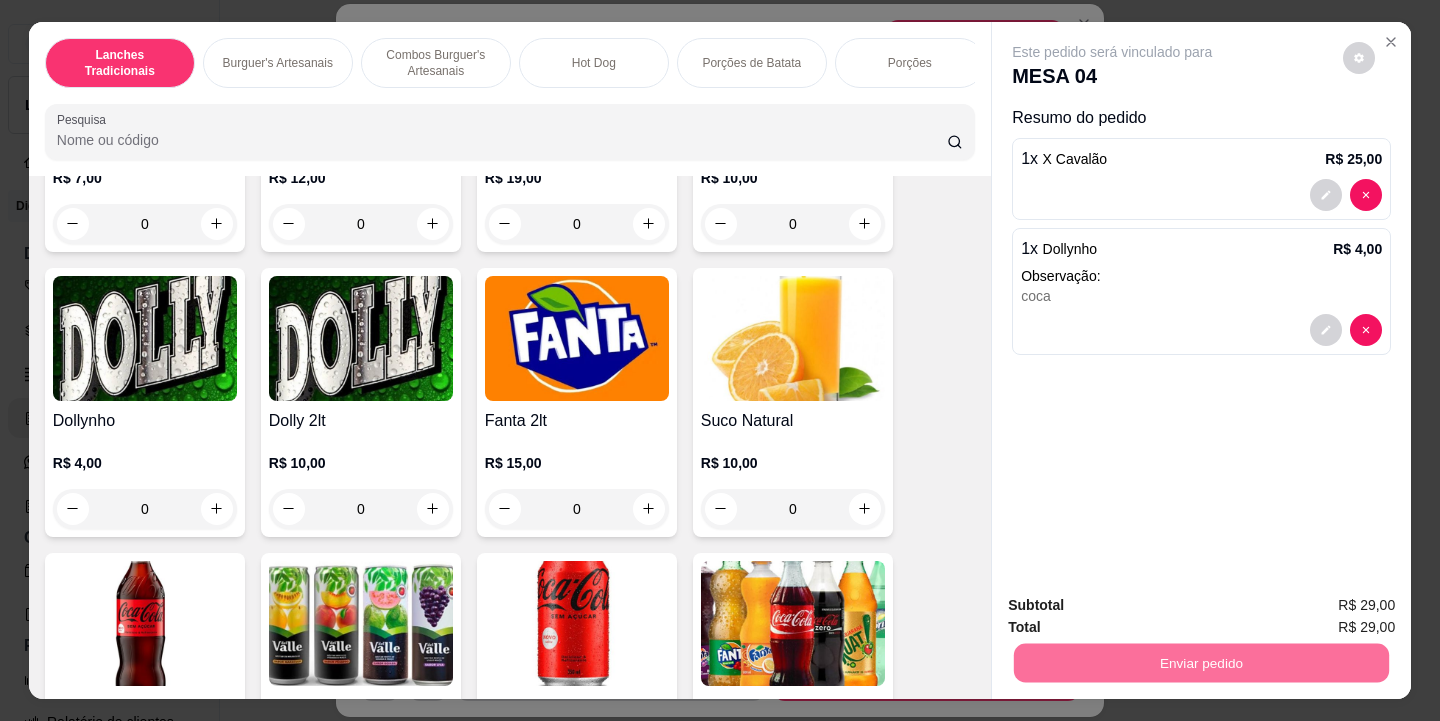 click on "Não registrar e enviar pedido" at bounding box center [1136, 606] 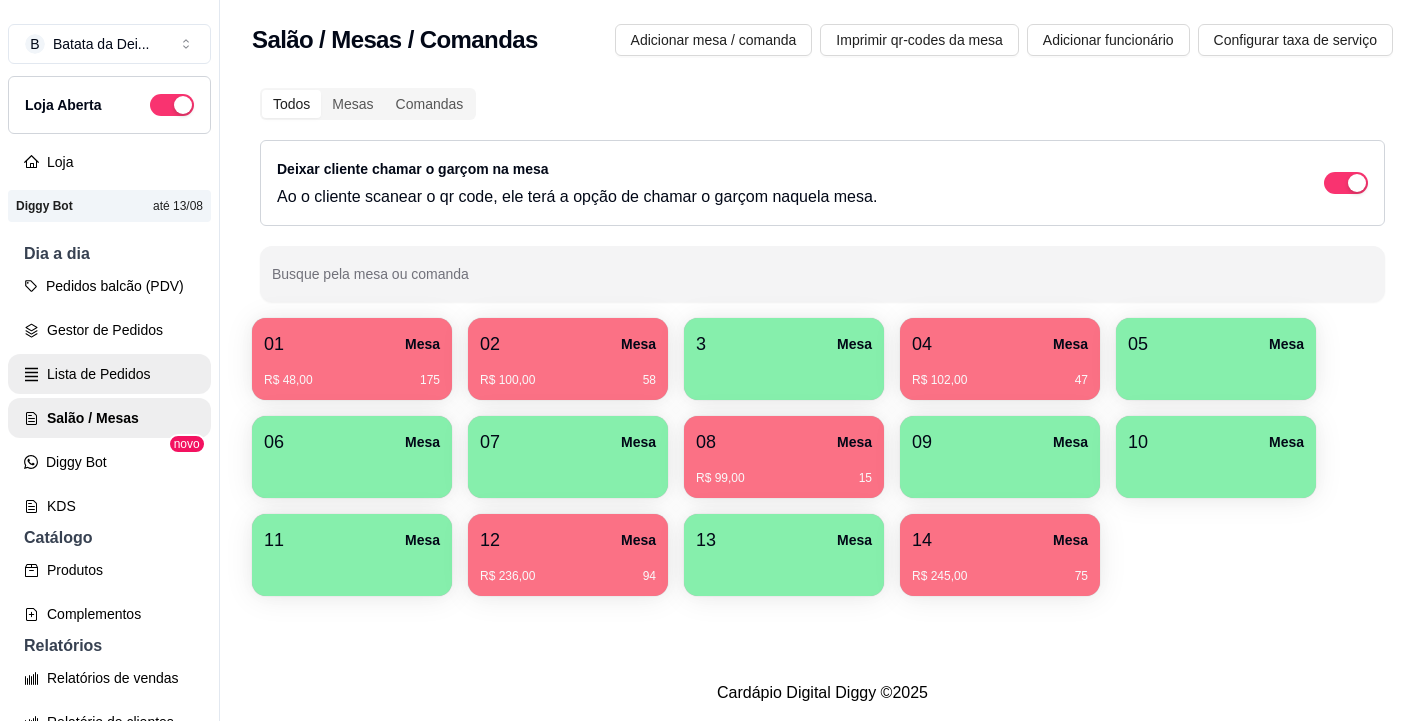 click on "Lista de Pedidos" at bounding box center [109, 374] 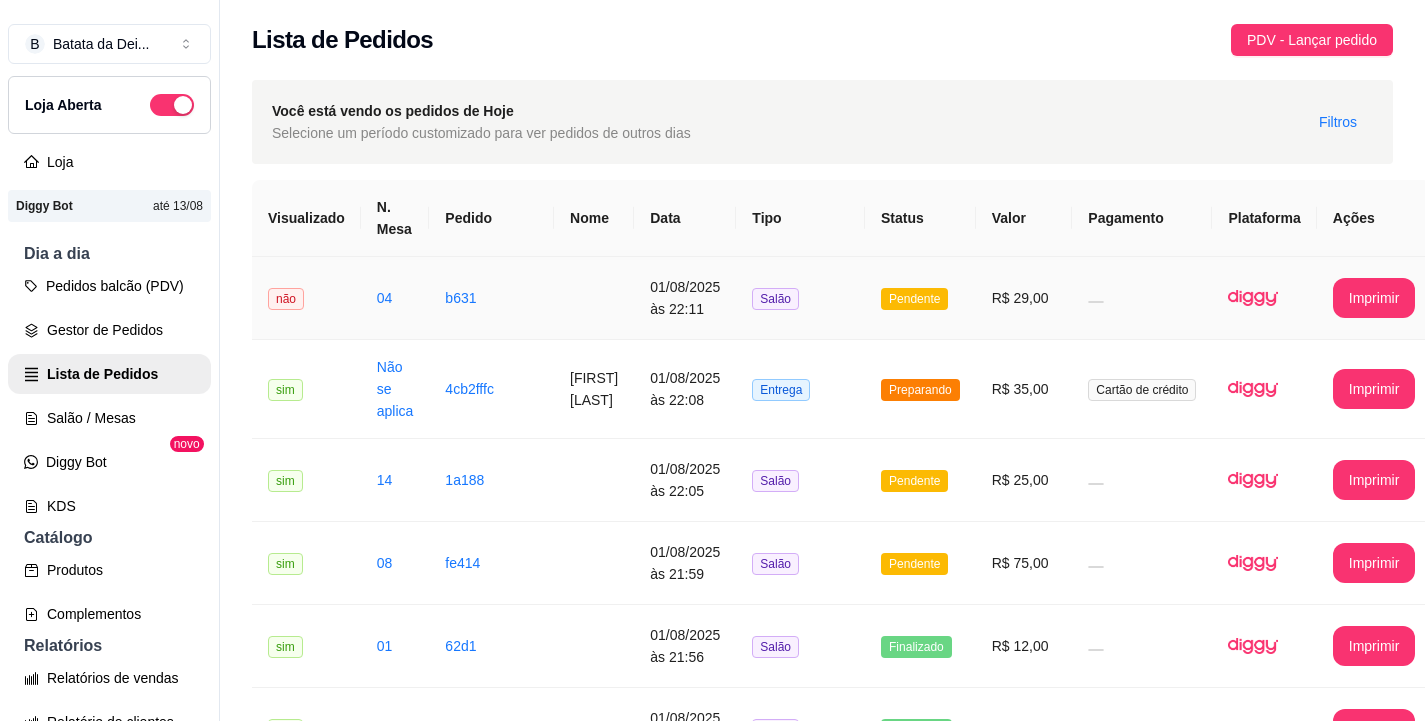 click on "04" at bounding box center (395, 298) 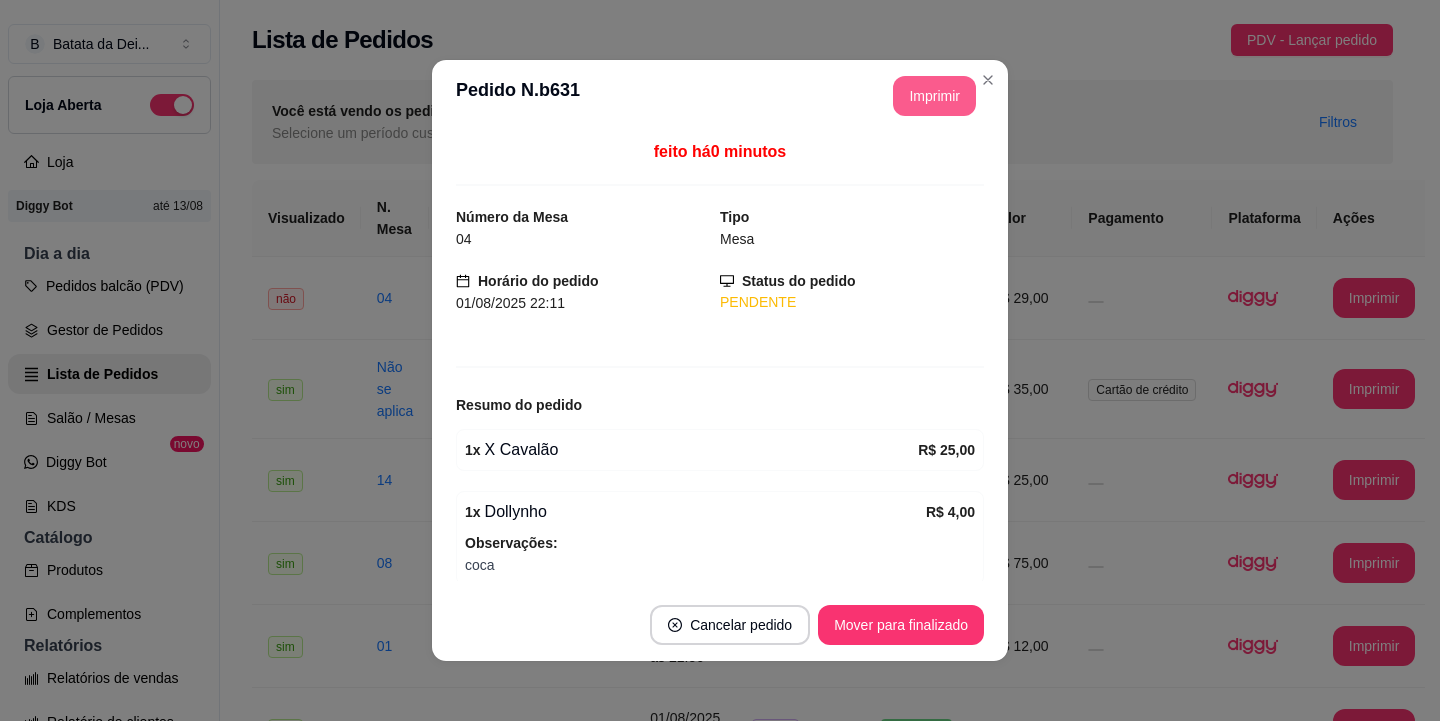 click on "Imprimir" at bounding box center (934, 96) 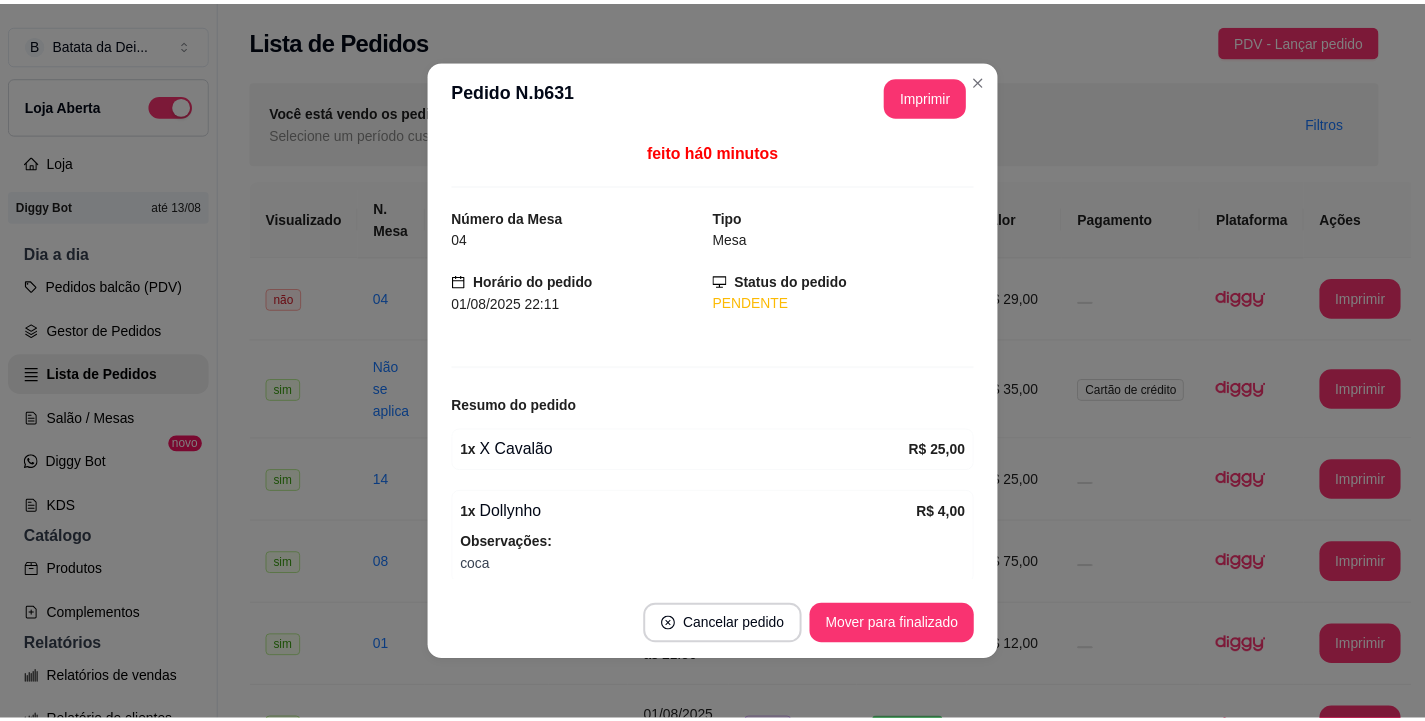 scroll, scrollTop: 0, scrollLeft: 0, axis: both 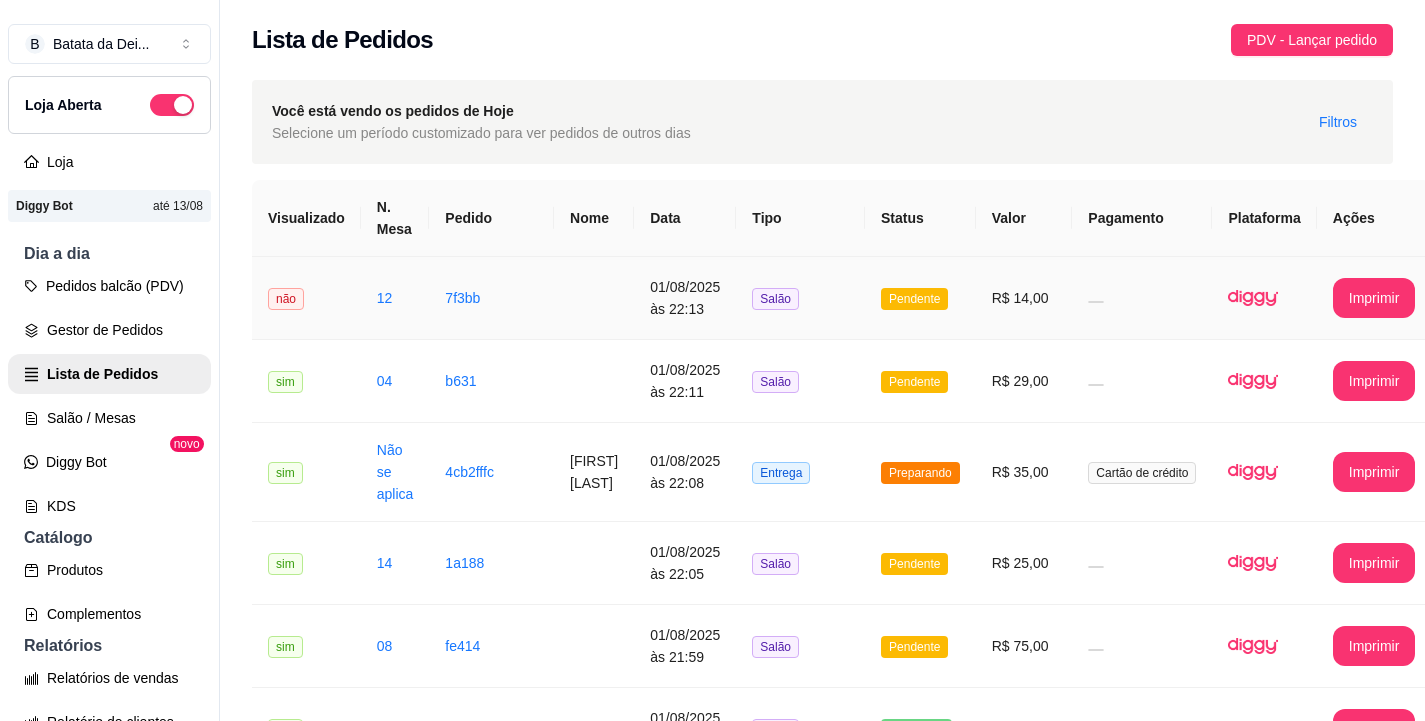 click on "7f3bb" at bounding box center (491, 298) 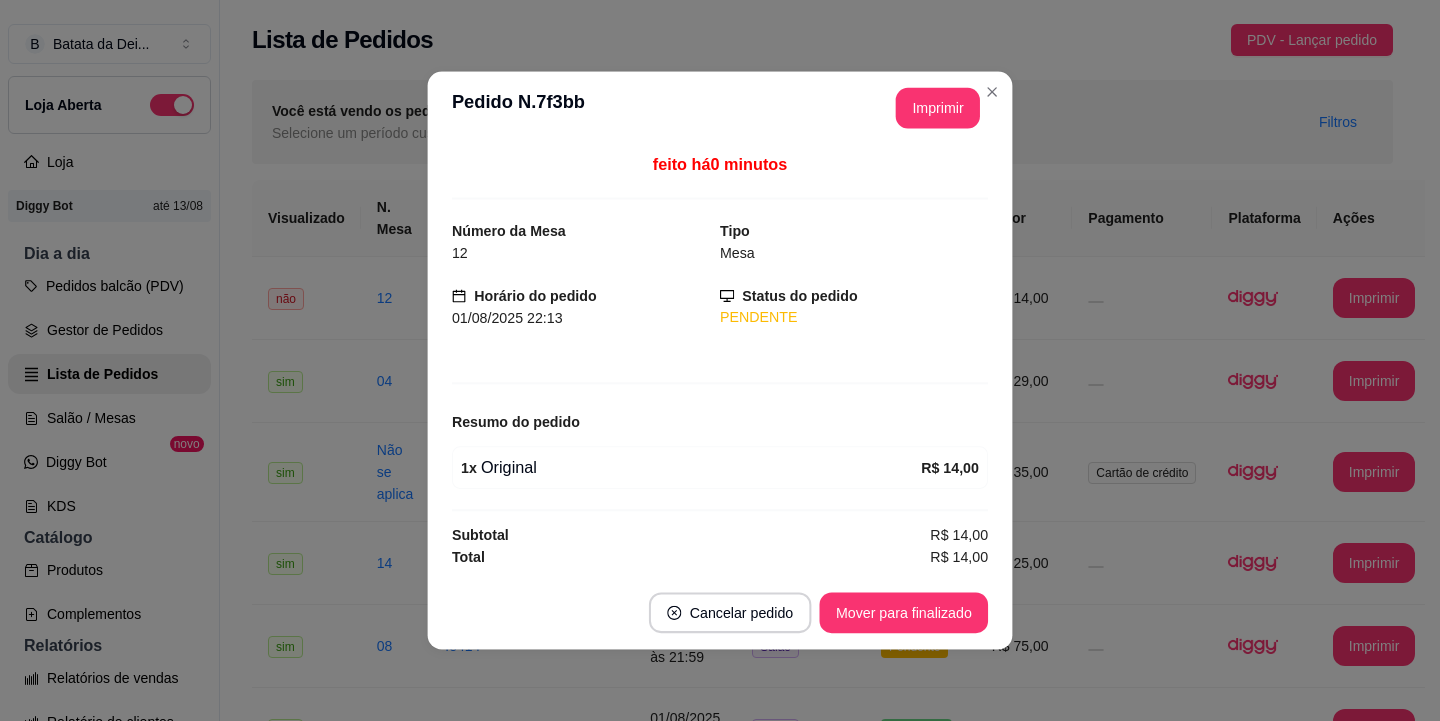 click on "Horário do pedido" at bounding box center [535, 296] 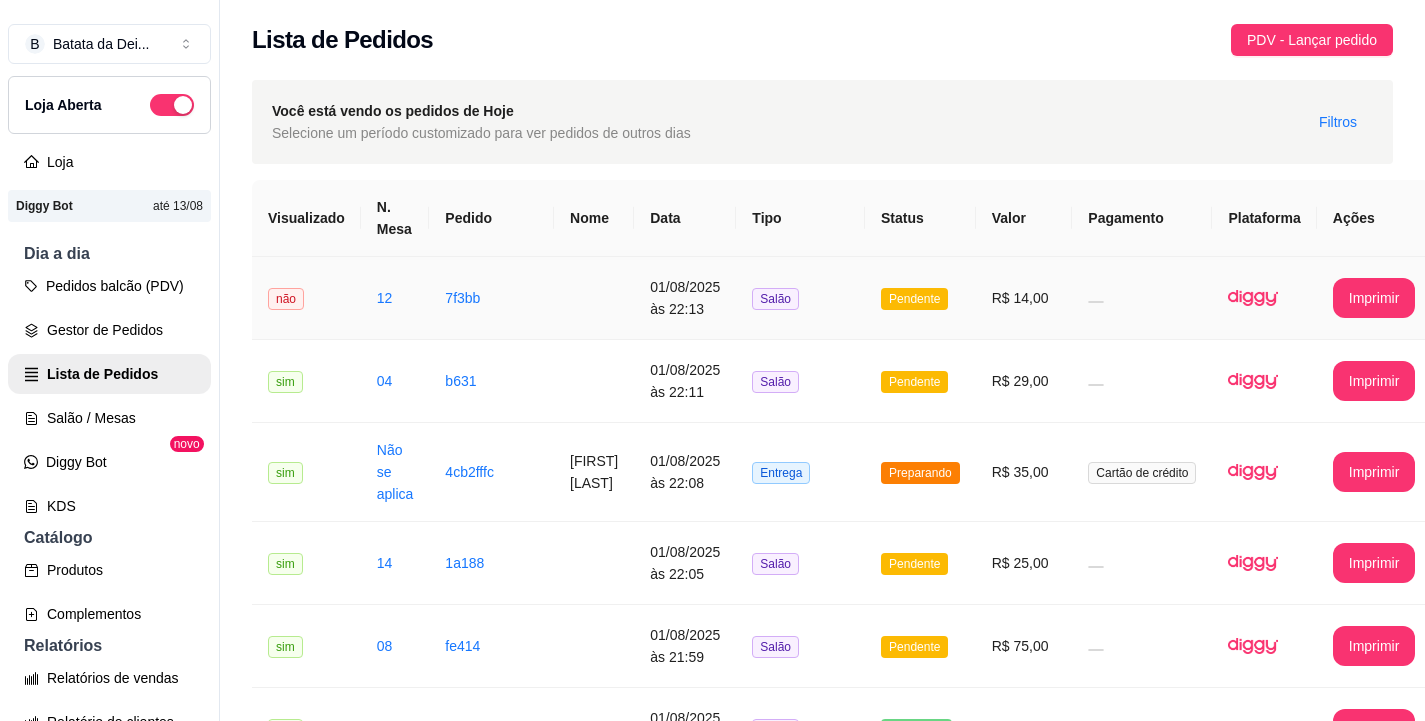 click at bounding box center (1264, 298) 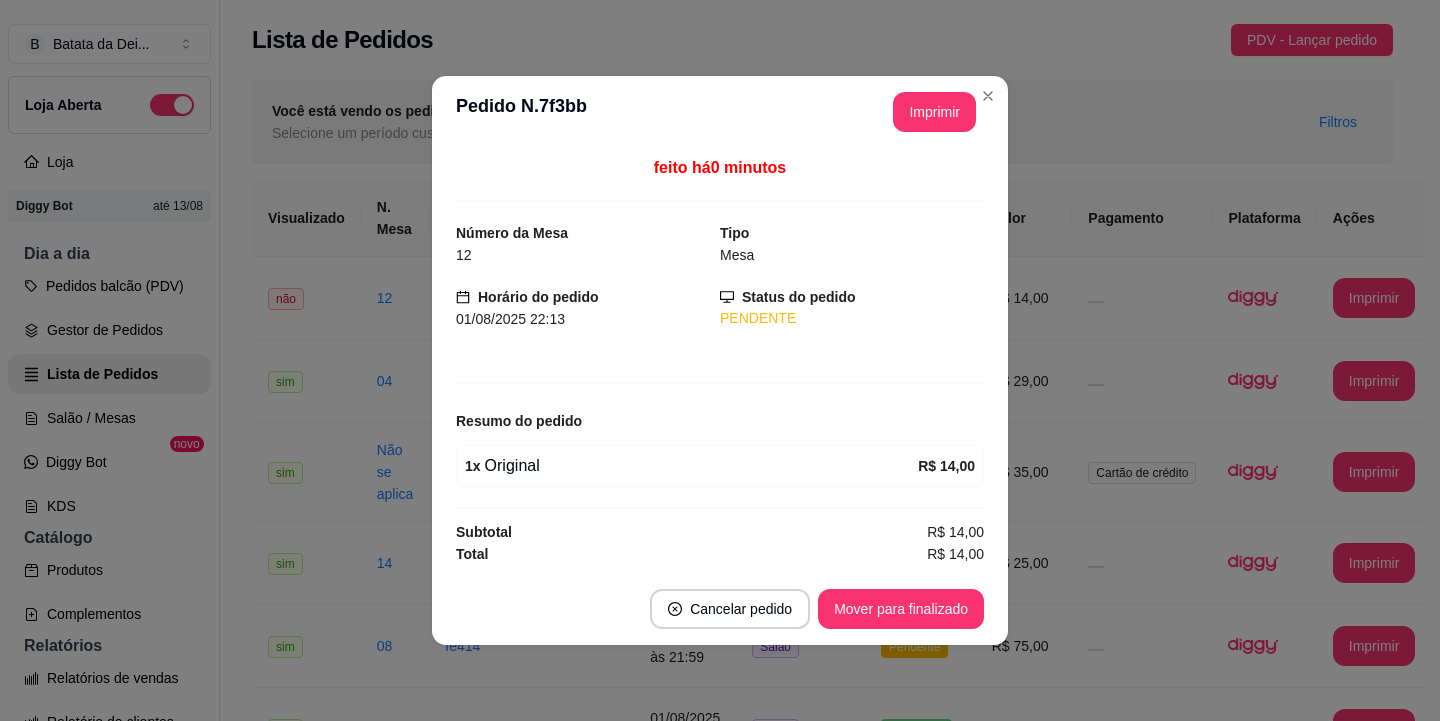click on "Cancelar pedido Mover para finalizado" at bounding box center (720, 609) 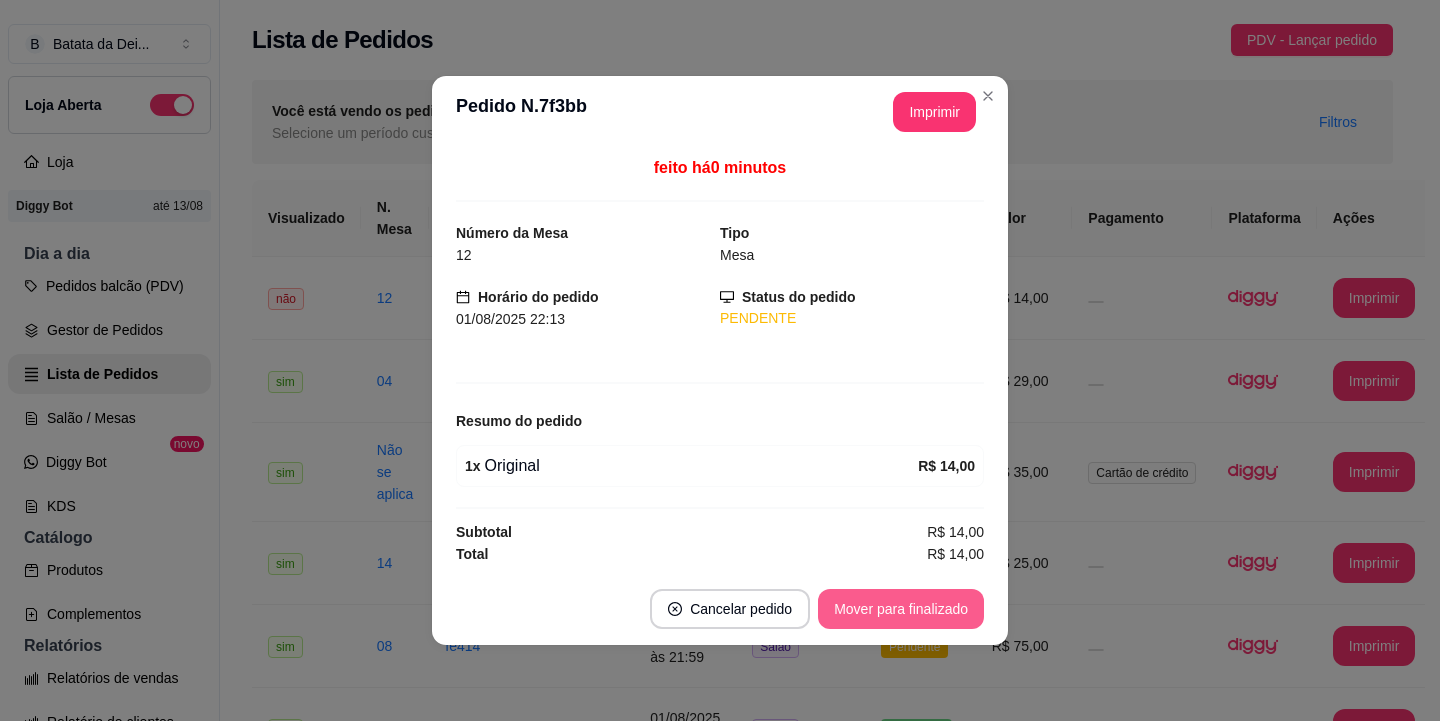 click on "Mover para finalizado" at bounding box center [901, 609] 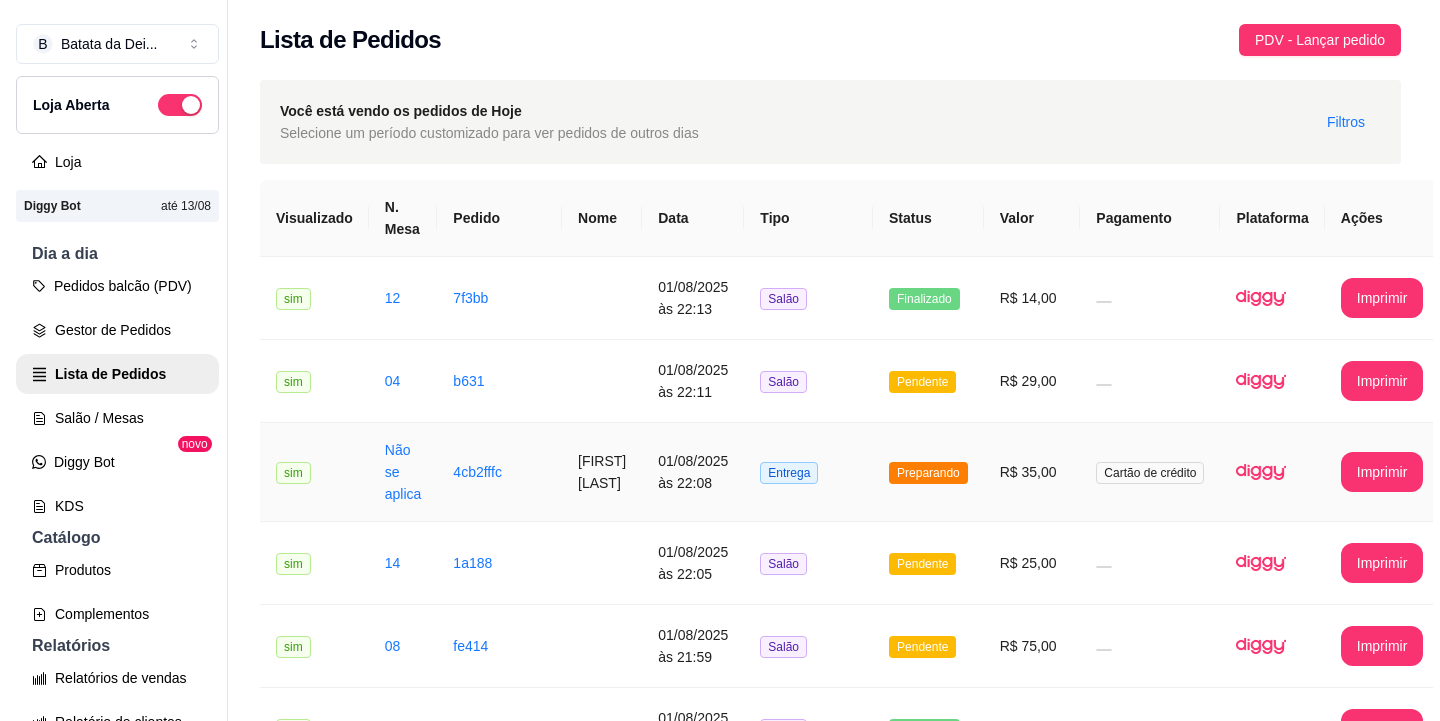 scroll, scrollTop: 100, scrollLeft: 0, axis: vertical 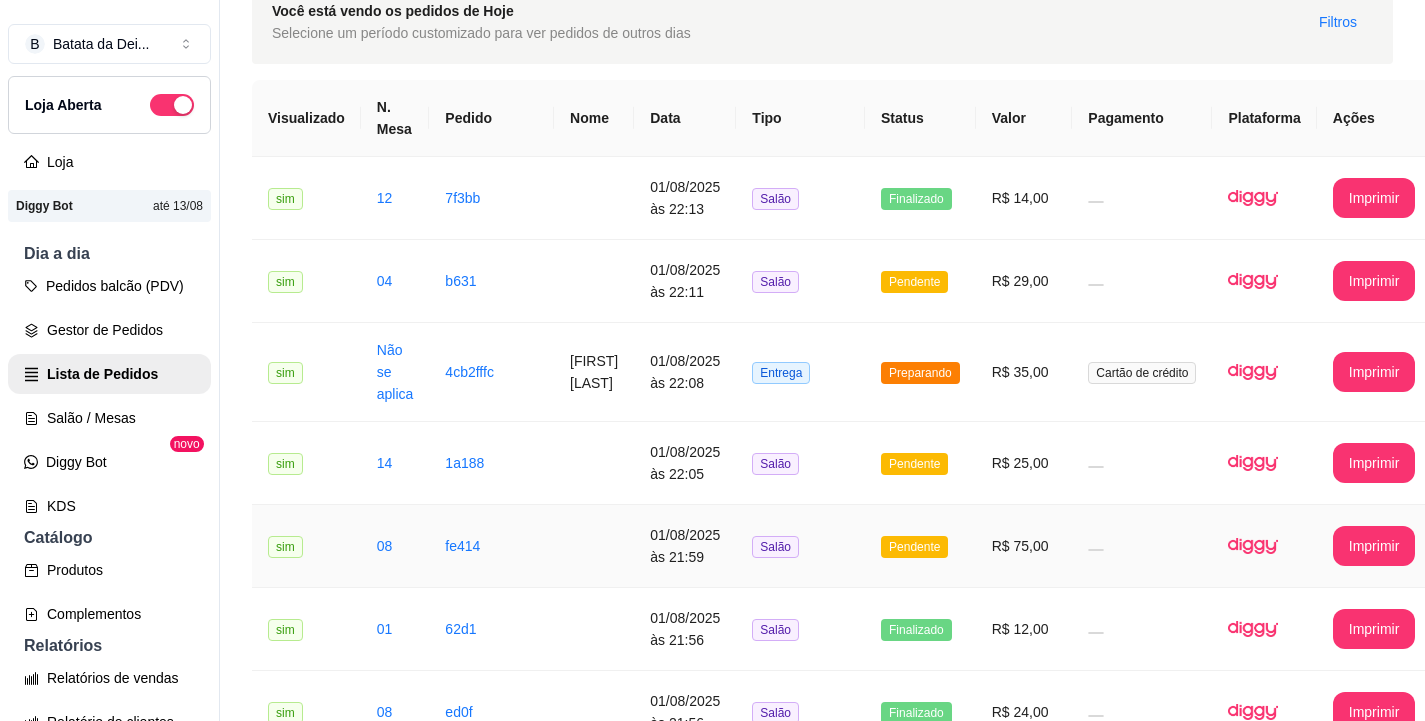 click on "01/08/2025 às 21:59" at bounding box center [685, 546] 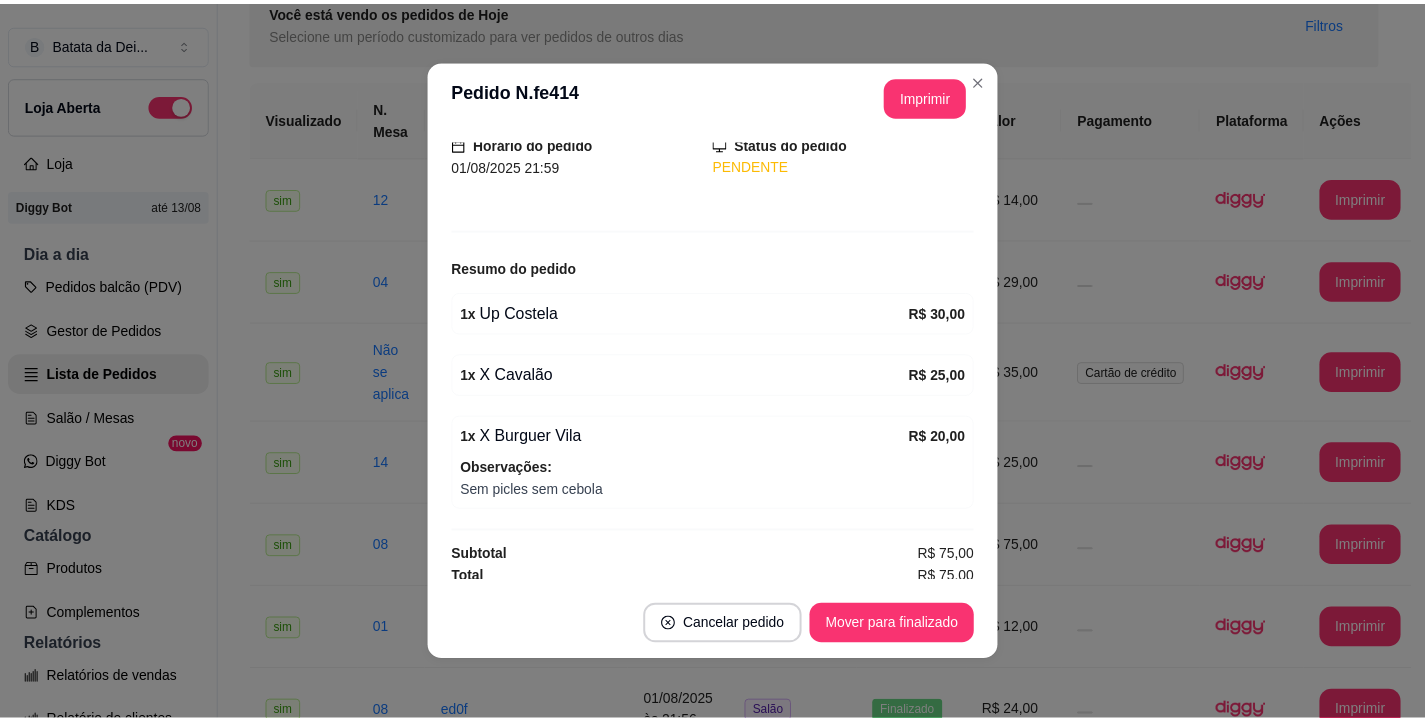 scroll, scrollTop: 144, scrollLeft: 0, axis: vertical 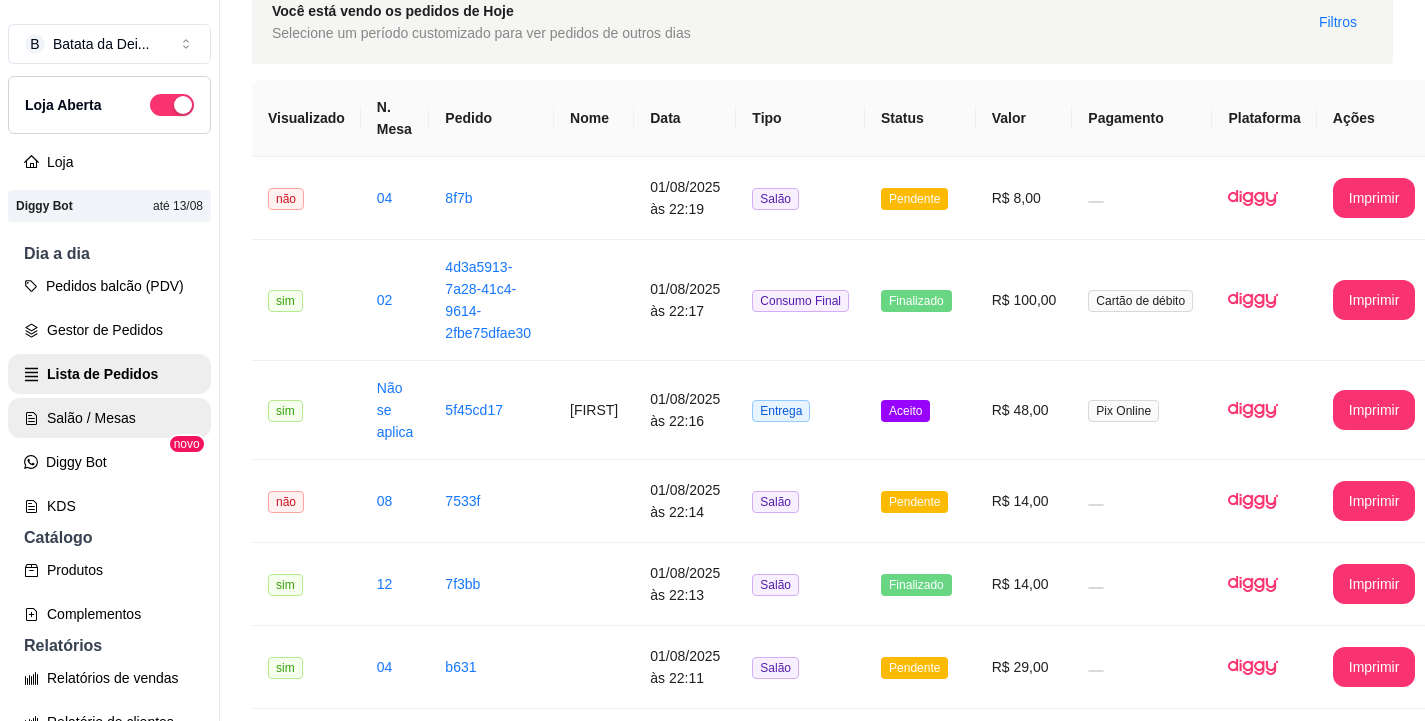 click on "Salão / Mesas" at bounding box center (109, 418) 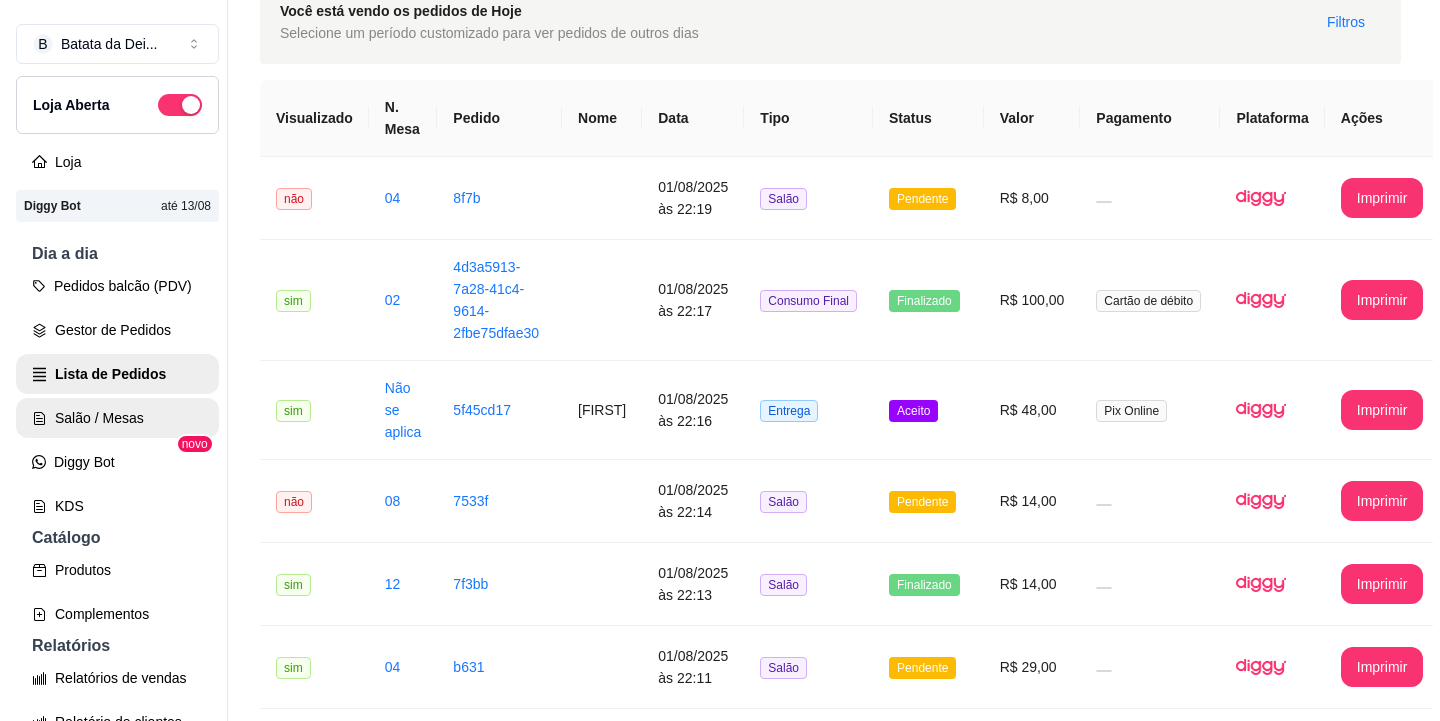 scroll, scrollTop: 0, scrollLeft: 0, axis: both 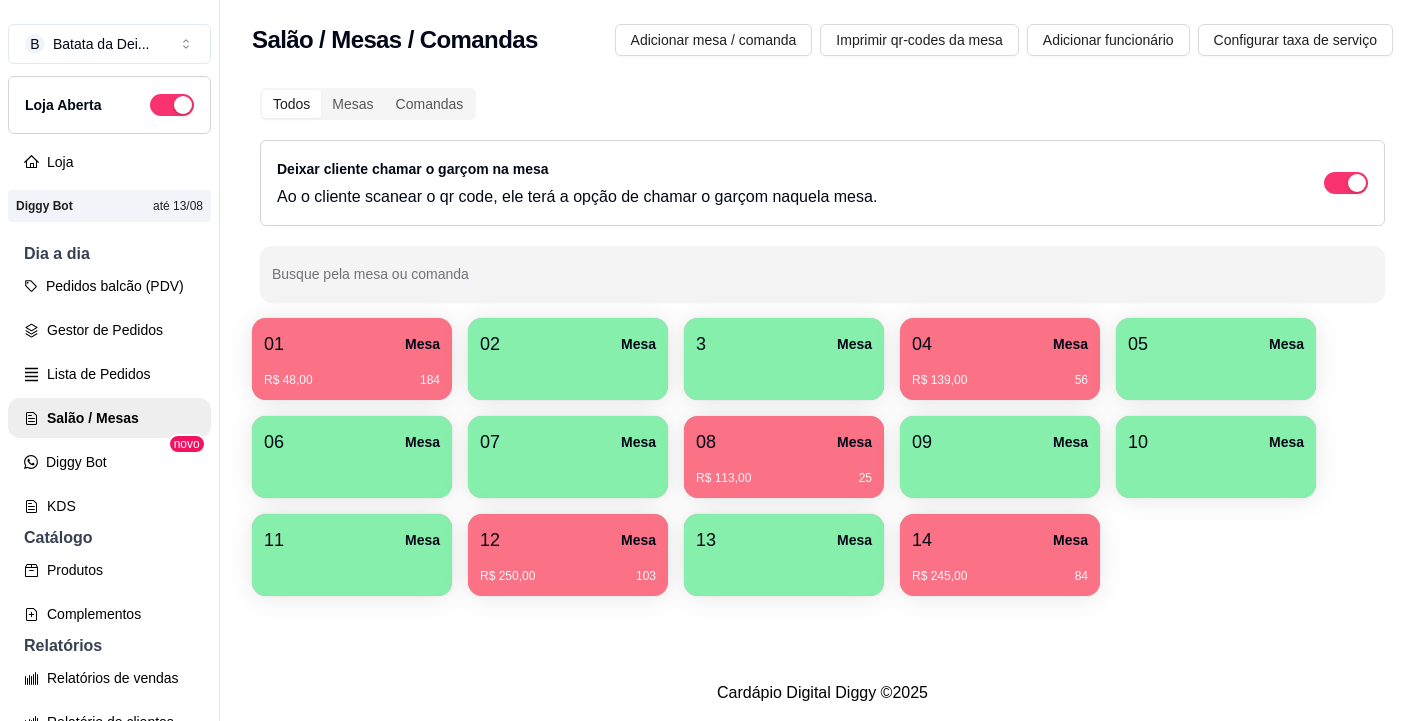 click on "R$ 113,00 25" at bounding box center [784, 471] 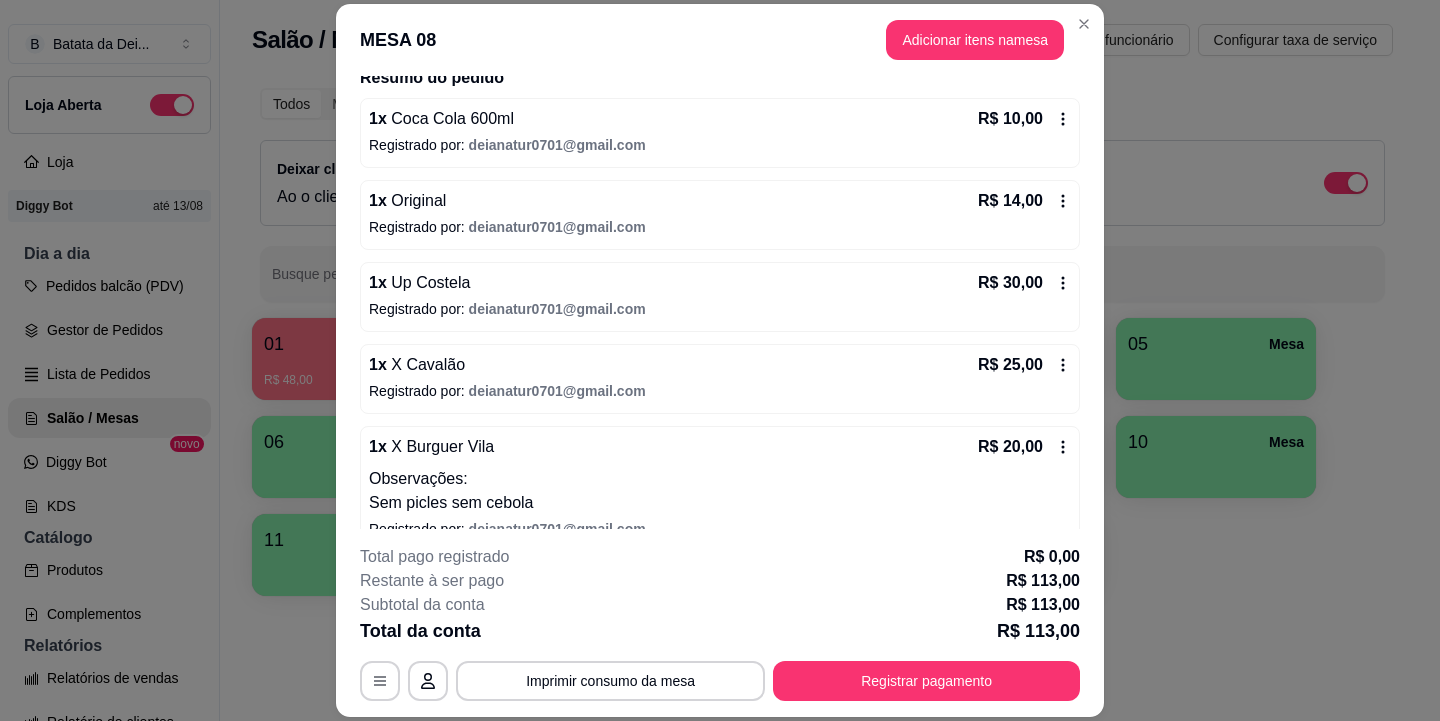 scroll, scrollTop: 279, scrollLeft: 0, axis: vertical 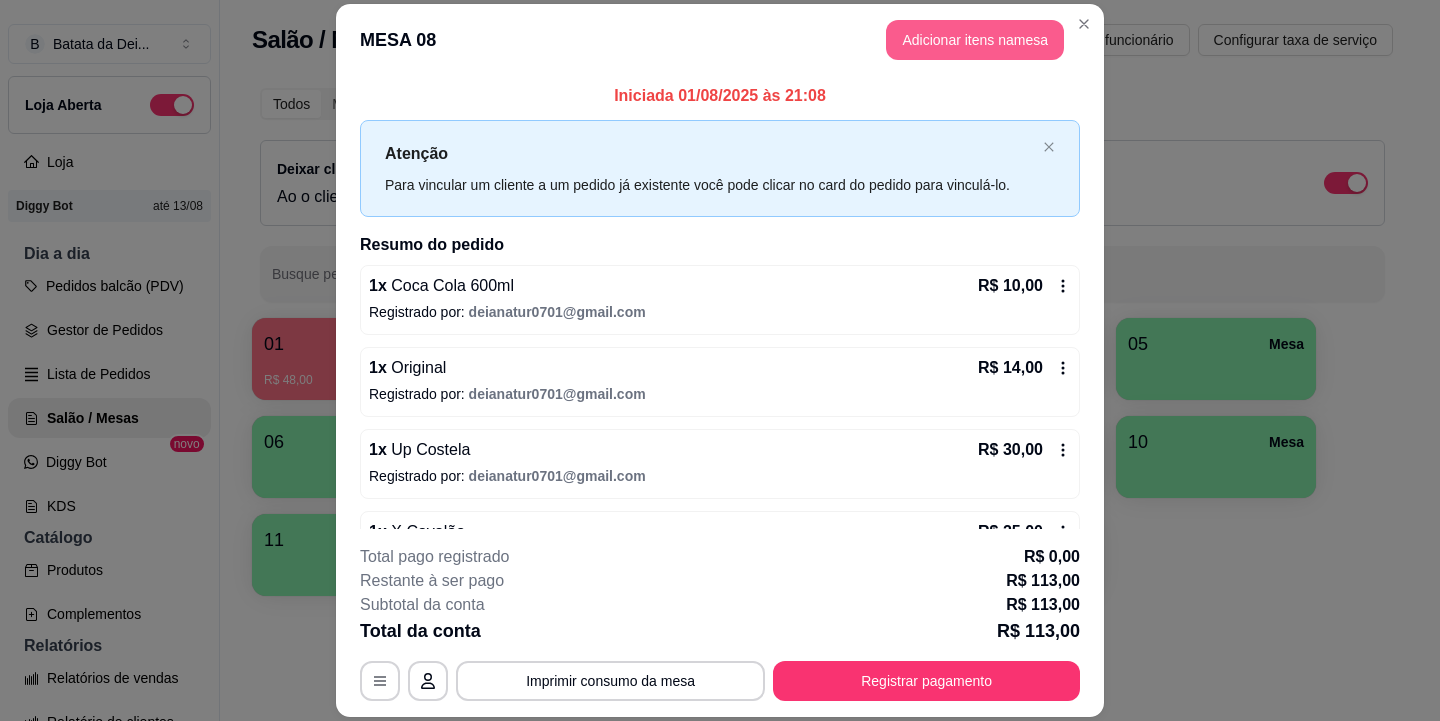 click on "MESA 08 Adicionar itens na  mesa" at bounding box center (720, 40) 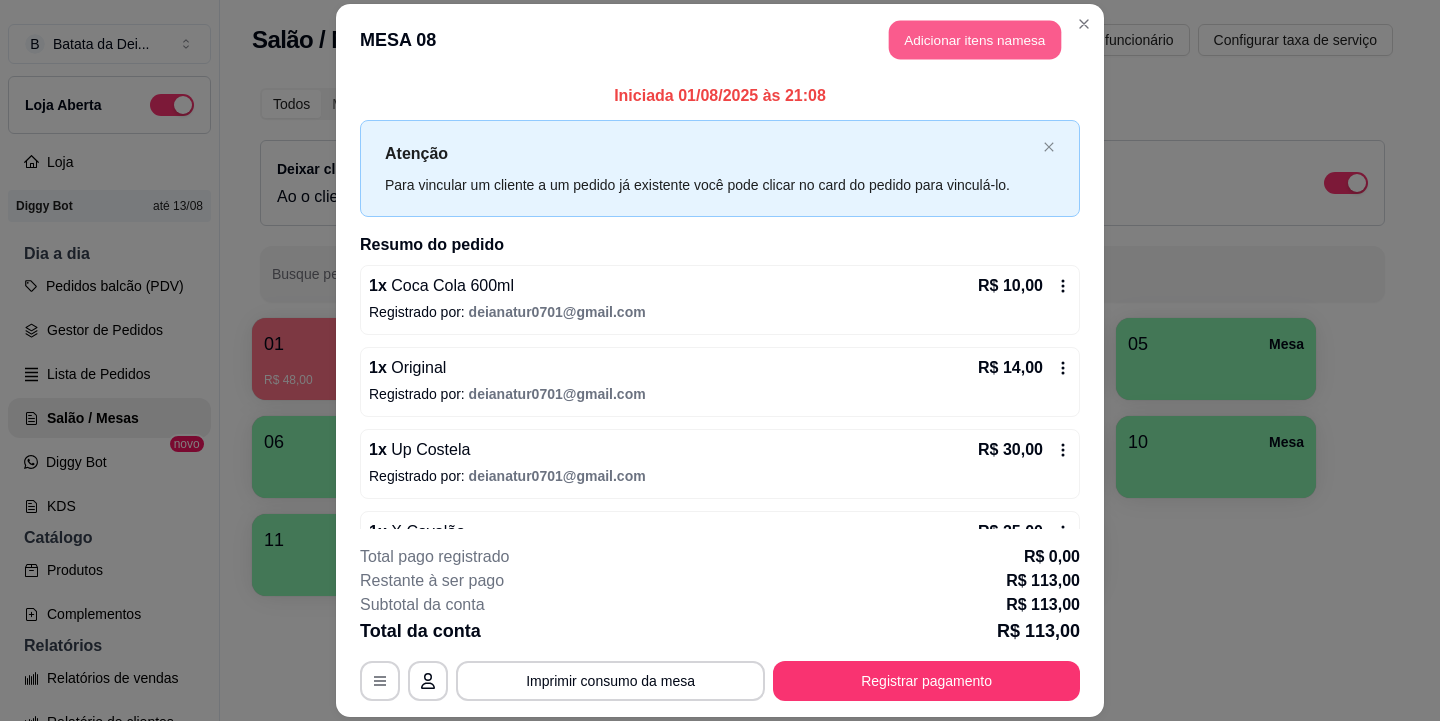 click on "Adicionar itens na  mesa" at bounding box center (975, 39) 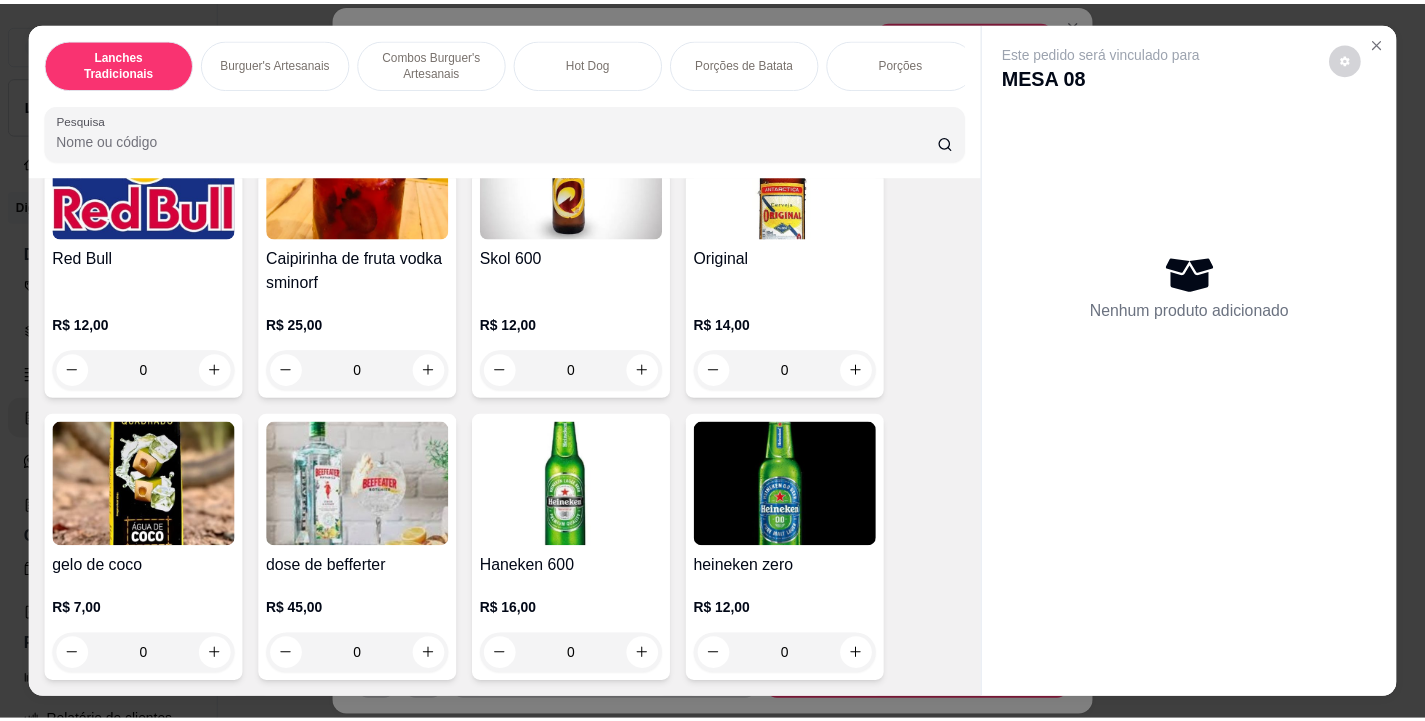 scroll, scrollTop: 7200, scrollLeft: 0, axis: vertical 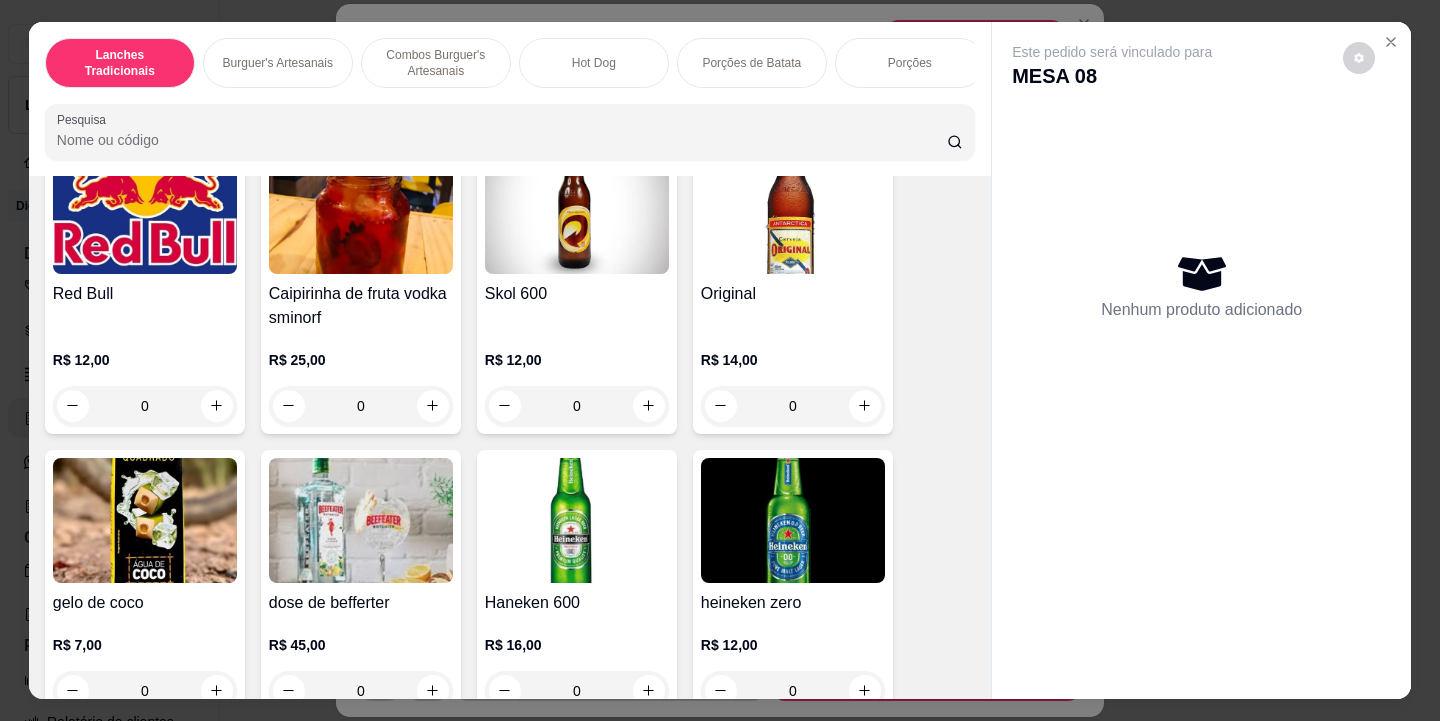 click on "0" at bounding box center [793, 406] 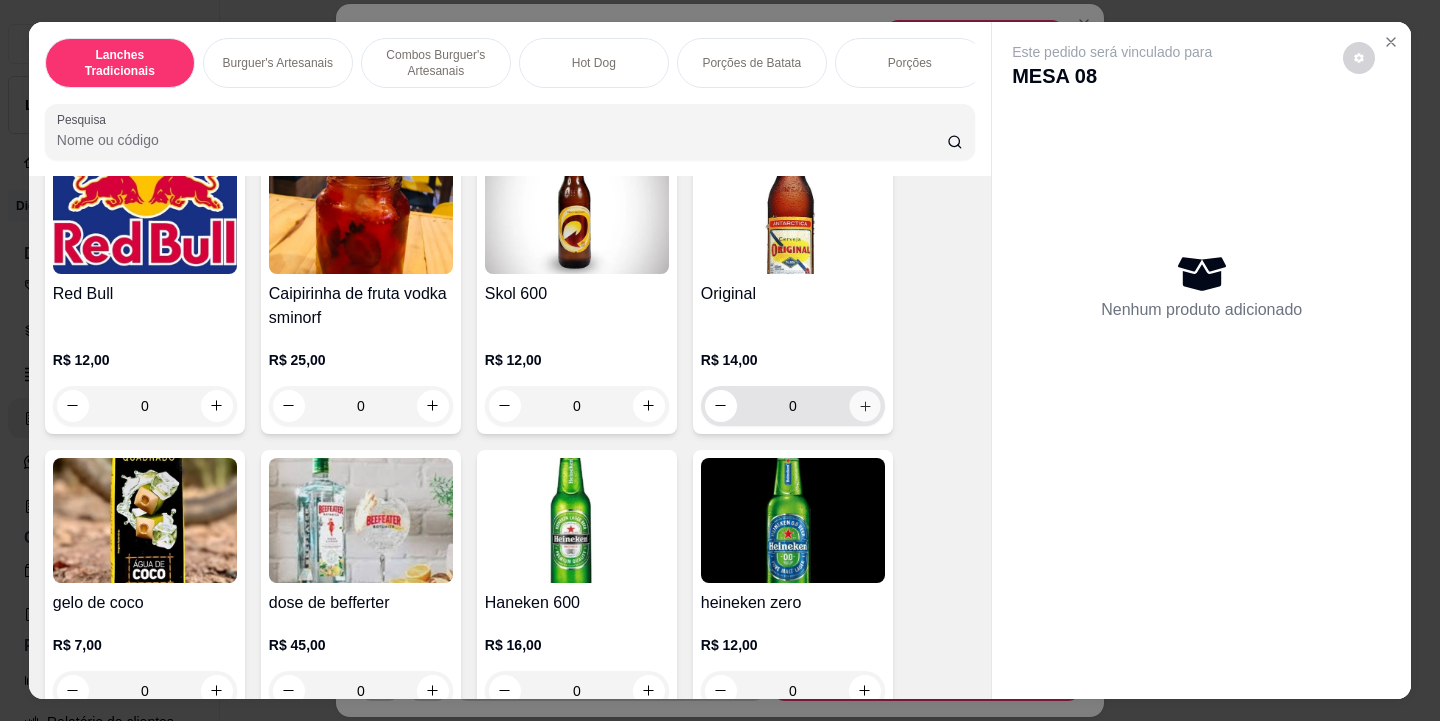 click at bounding box center [864, 405] 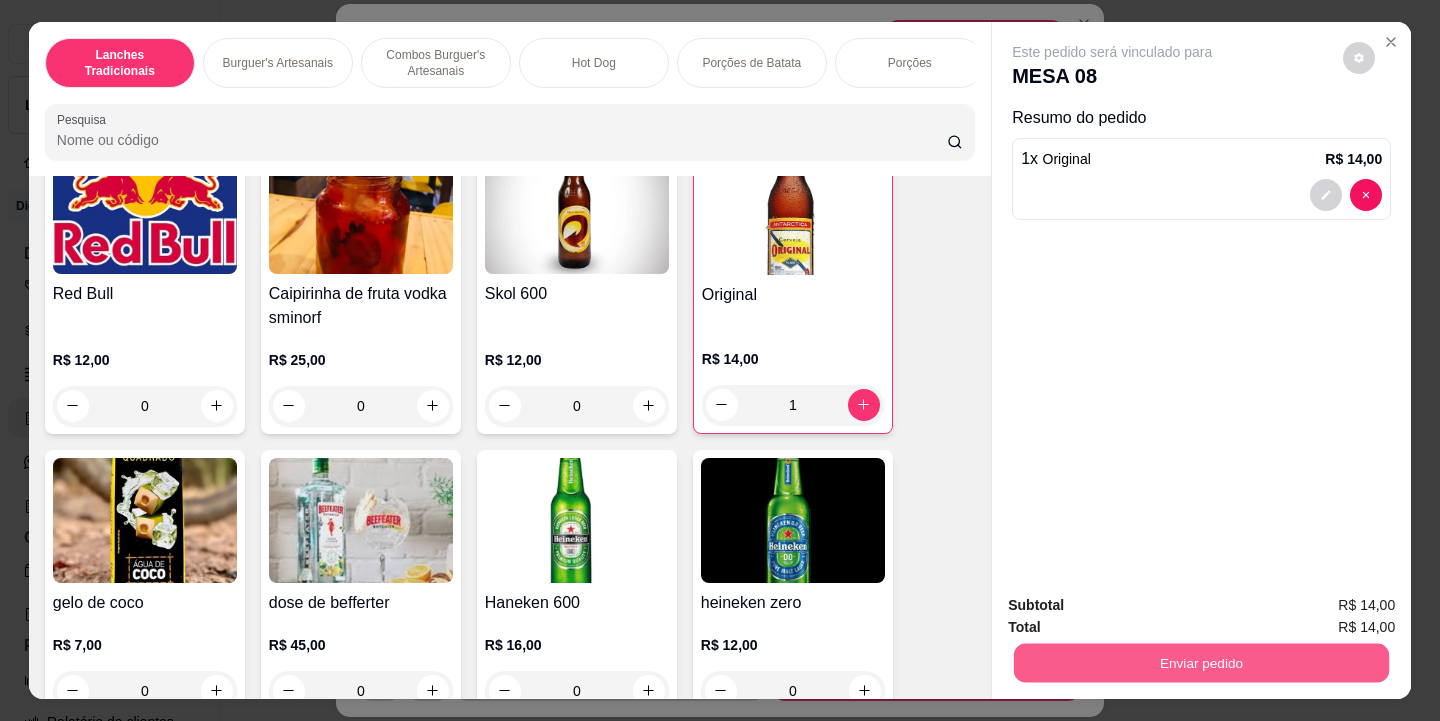 click on "Enviar pedido" at bounding box center (1201, 660) 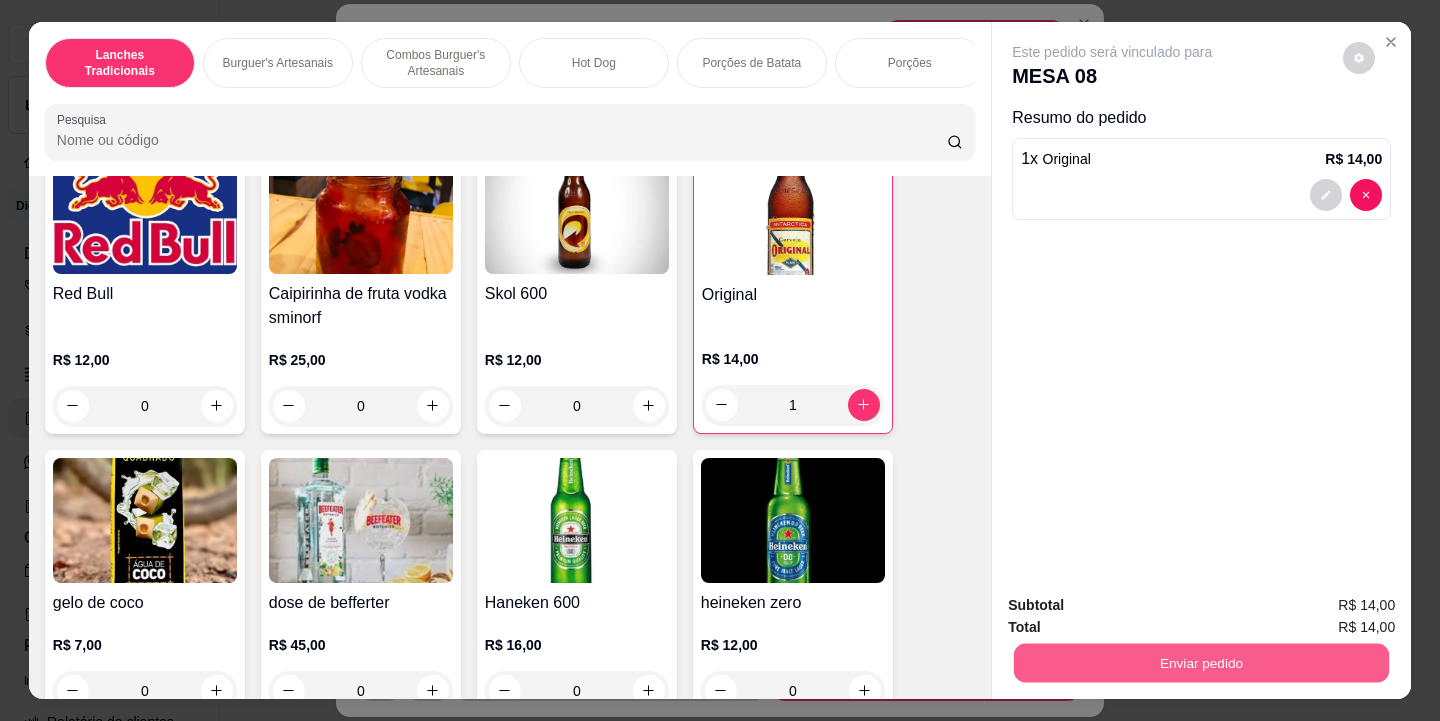 click on "Enviar pedido" at bounding box center [1201, 663] 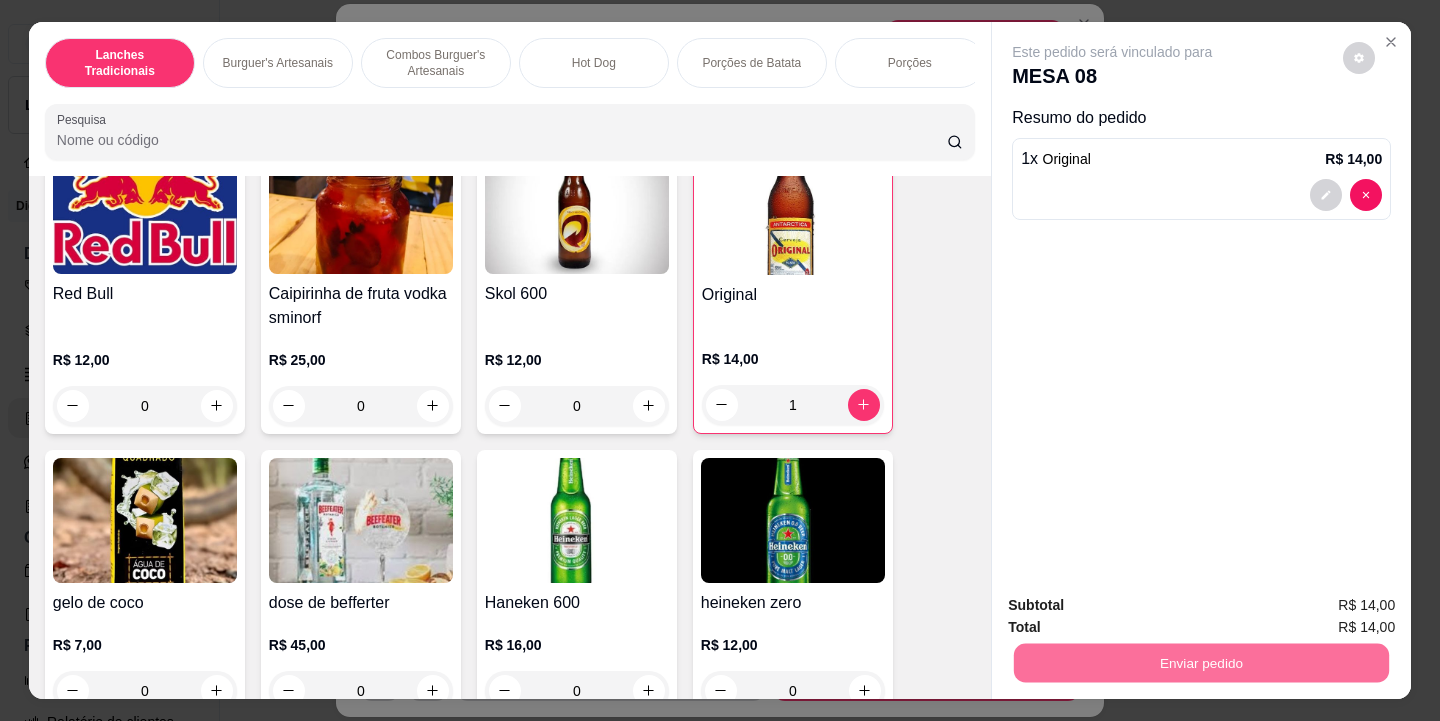 click on "Não registrar e enviar pedido" at bounding box center (1136, 606) 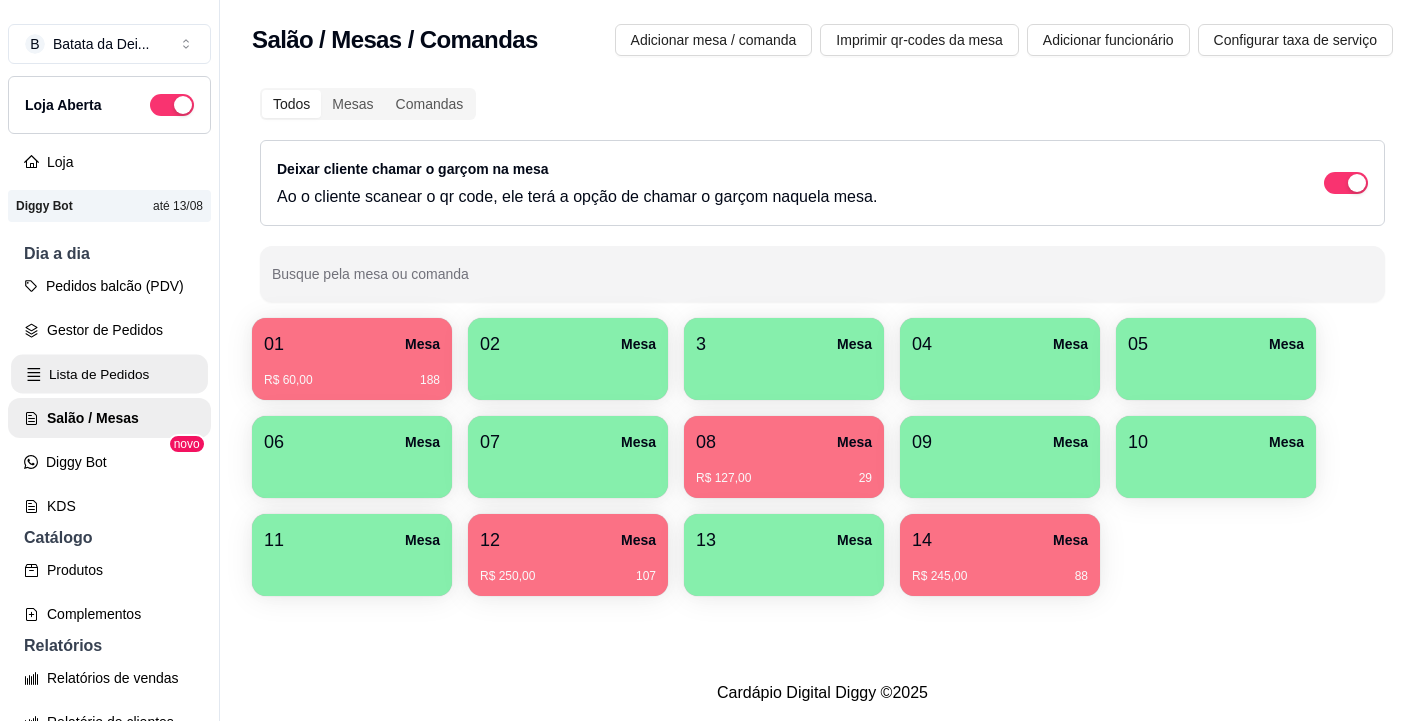 click on "Lista de Pedidos" at bounding box center [109, 374] 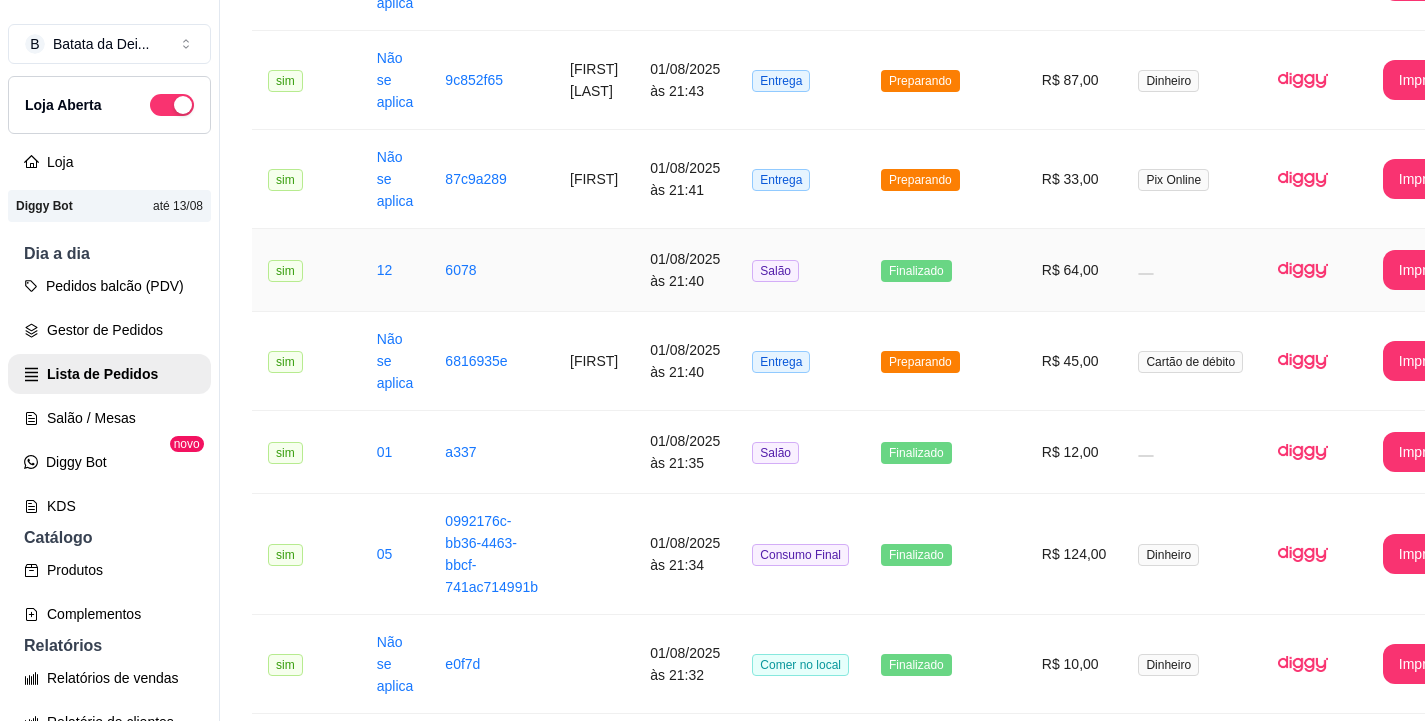 scroll, scrollTop: 2100, scrollLeft: 0, axis: vertical 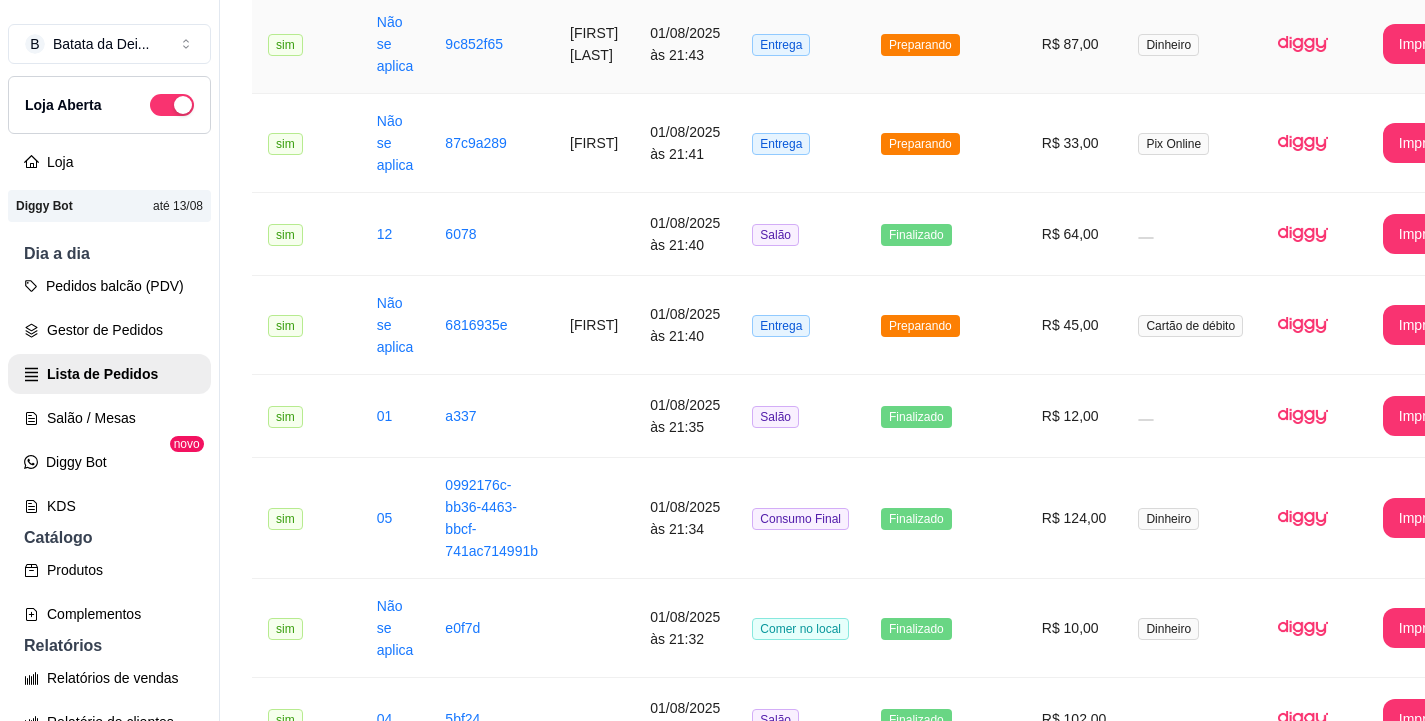 click on "Entrega" at bounding box center (800, 44) 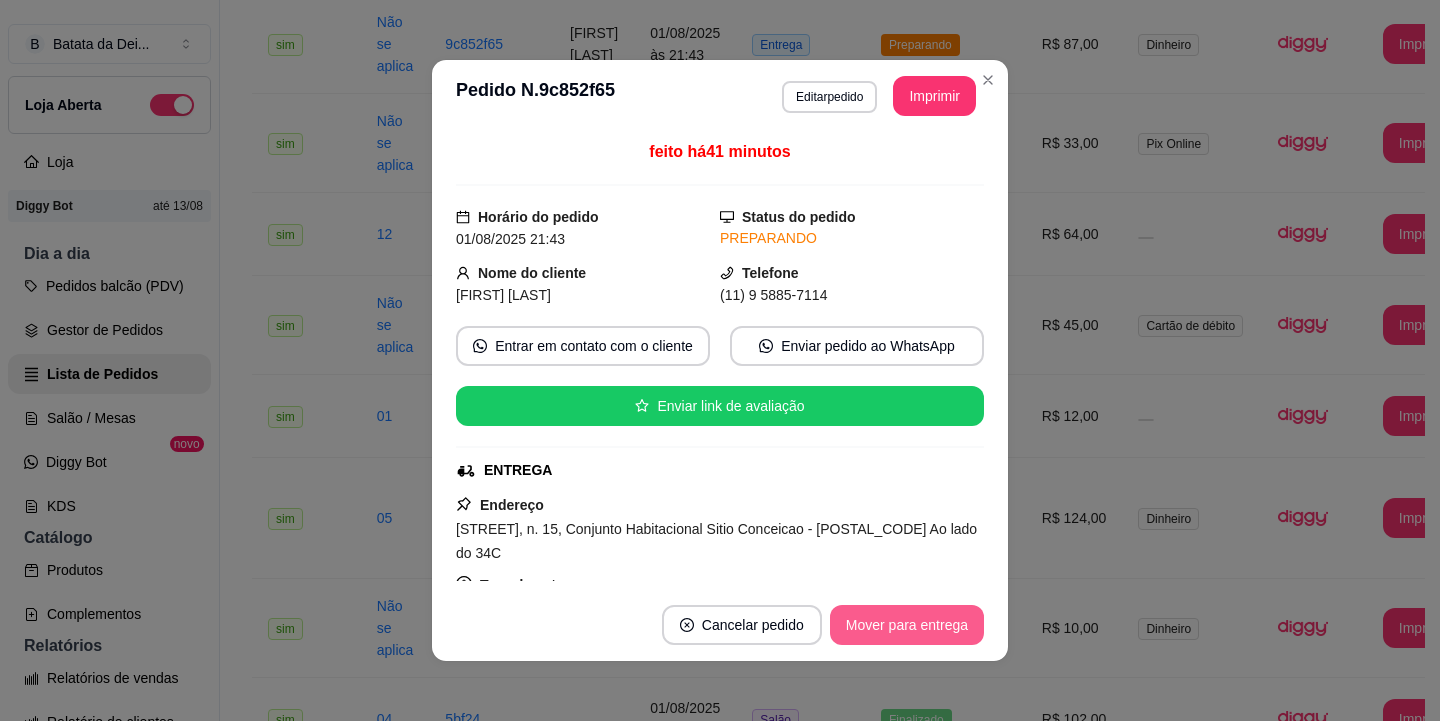 click on "Mover para entrega" at bounding box center [907, 625] 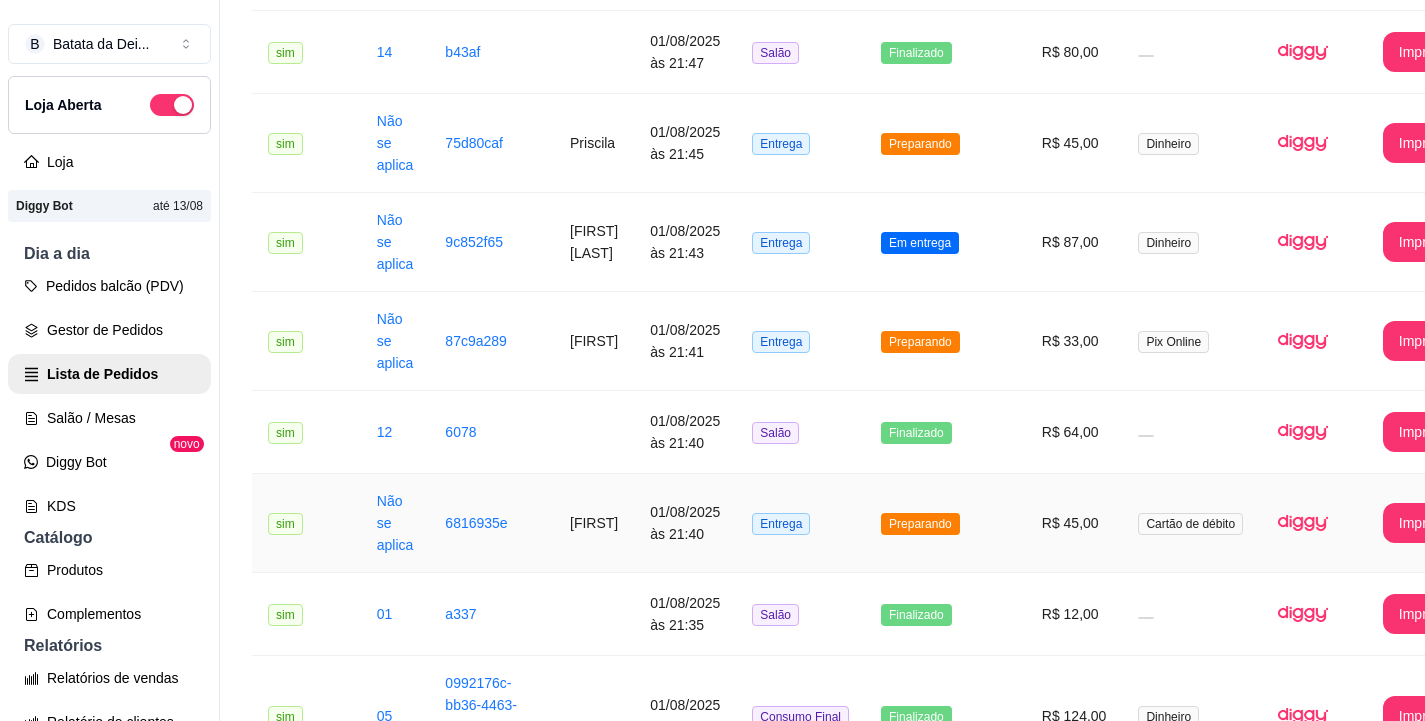 scroll, scrollTop: 1900, scrollLeft: 0, axis: vertical 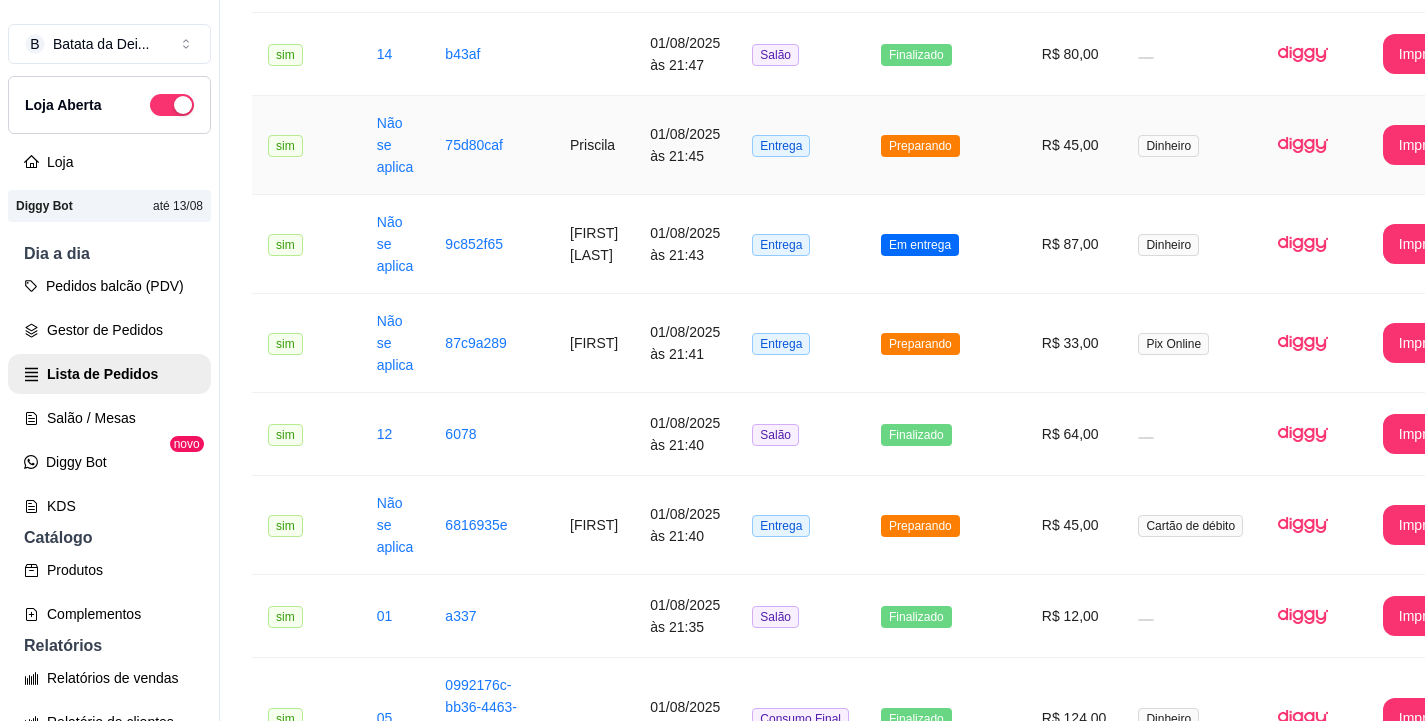 click on "Entrega" at bounding box center [800, 145] 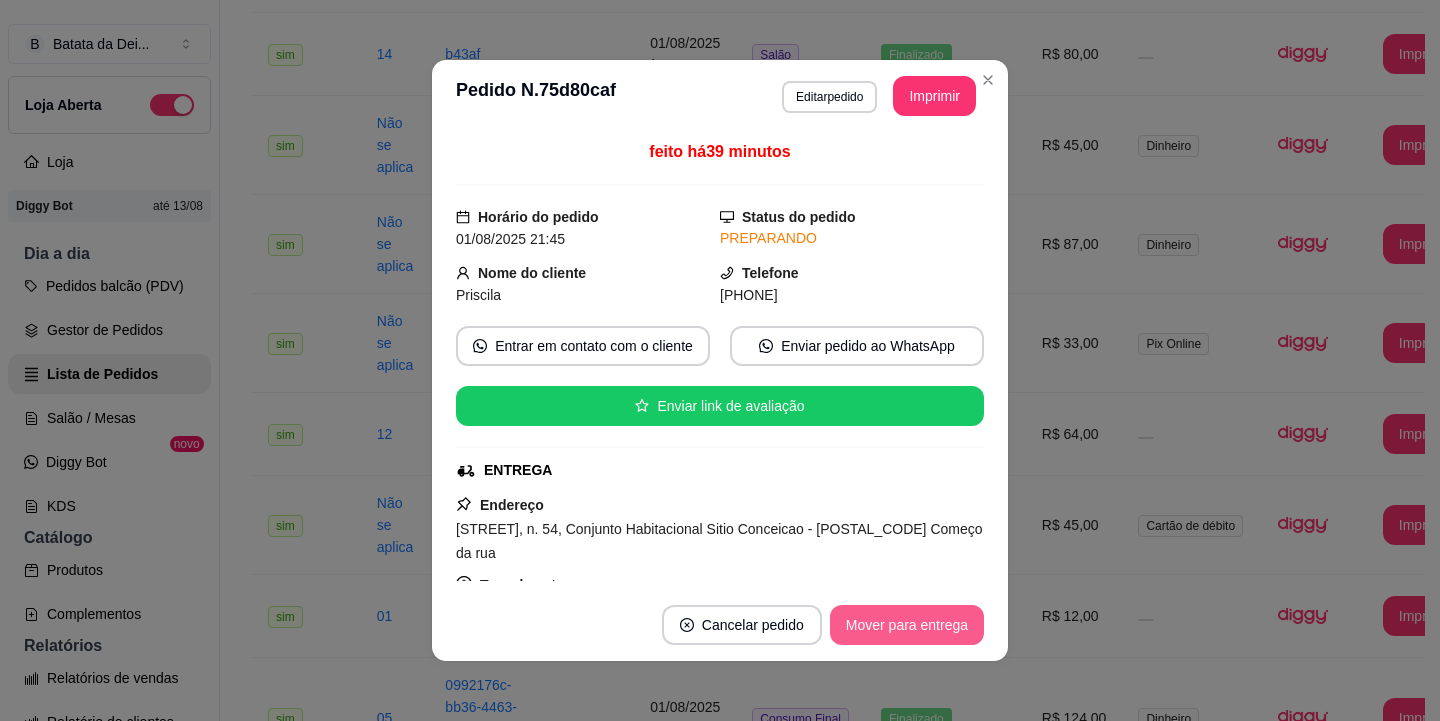 click on "Mover para entrega" at bounding box center (907, 625) 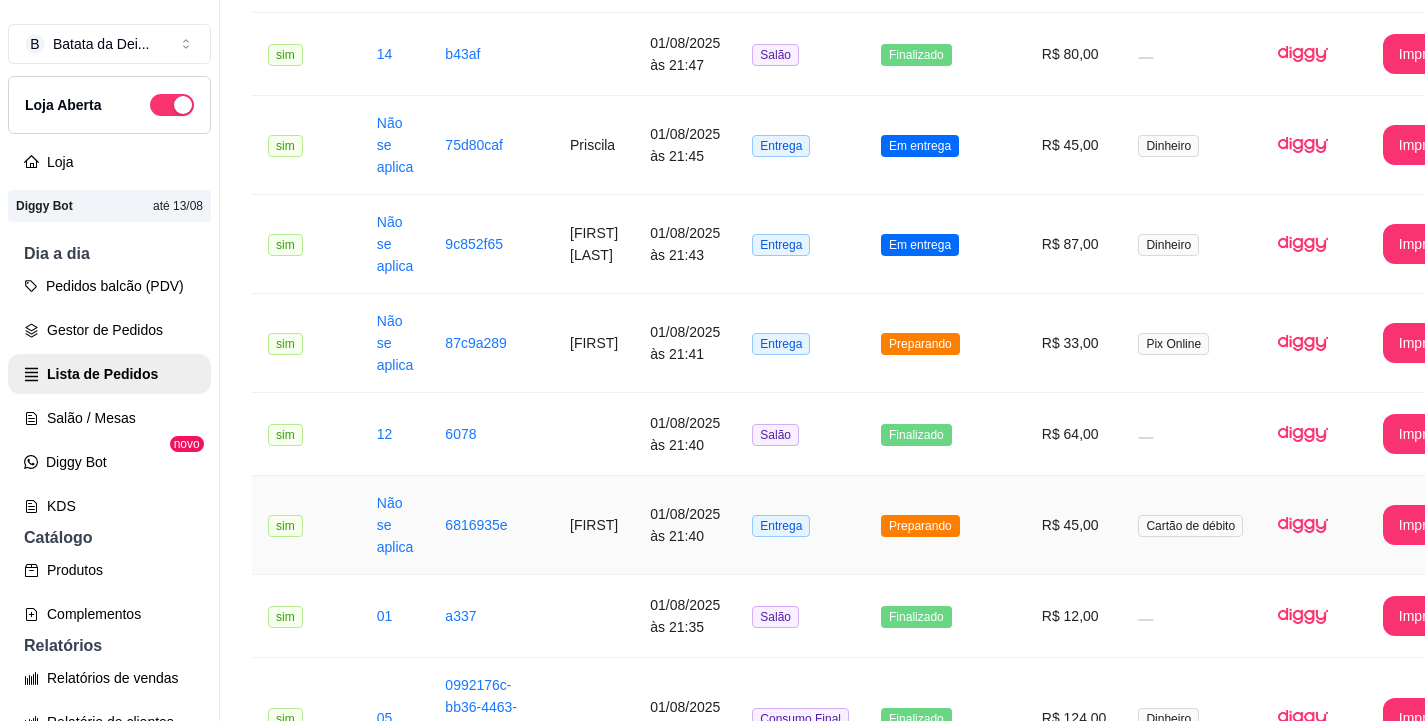 click on "R$ 45,00" at bounding box center [1074, 525] 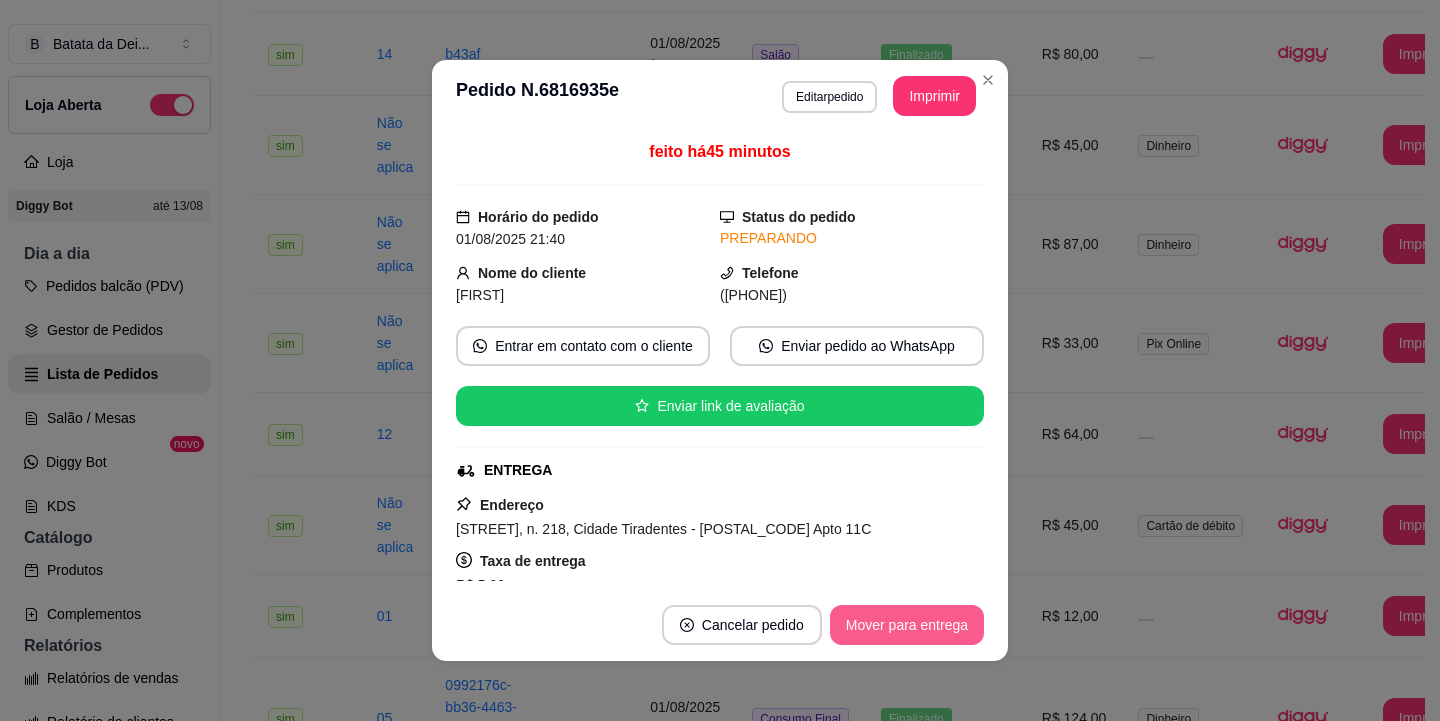 click on "Mover para entrega" at bounding box center [907, 625] 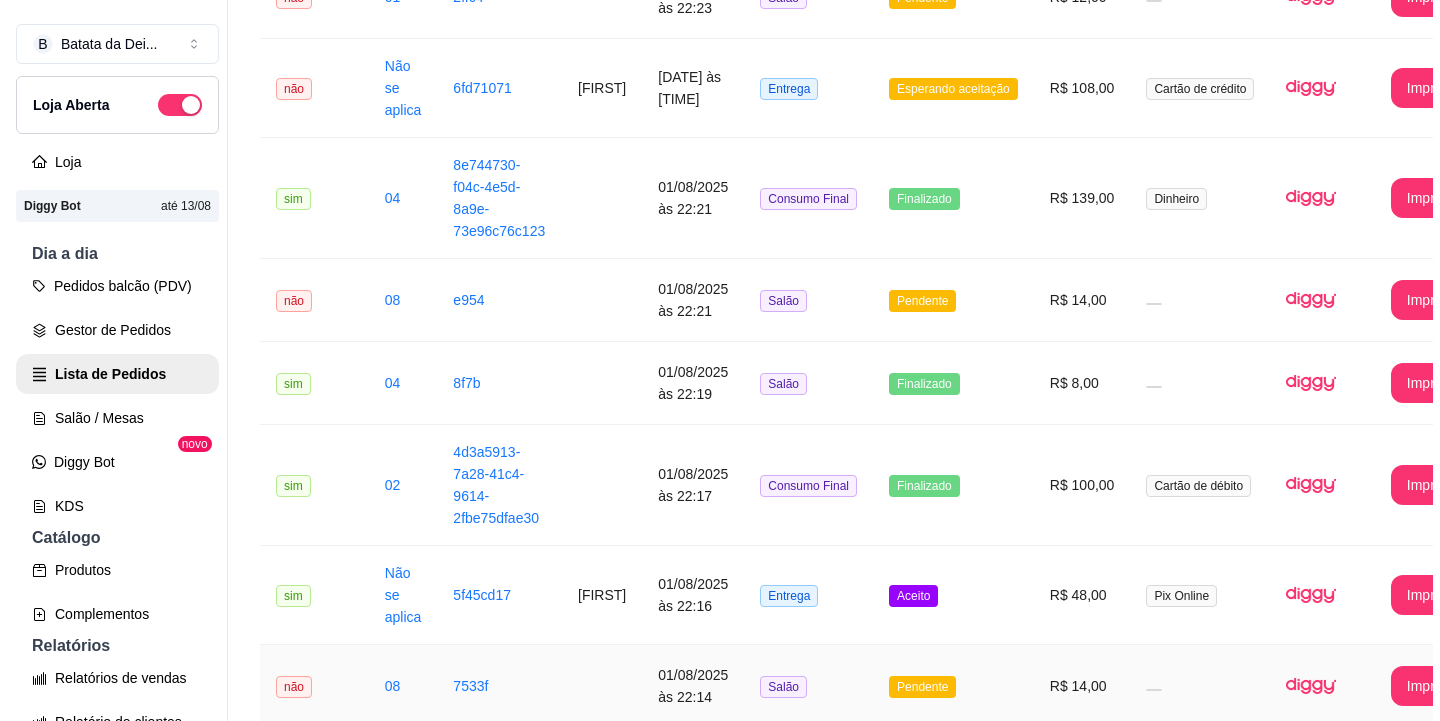 scroll, scrollTop: 0, scrollLeft: 0, axis: both 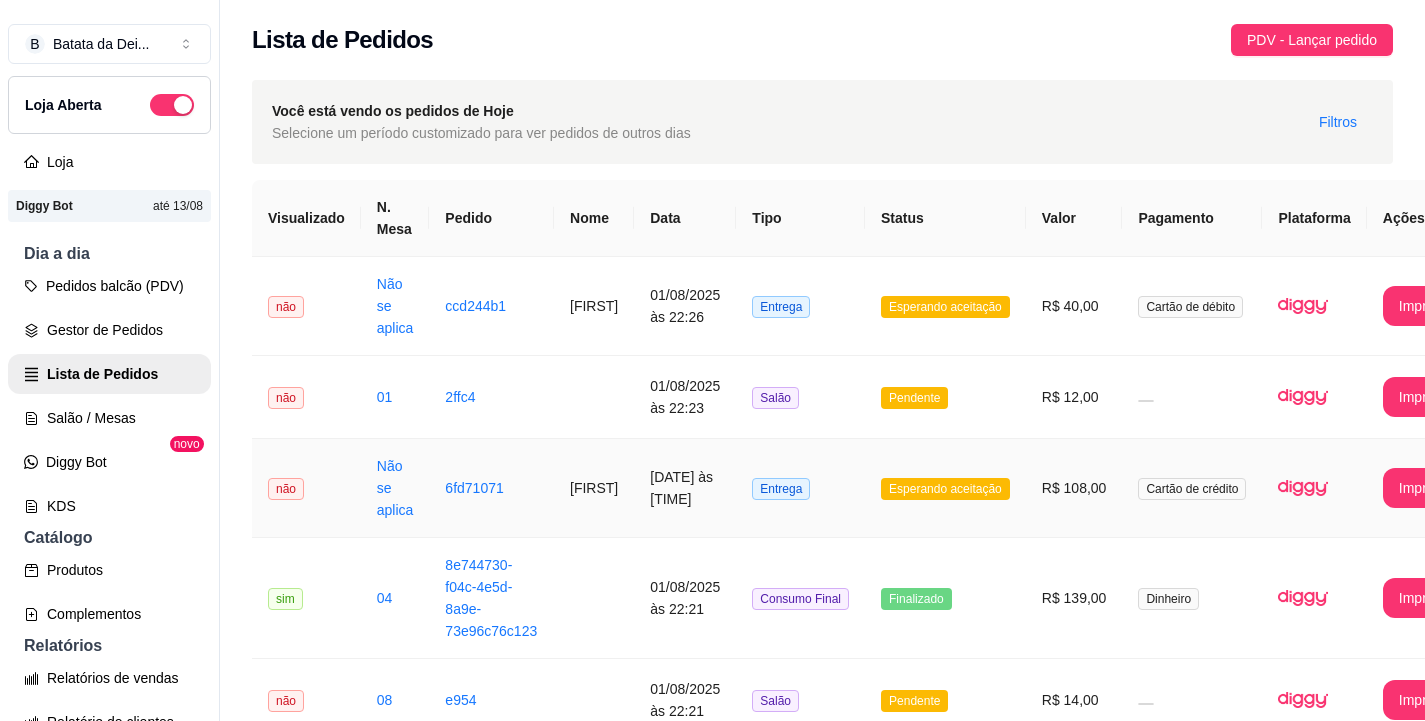 click on "[FIRST]" at bounding box center (594, 488) 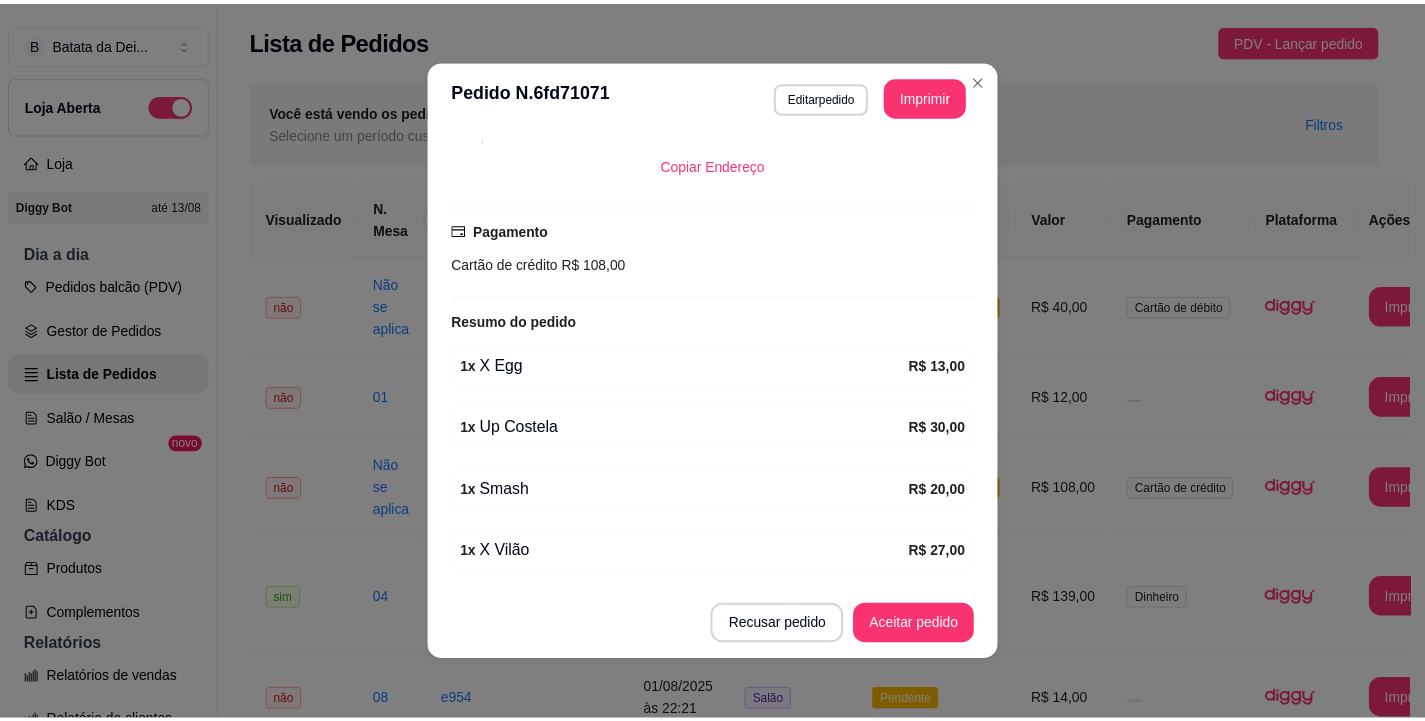 scroll, scrollTop: 584, scrollLeft: 0, axis: vertical 